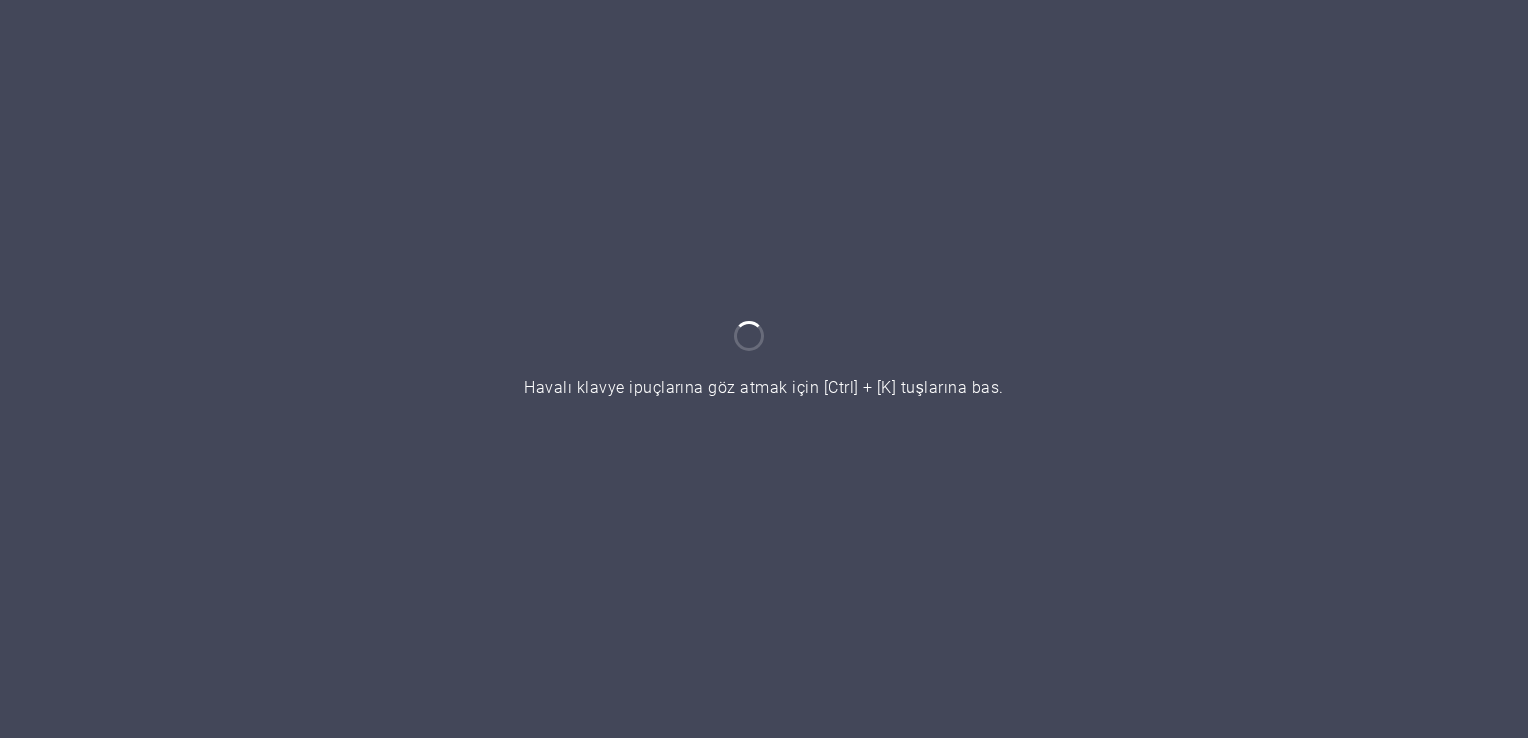 scroll, scrollTop: 0, scrollLeft: 0, axis: both 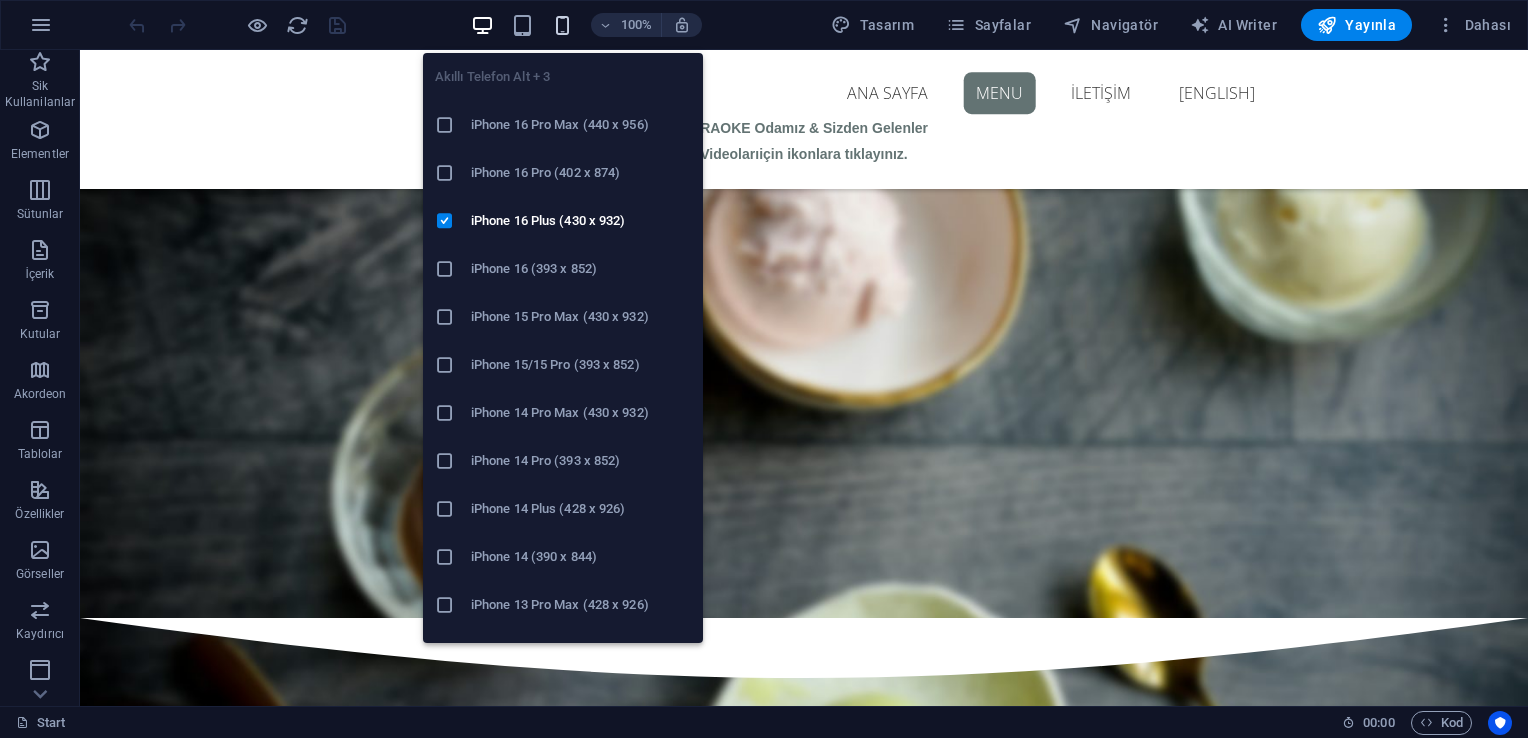 click at bounding box center [562, 25] 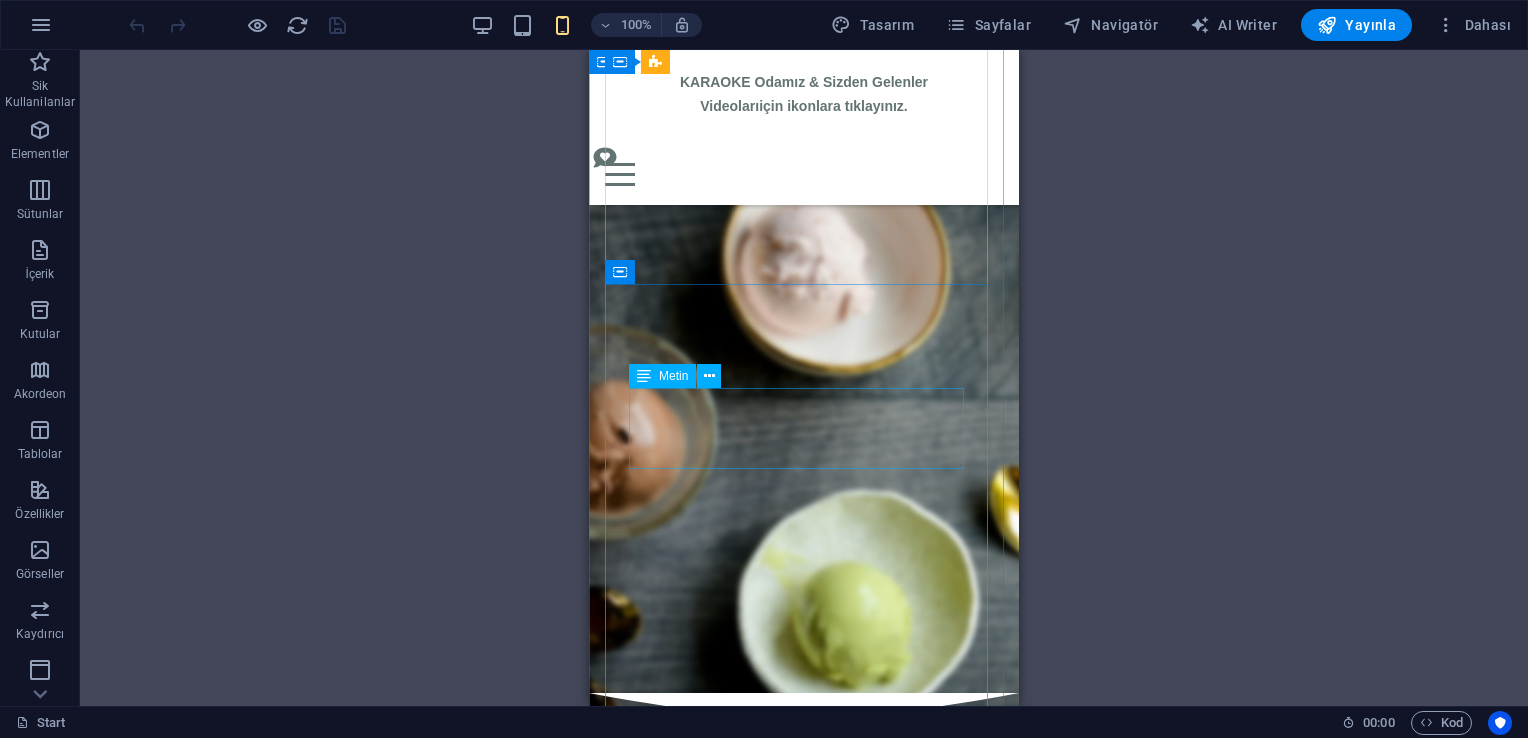 scroll, scrollTop: 1150, scrollLeft: 0, axis: vertical 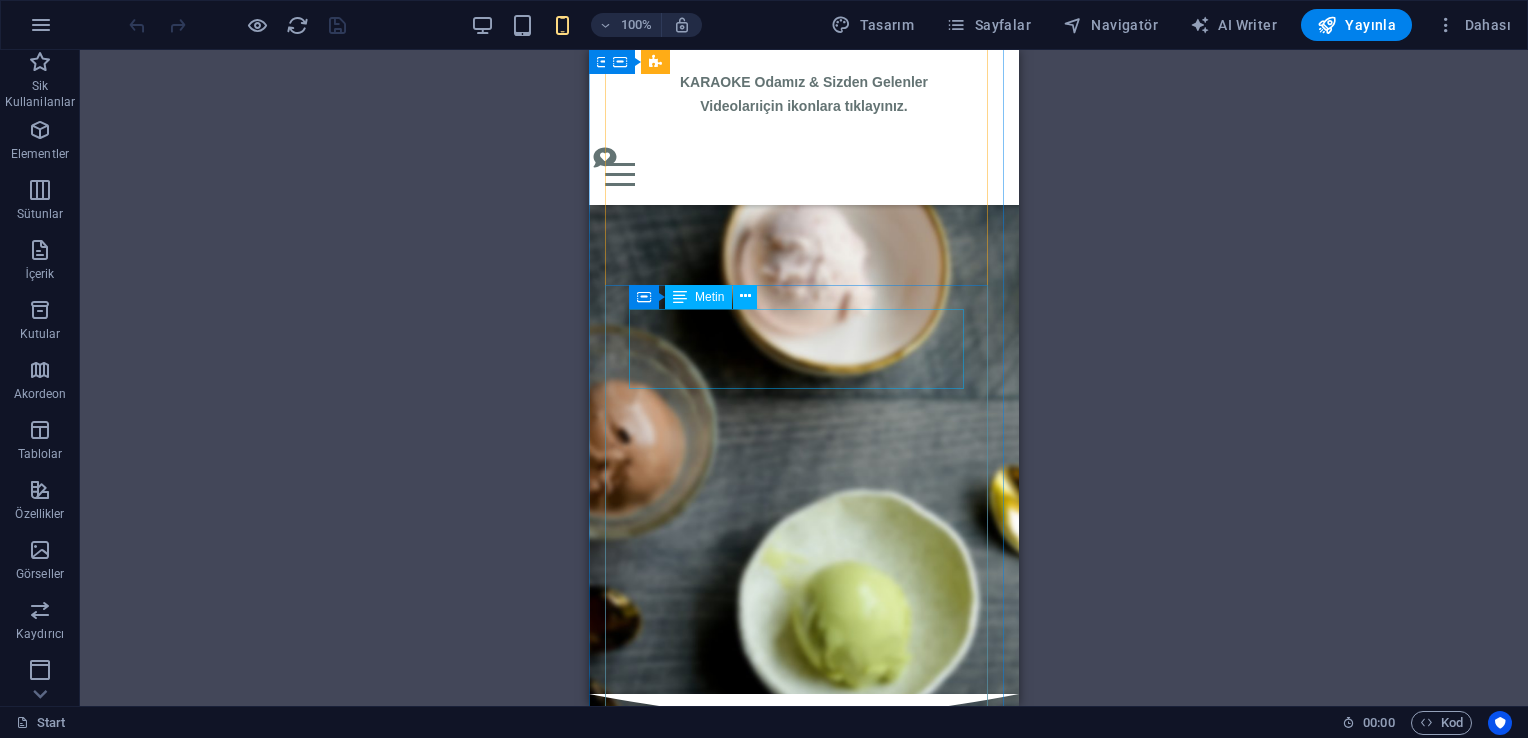 click on "50 CL FIÇI [BRAND] [MALT] Her gün saat 18:00’e kadar! ₺150 ₺125" at bounding box center [804, 1401] 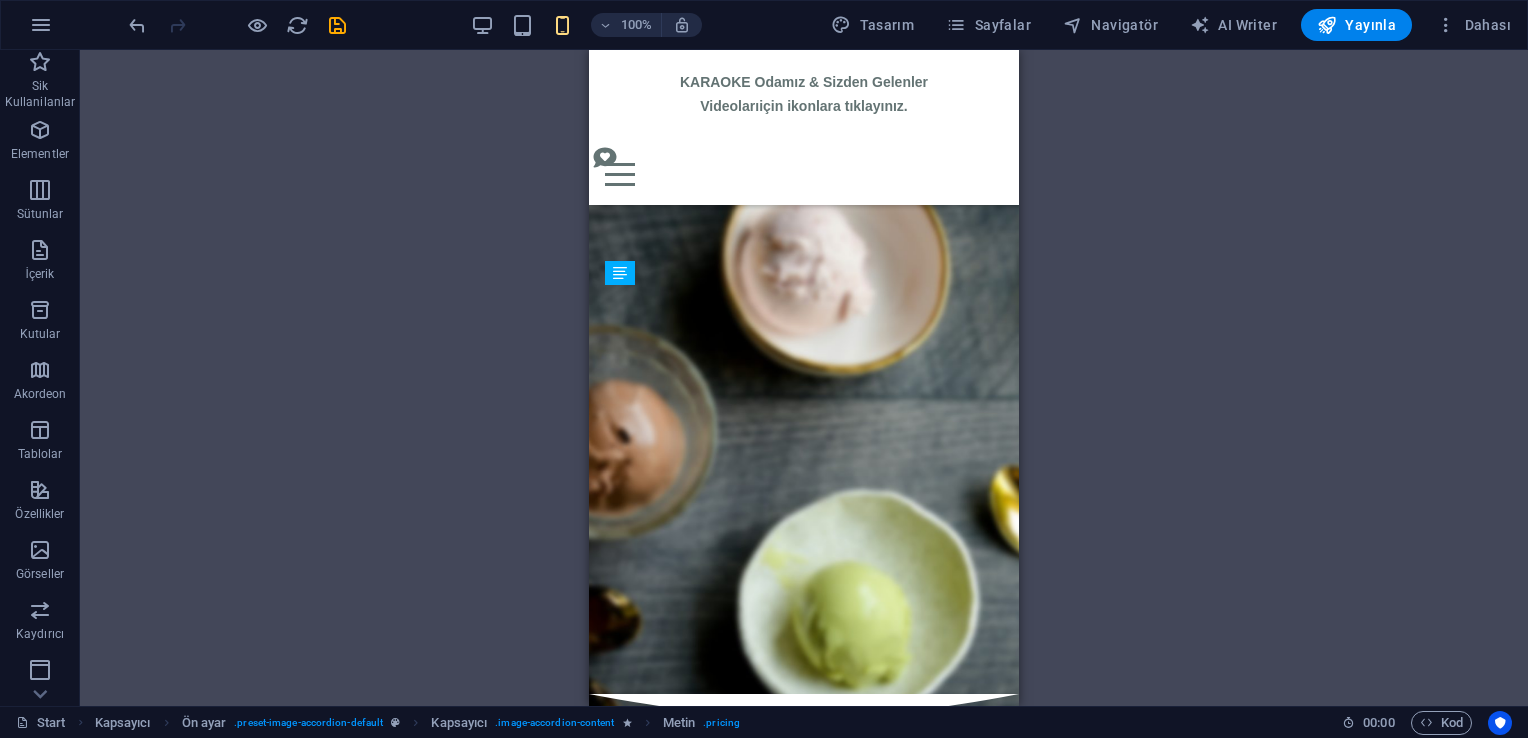 drag, startPoint x: 773, startPoint y: 434, endPoint x: 762, endPoint y: 317, distance: 117.51595 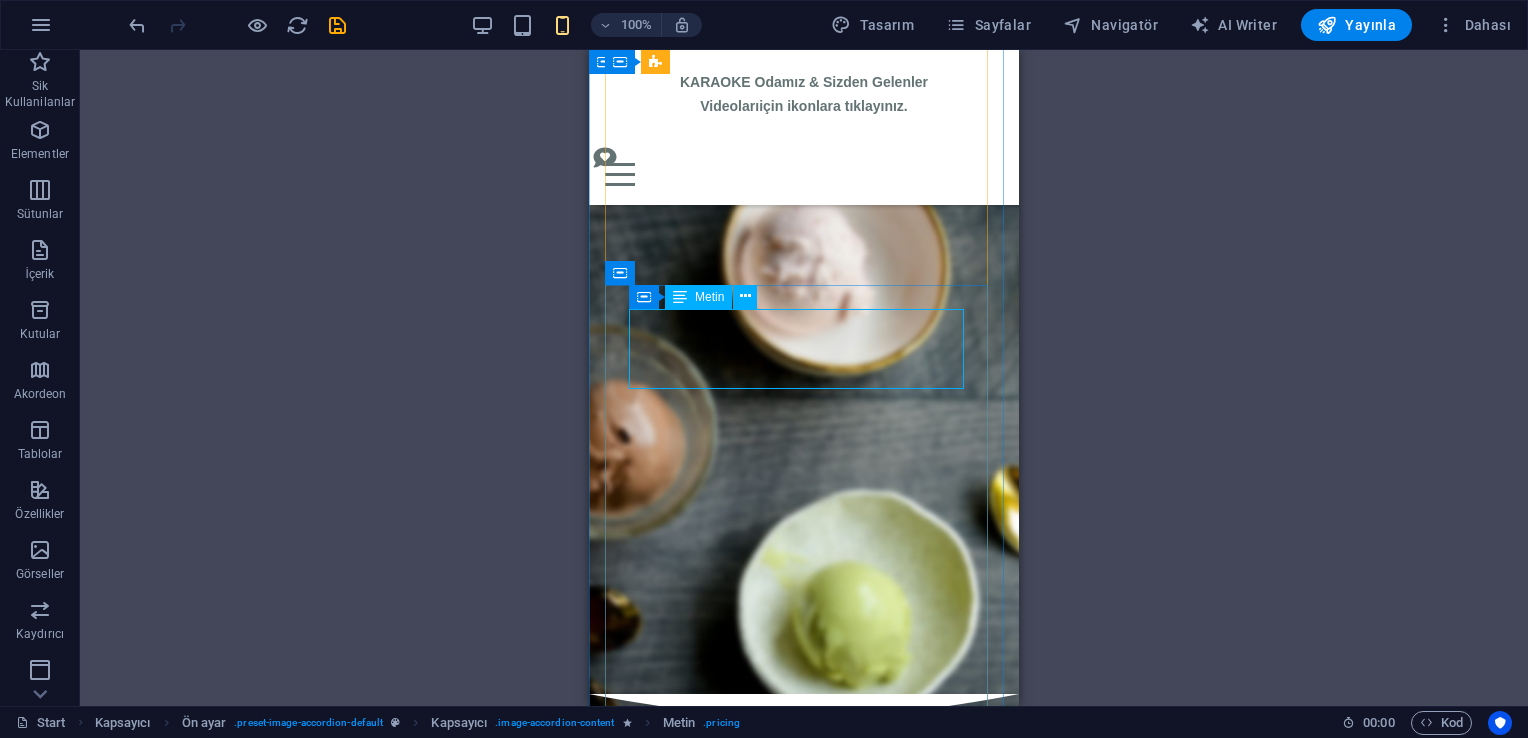 click on "50 CL FIÇI [BRAND] [MALT] Her gün saat 18:00’e kadar! ₺150 ₺125" at bounding box center (804, 1401) 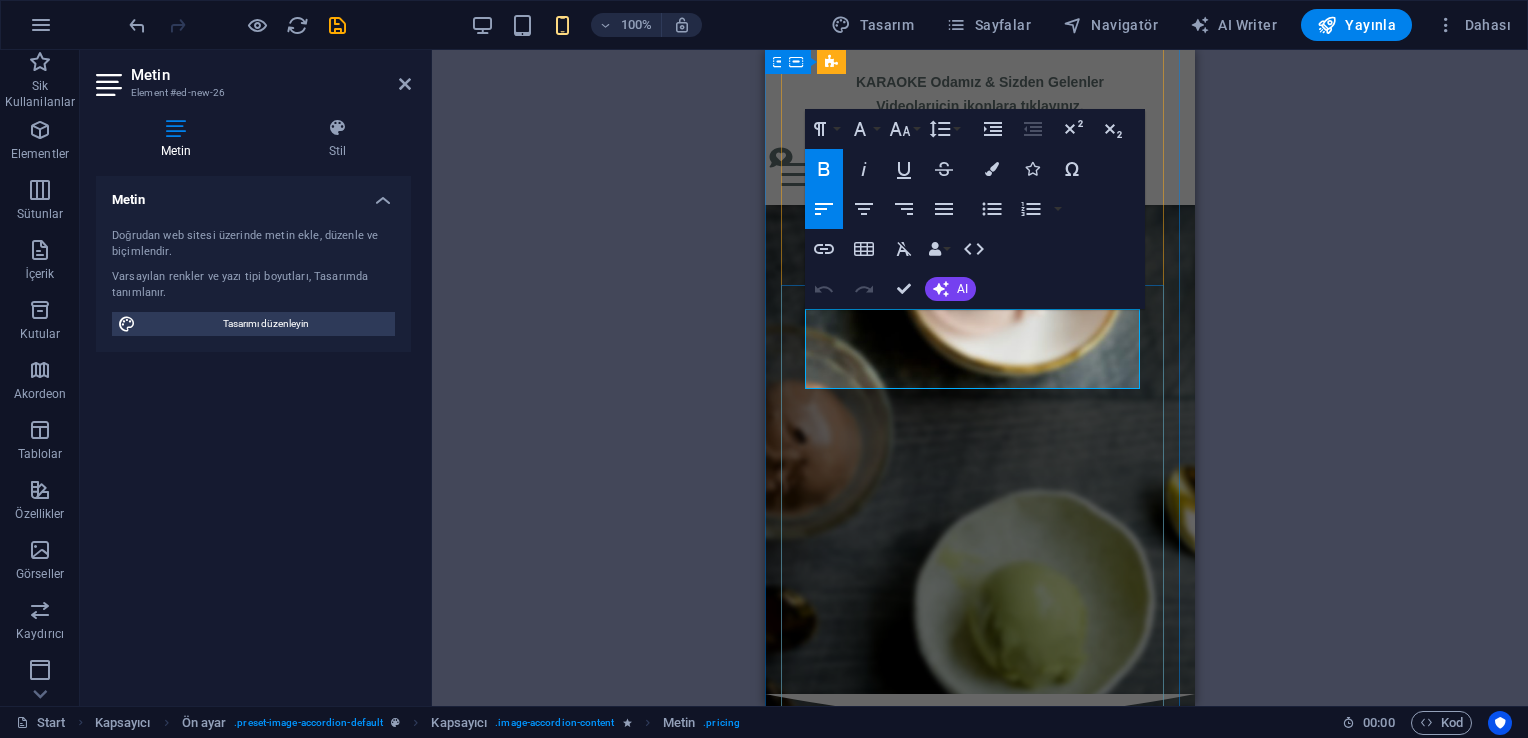 drag, startPoint x: 985, startPoint y: 327, endPoint x: 831, endPoint y: 319, distance: 154.20766 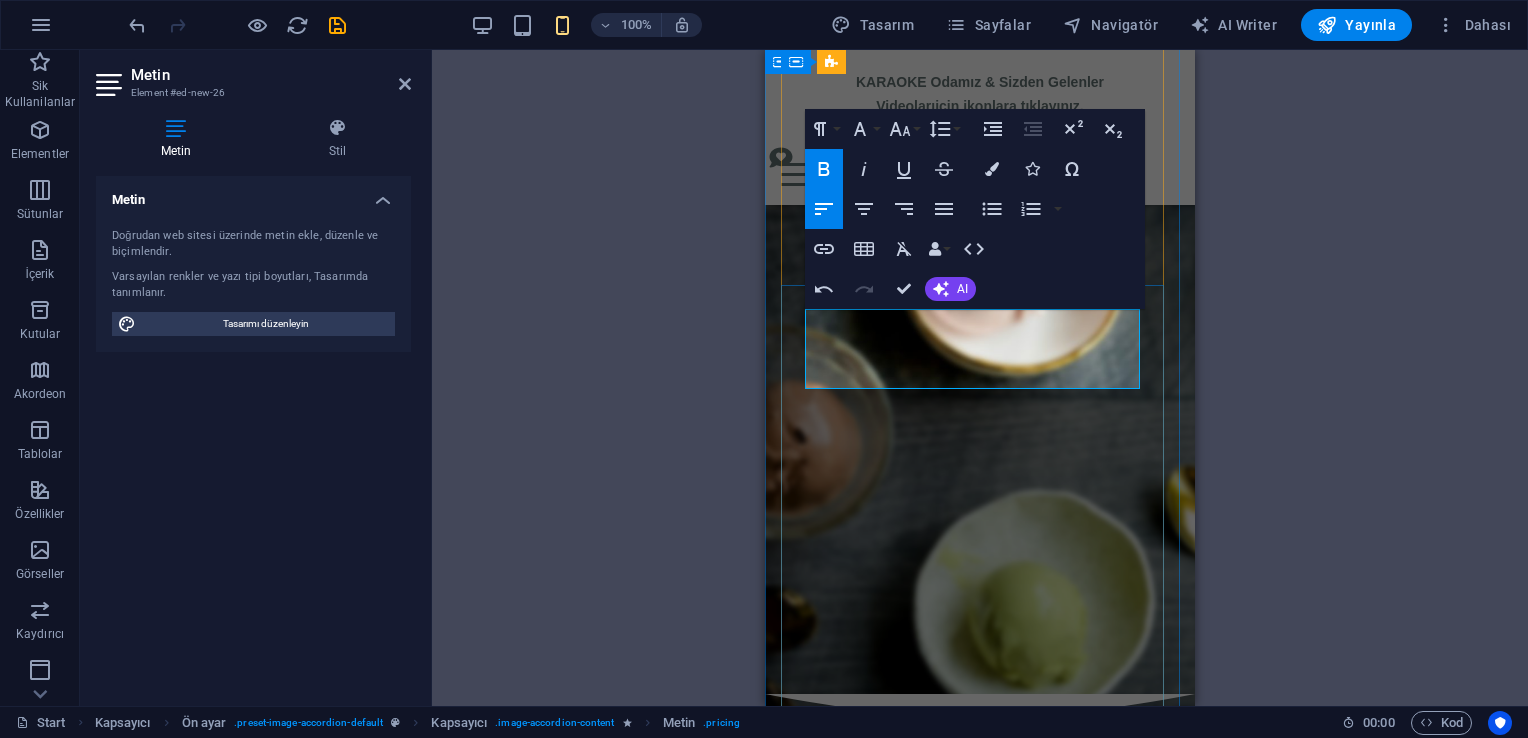 type 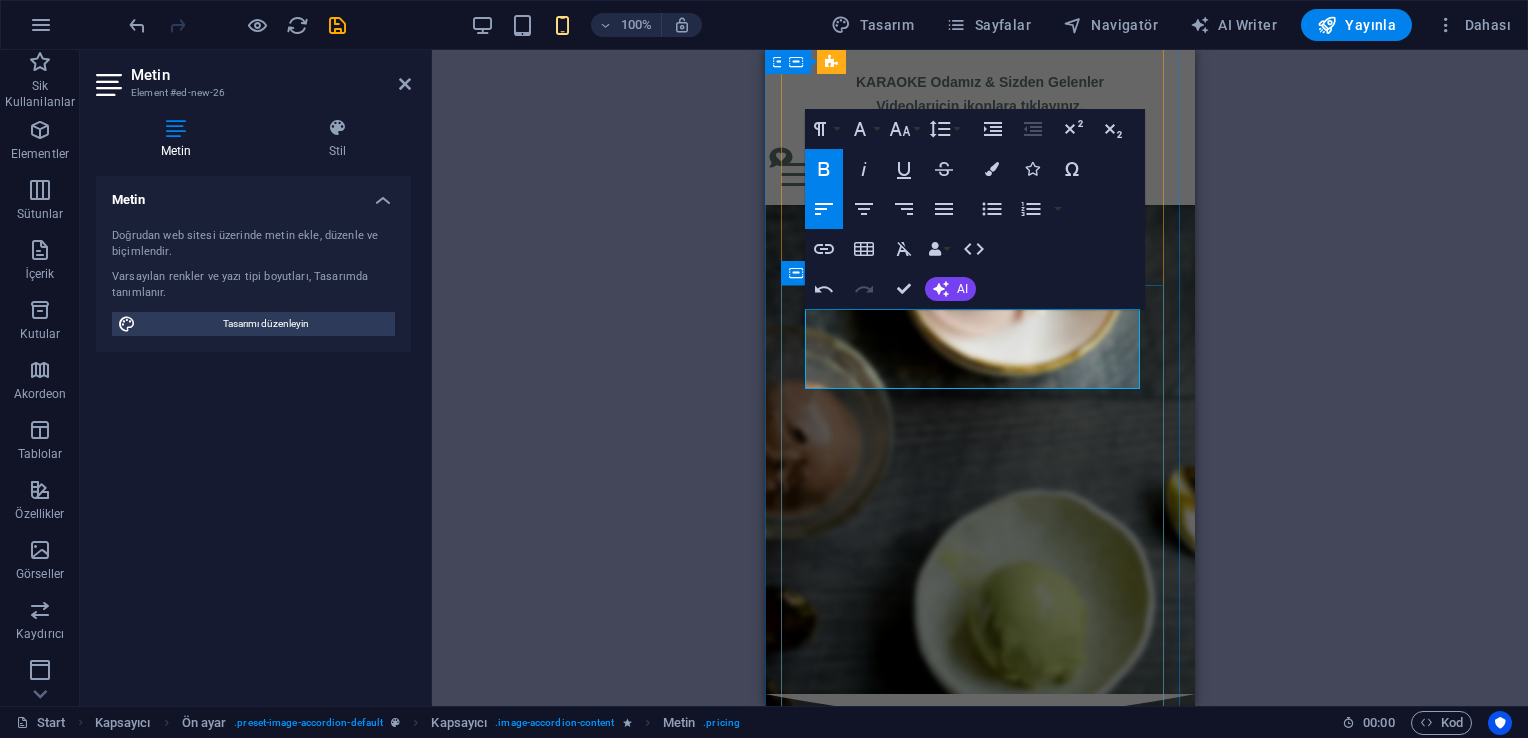 drag, startPoint x: 1024, startPoint y: 350, endPoint x: 820, endPoint y: 338, distance: 204.35263 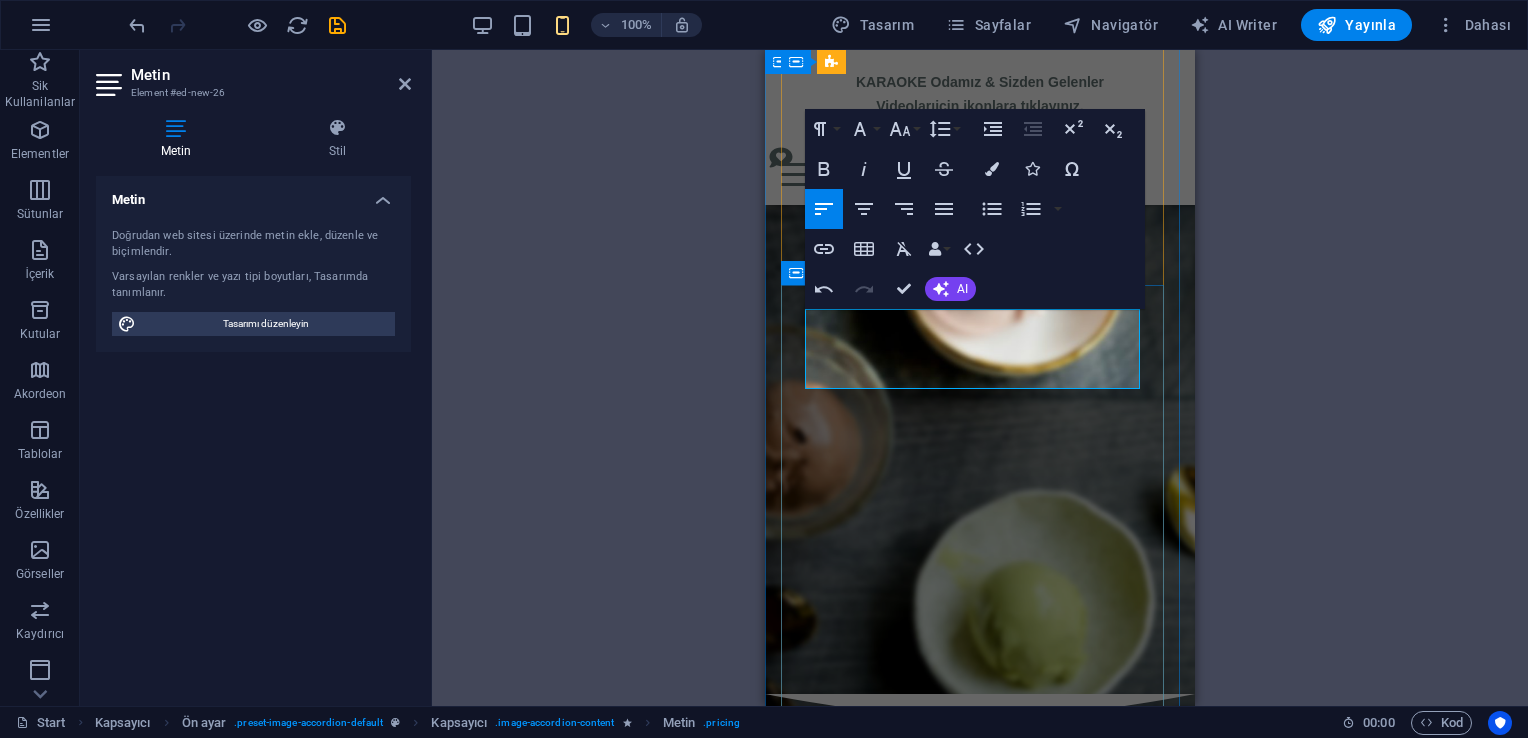click on "₺150" at bounding box center (1125, 1375) 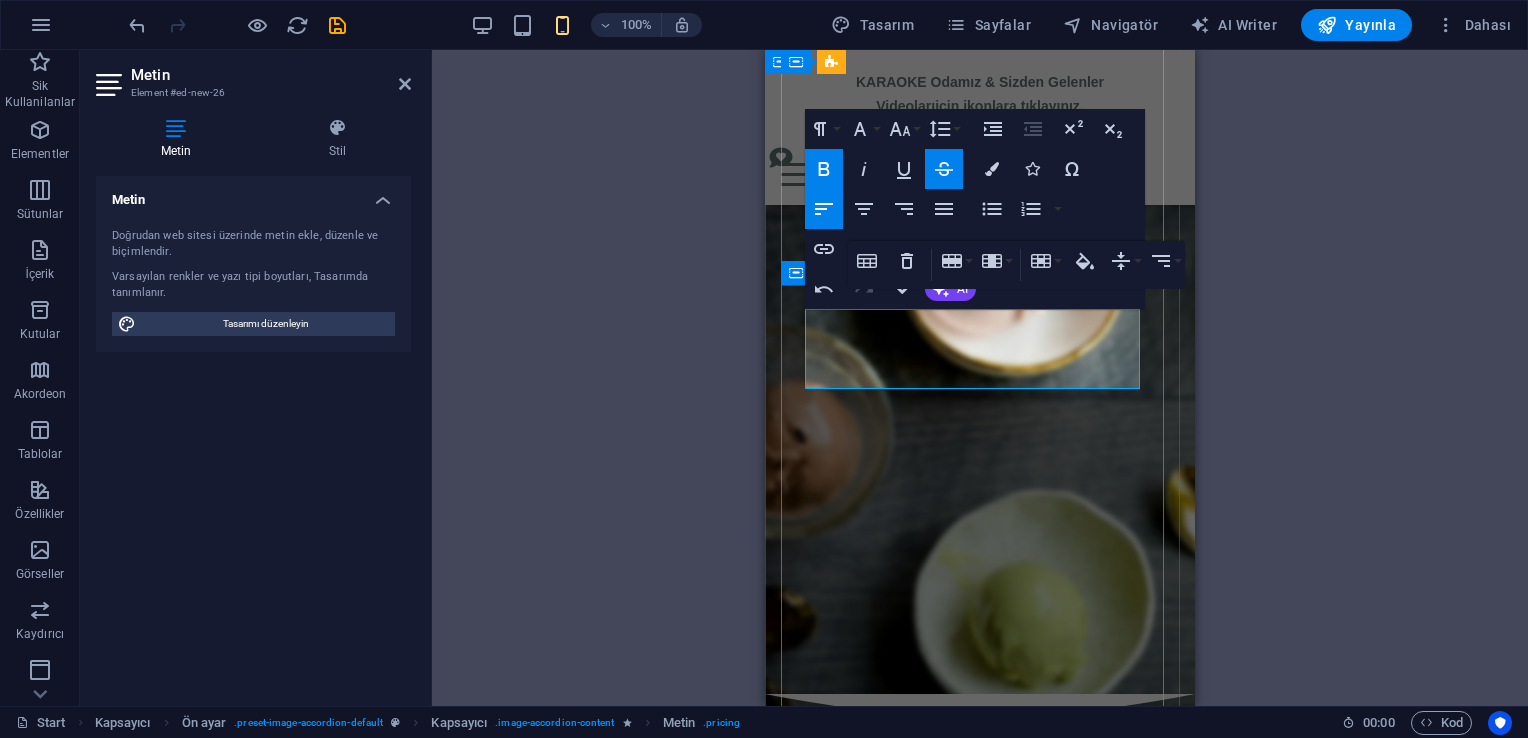 click on "₺125" at bounding box center [1125, 1403] 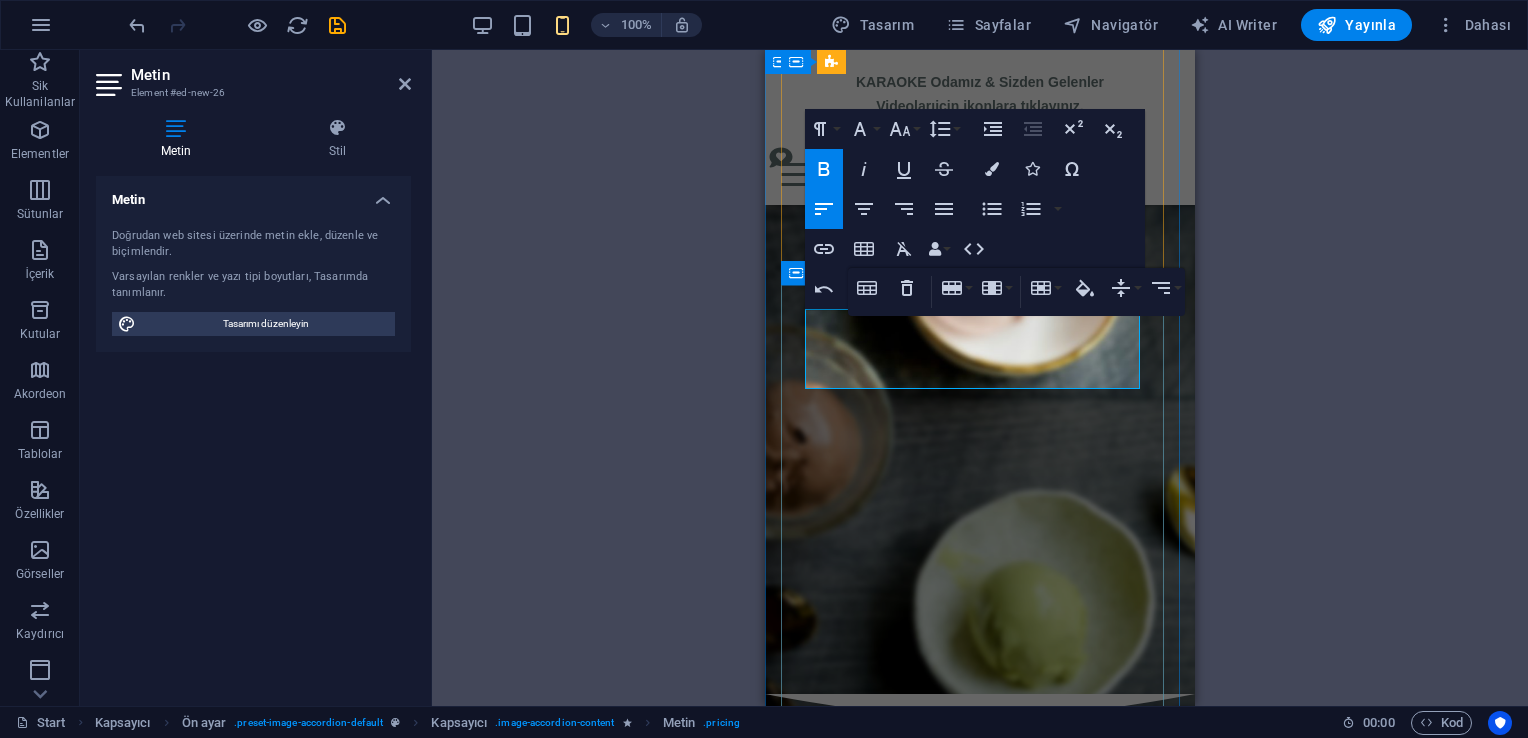 click on "Her gün saat 18:00’e kadar!" at bounding box center (950, 1400) 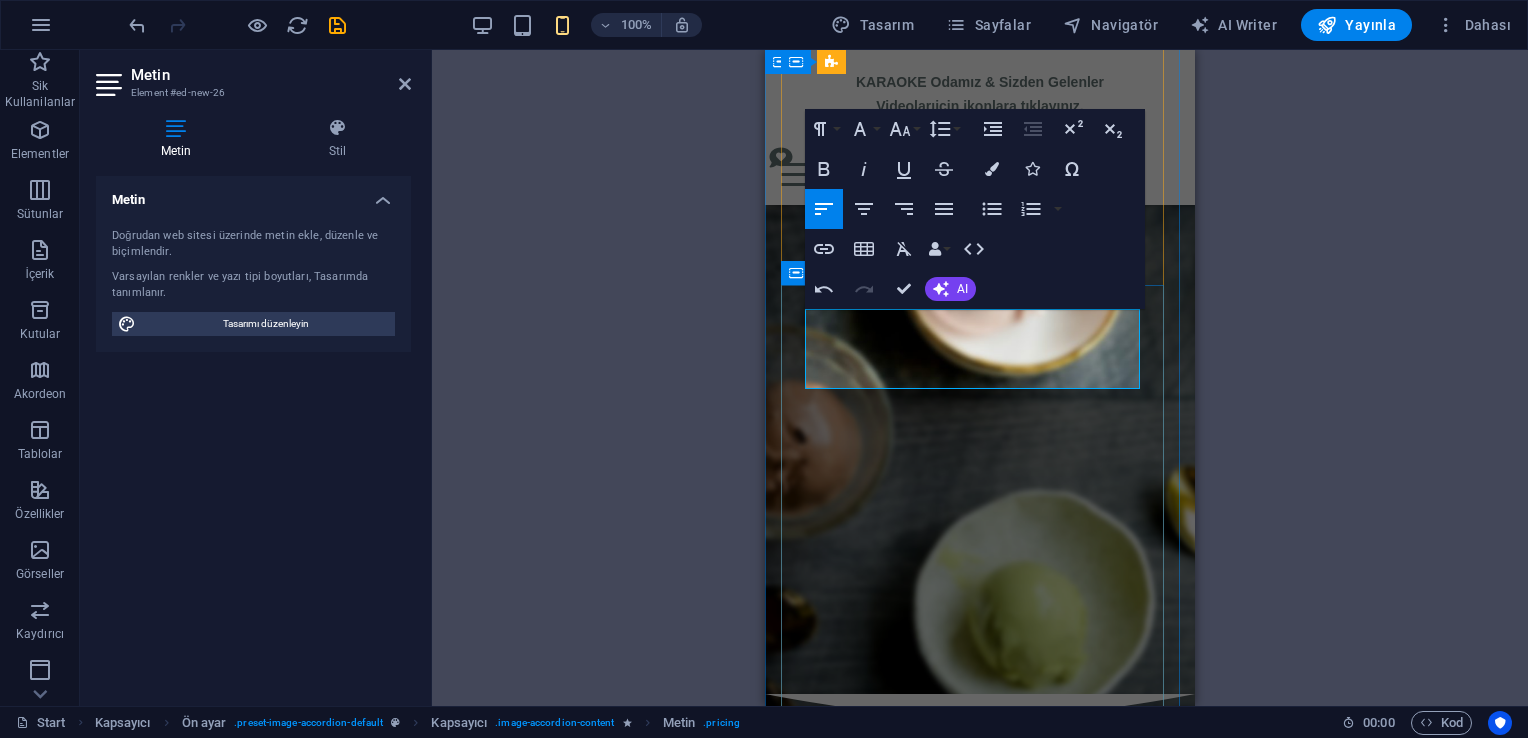 click on "Kuzu Kulağı, Absolut Vodka, Karamel Lİkörü, Yeşil Elma" at bounding box center [945, 1412] 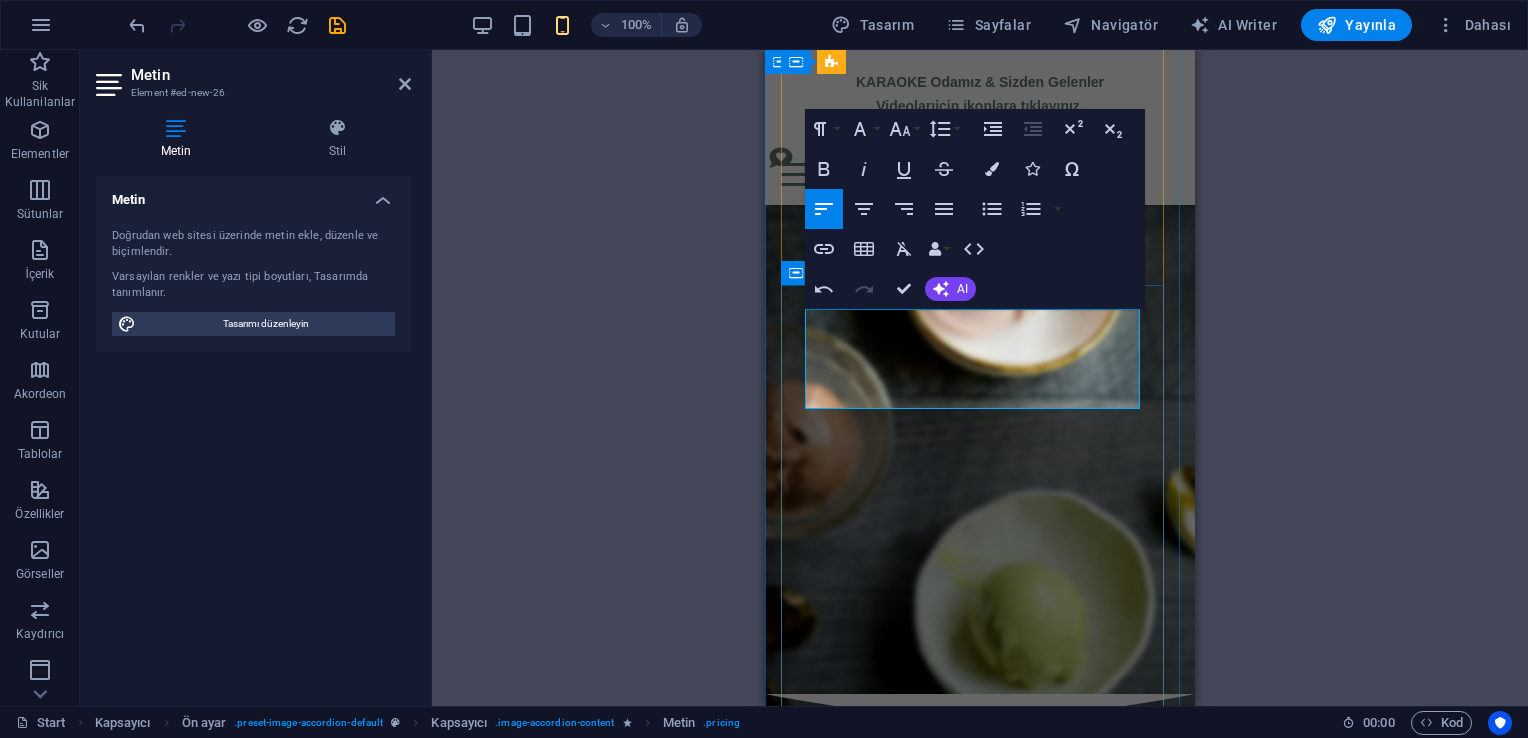click on "Kuzu Kulağı, Absolut Vodka, Karamel Lİkörü, Yeşil Elma" at bounding box center [959, 1424] 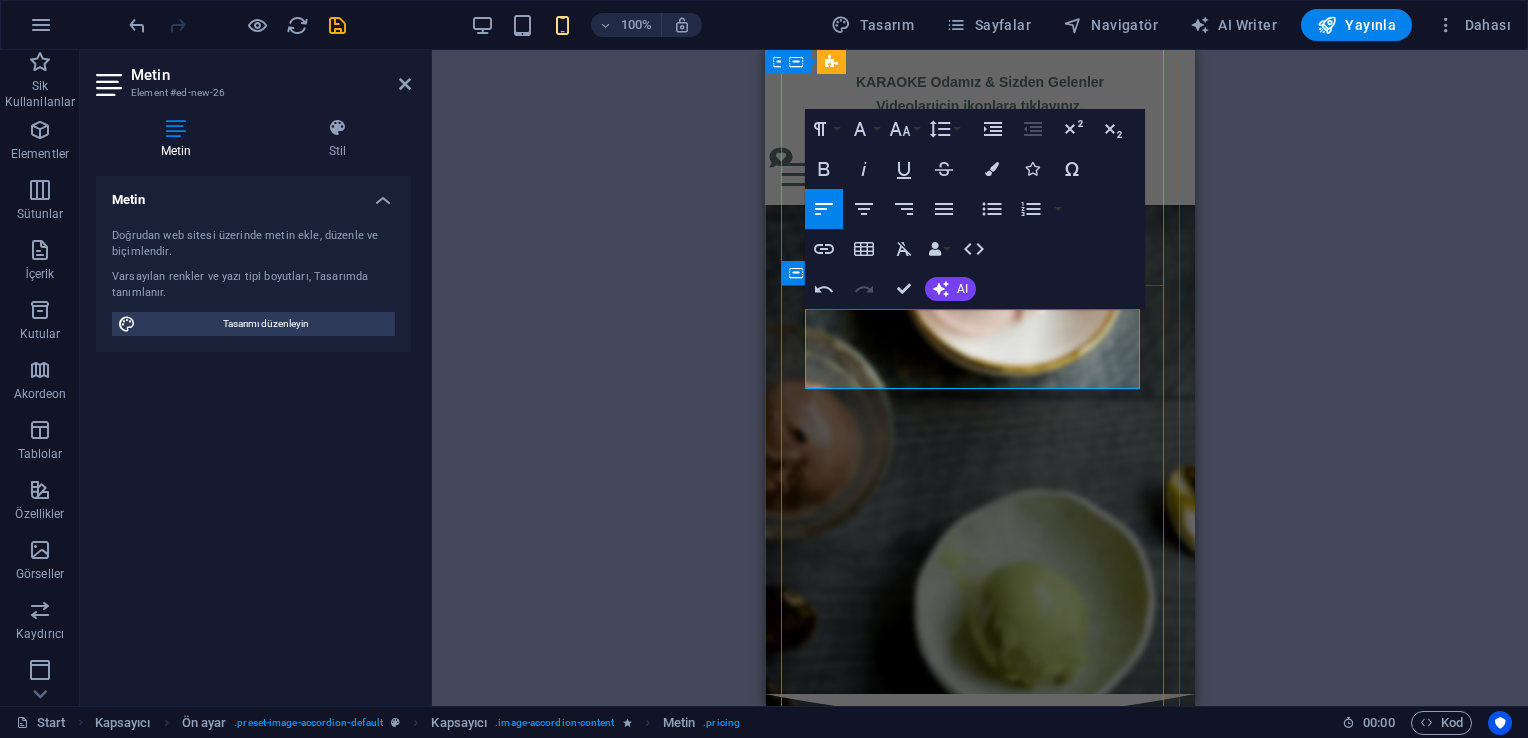 click on "Kuzu Kulağı, Absolut Vodka, Karamel Lİkörü, Yeşil Elma" at bounding box center [945, 1412] 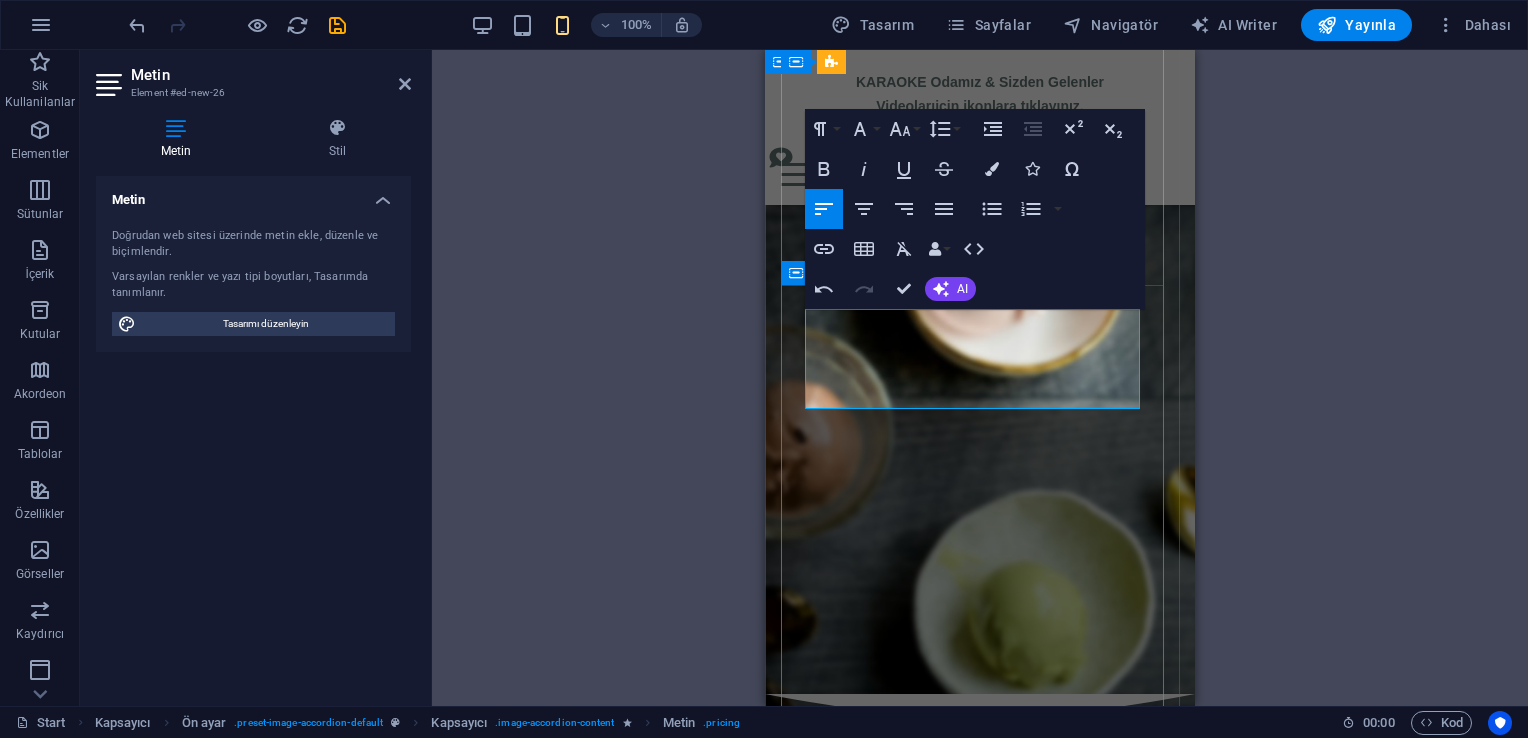 drag, startPoint x: 956, startPoint y: 397, endPoint x: 812, endPoint y: 368, distance: 146.89111 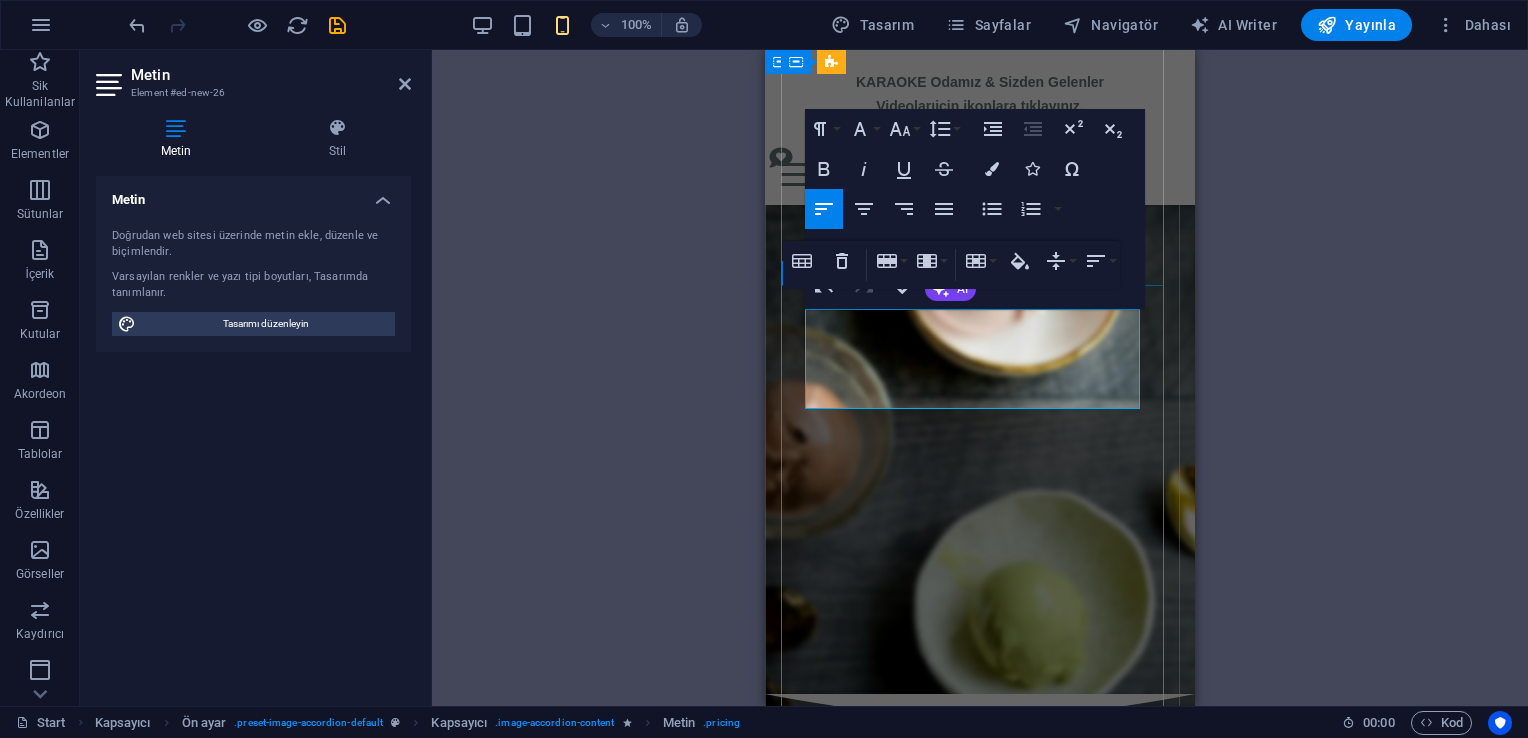 click on "nO|8 kuzu kulağı gold Alışılmışın dışına çıkanlara: Kuzu Kulağı, Absolut Vodka, Karamel Lİkörü, Yeşil Elma ₺425 ₺275 50 CL FIÇI EFES MALT Her gün saat 18:00’e kadar! ₺150 ₺125 50 CL FIÇI EFES MALT Her gün saat 18:00’e kadar! ₺150 ₺125 eFES 33CL+vODKA SHOT Fındık, Karamel, Çilek, Badem Vodka Shot Seçenekleri İle. ₺210 ₺175 no|8 blue dream Ananas, Absolut, Blue Curacao ₺350 ₺250 no|8 sunset Portakal, Absolut, Greanadine ₺350 ₺250 Jägerbomb Jägermeister Shot, Enerji ₺325 ₺250" at bounding box center [980, 1652] 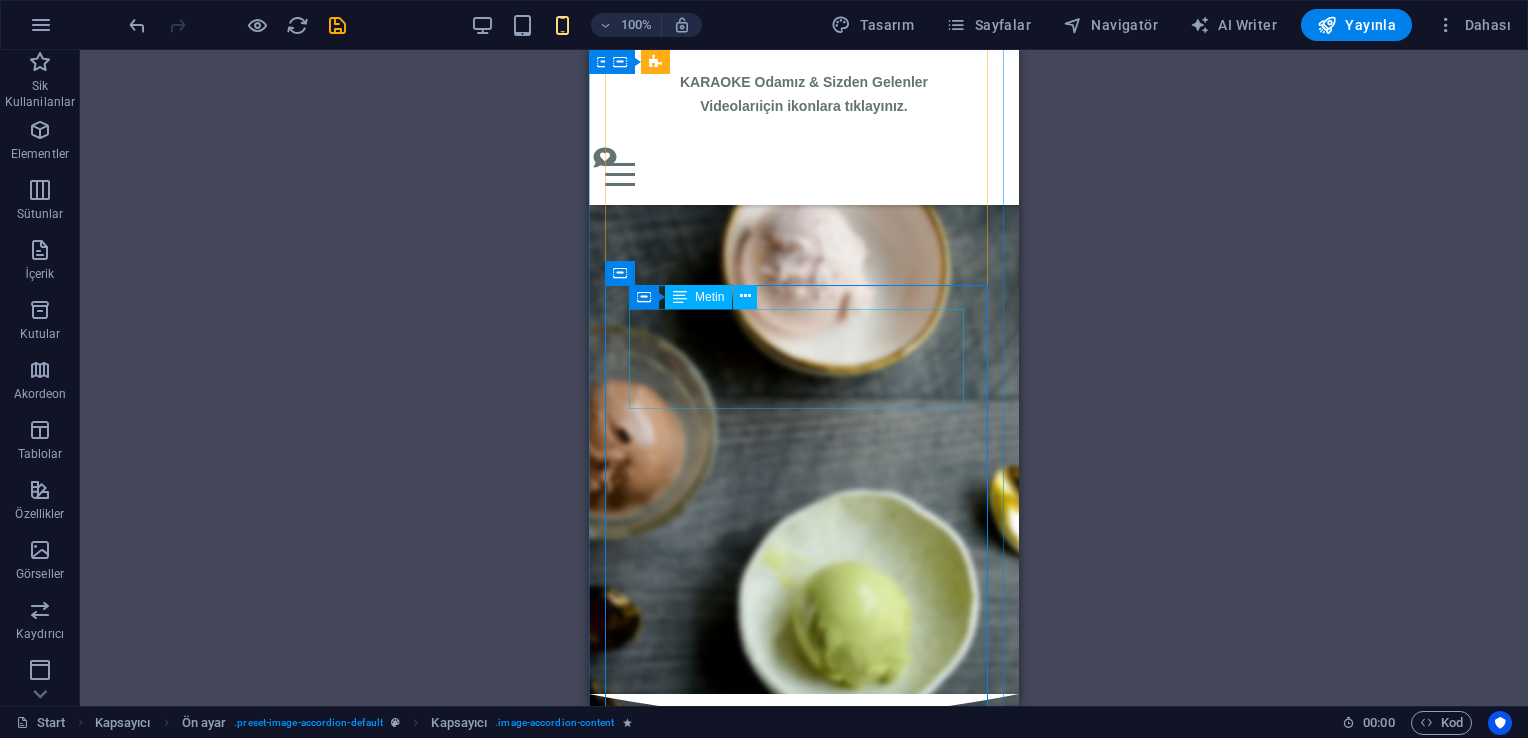 click on "nO|8 kuzu kulağı gold Alışılmışın dışına çıkanlara: Kuzu Kulağı, Absolut Vodka, Karamel Lİkörü, Yeşil Elma ₺425 ₺275" at bounding box center (804, 1410) 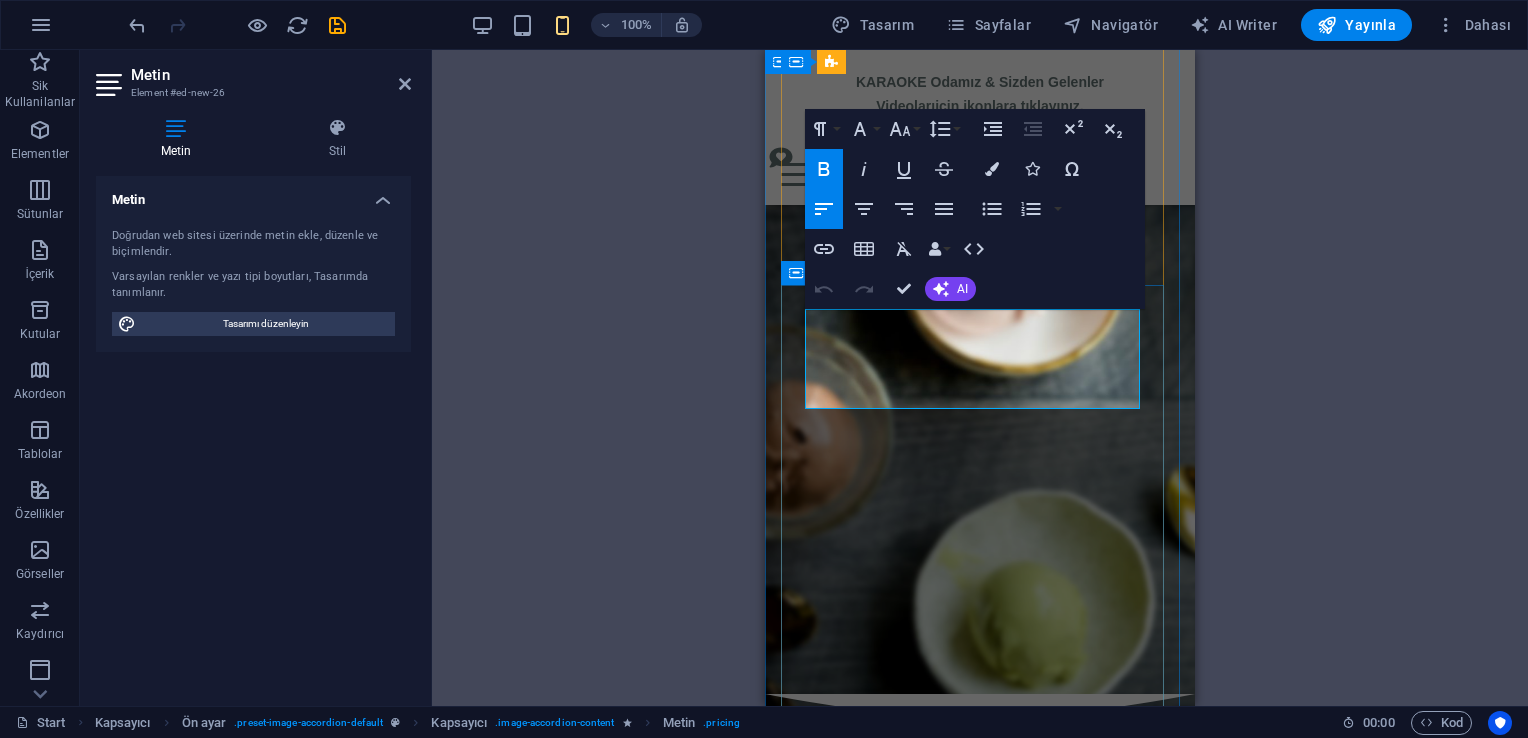 drag, startPoint x: 956, startPoint y: 394, endPoint x: 808, endPoint y: 374, distance: 149.34523 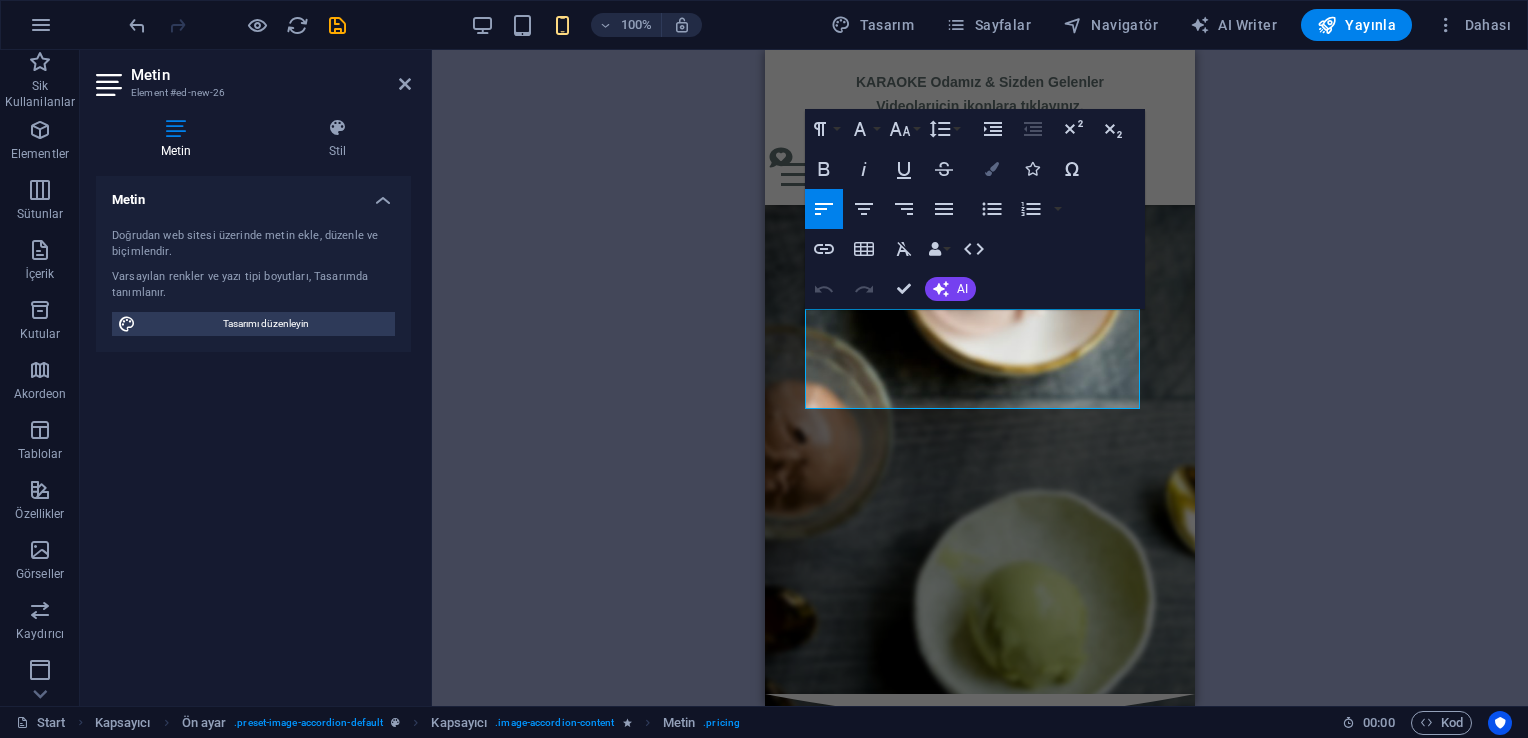 click on "Colors" at bounding box center [992, 169] 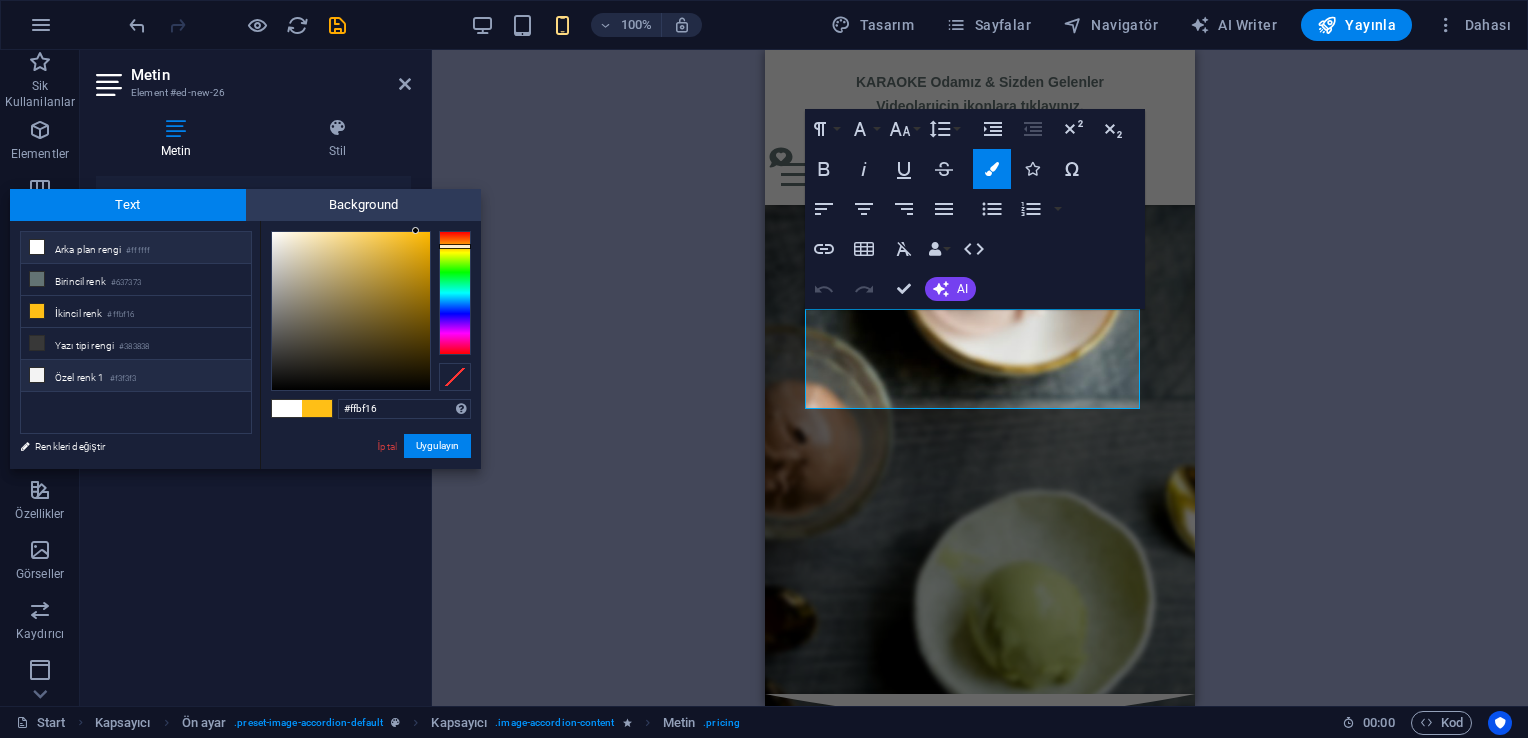 click on "Özel renk 1
#f3f3f3" at bounding box center (136, 376) 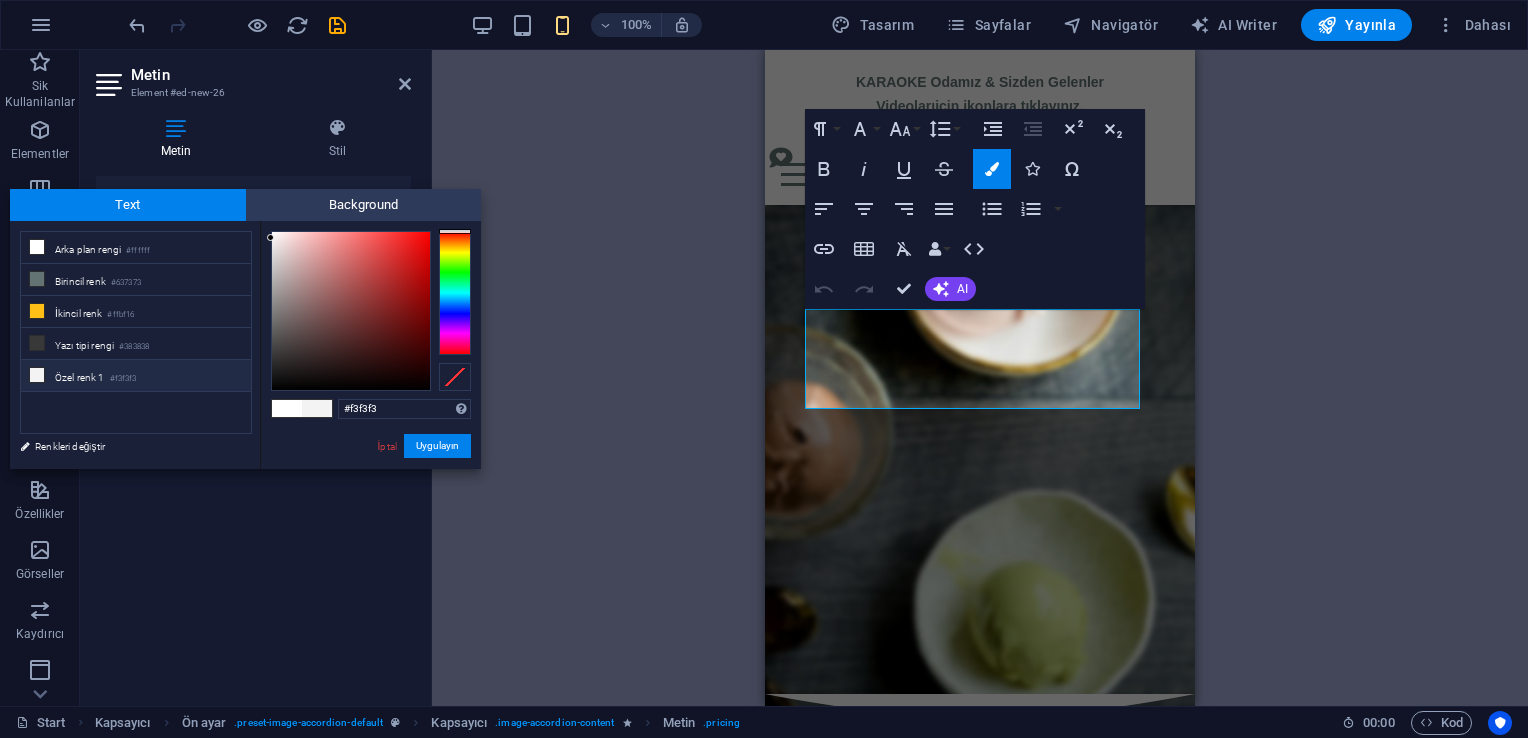 click on "Özel renk 1
#f3f3f3" at bounding box center [136, 376] 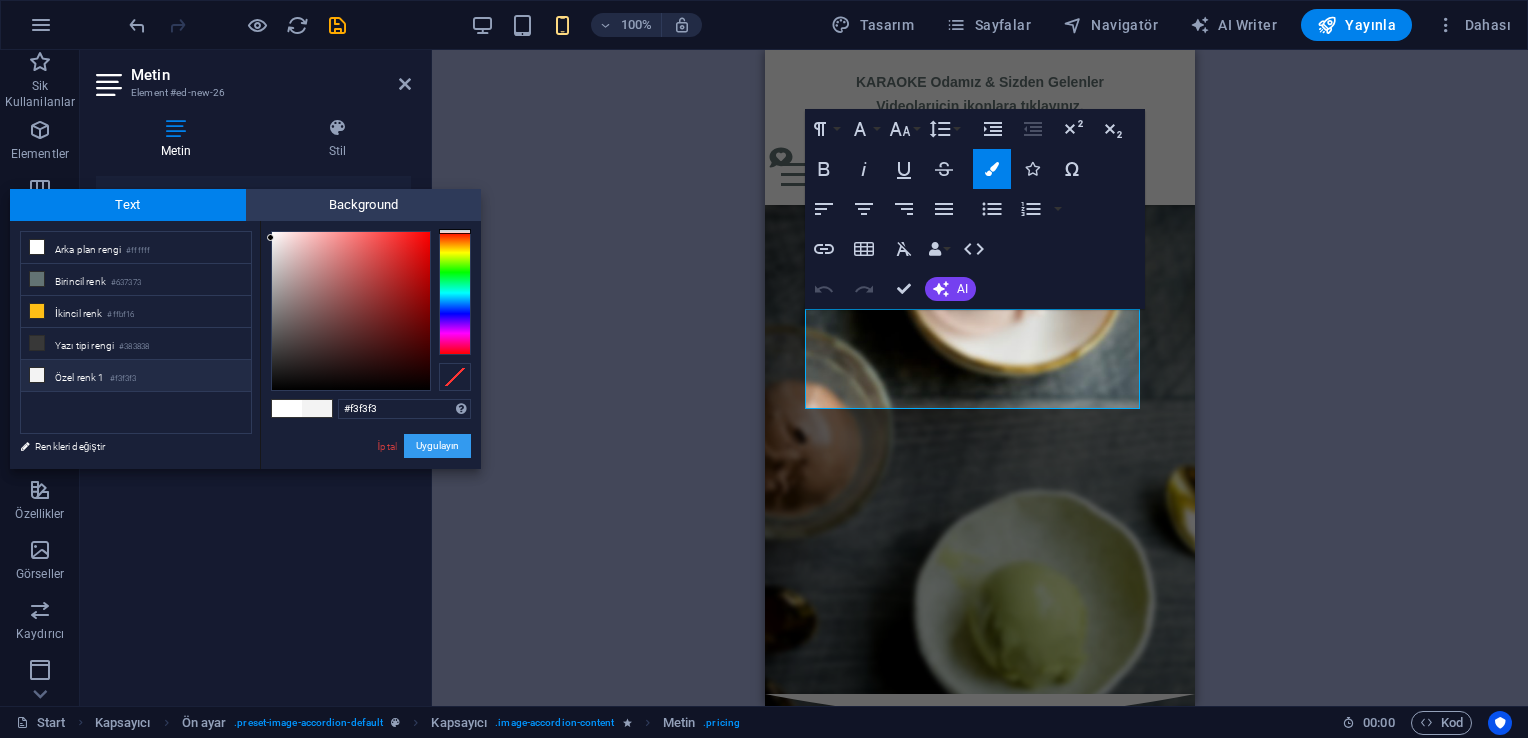 click on "Uygulayın" at bounding box center [437, 446] 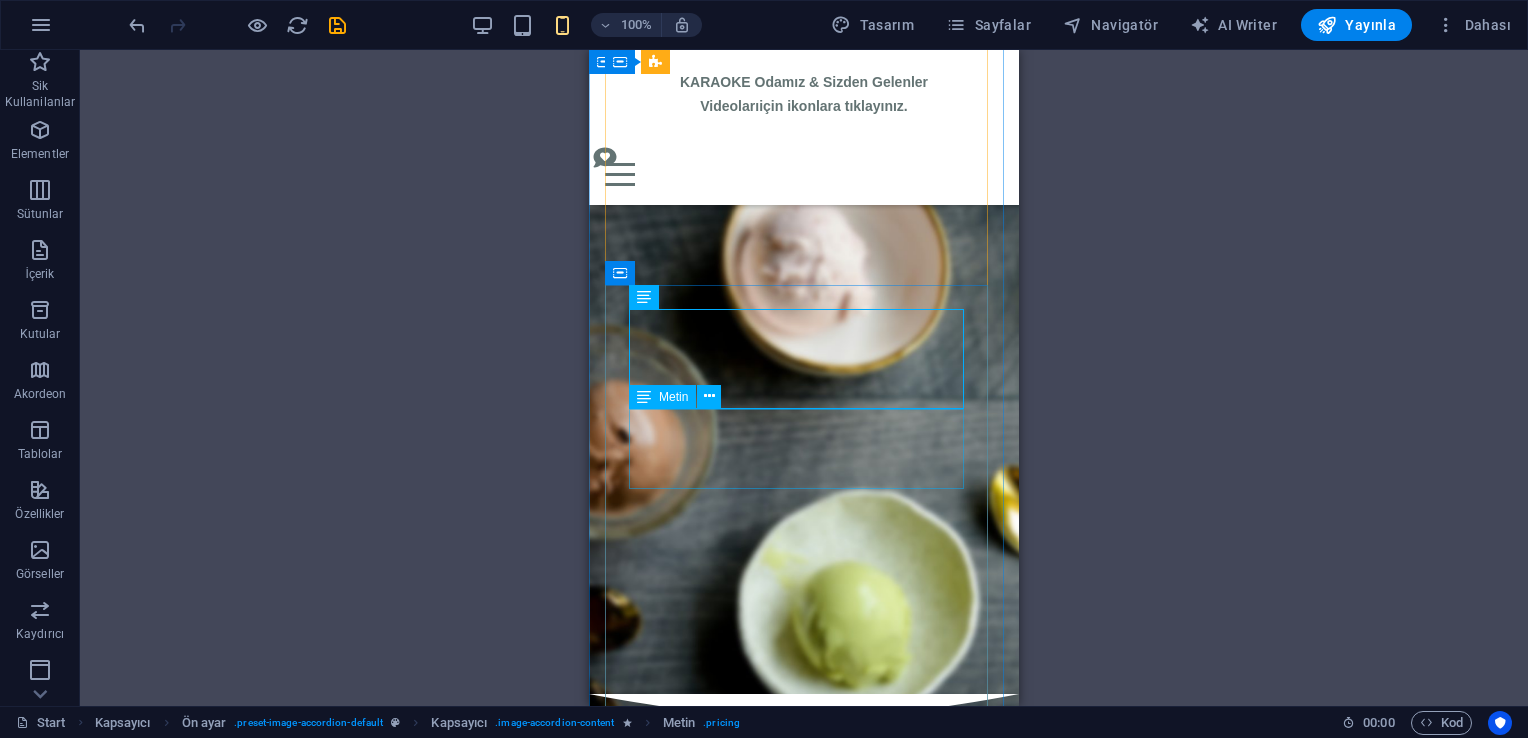 click on "50 CL FIÇI [BRAND] [MALT] Her gün saat 18:00’e kadar! ₺150 ₺125" at bounding box center (804, 1502) 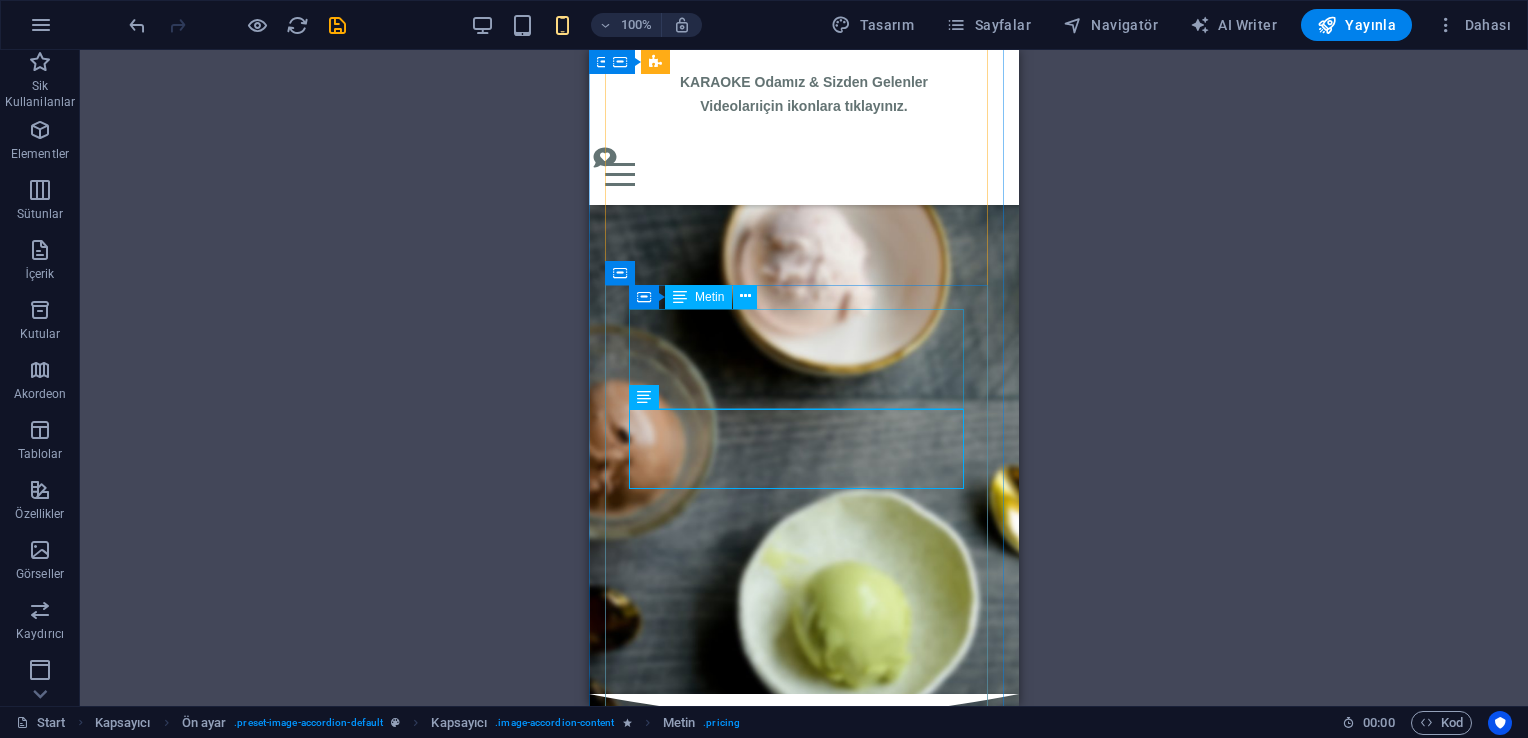 click on "nO|8 kuzu kulağı gold Alışılmışın dışına çıkanlara: Kuzu Kulağı, Absolut Vodka, Karamel Lİkörü, Yeşil Elma ₺425 ₺275" at bounding box center (804, 1410) 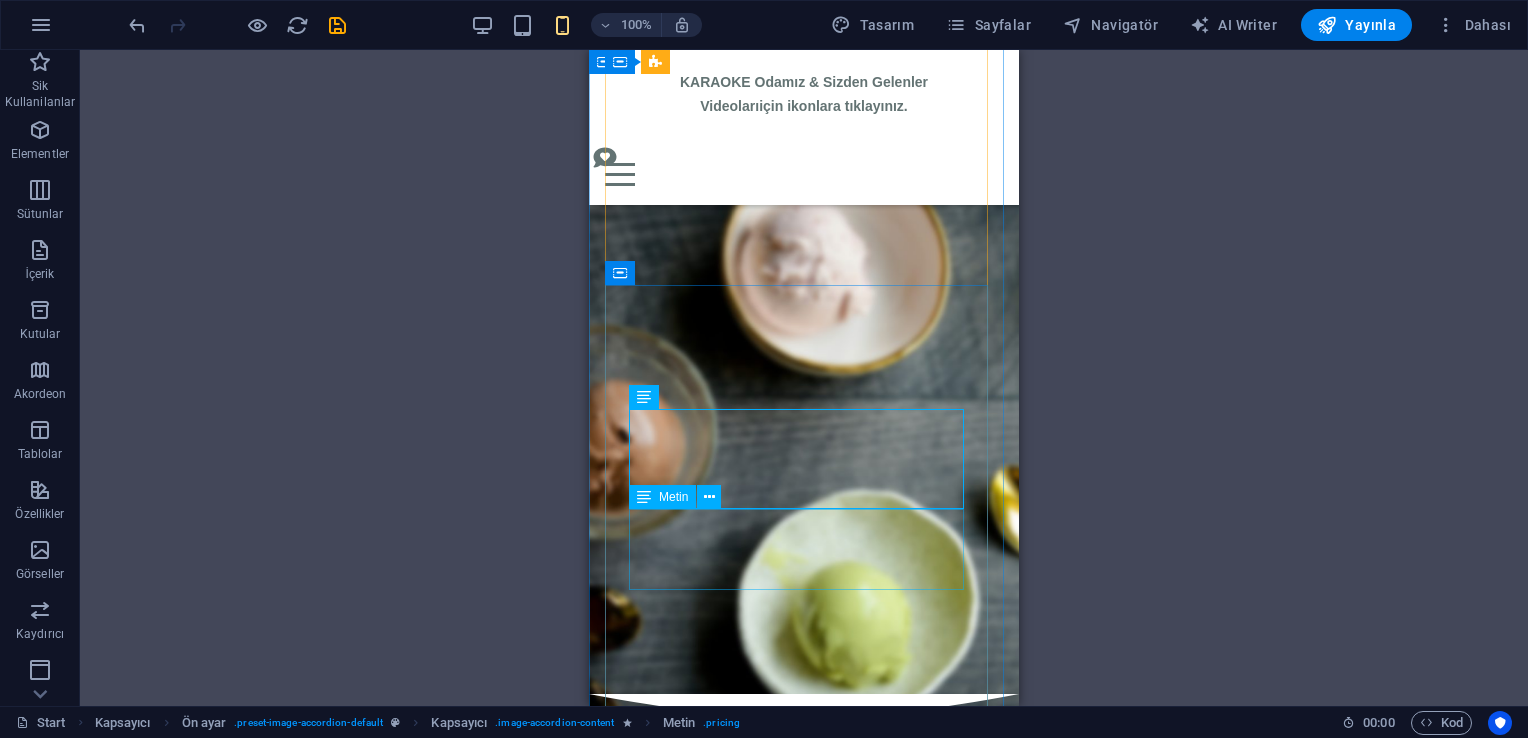 click on "50 CL FIÇI [BRAND] [MALT] Her gün saat 18:00’e kadar! ₺150 ₺125" at bounding box center (804, 1603) 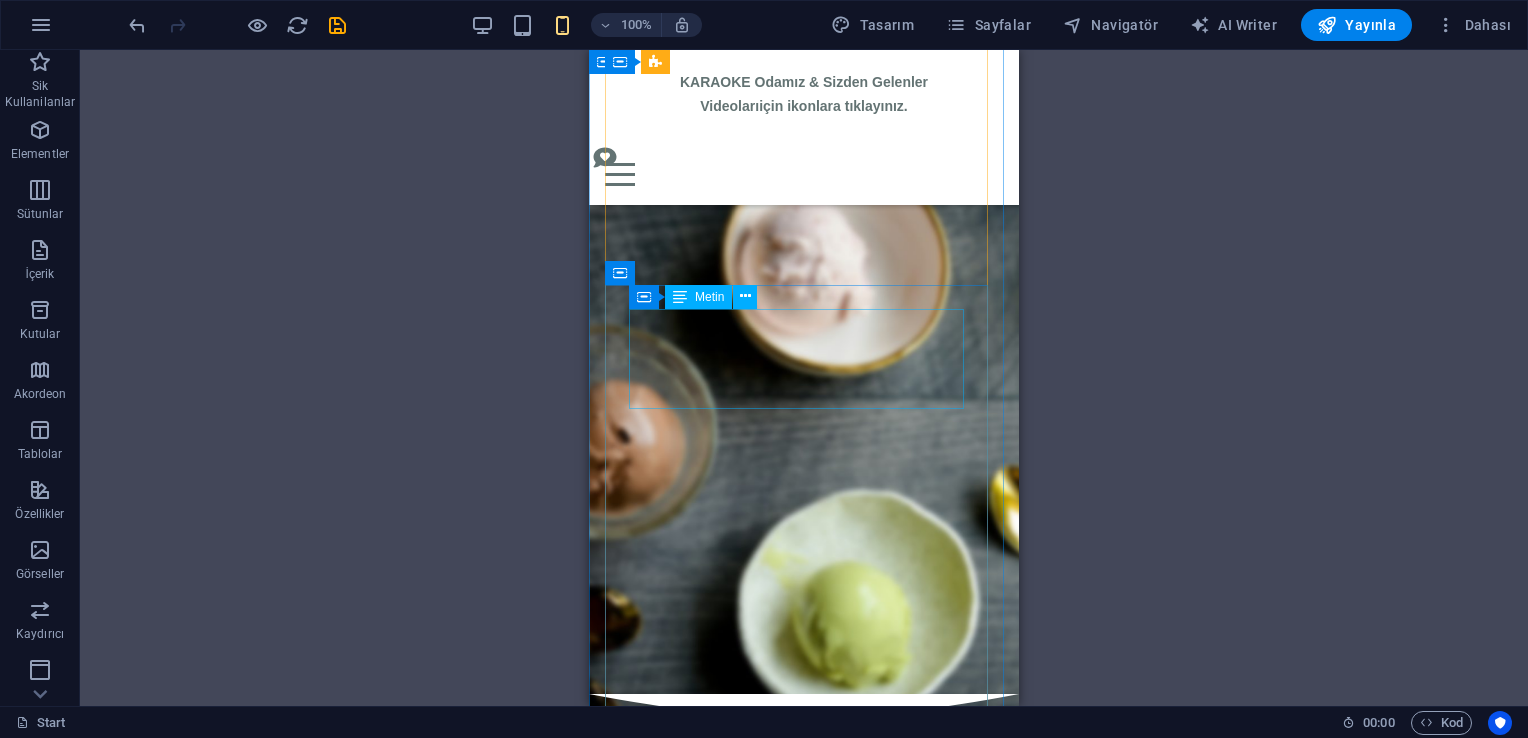 click on "nO|8 kuzu kulağı gold Alışılmışın dışına çıkanlara: Kuzu Kulağı, Absolut Vodka, Karamel Lİkörü, Yeşil Elma ₺425 ₺275" at bounding box center (804, 1410) 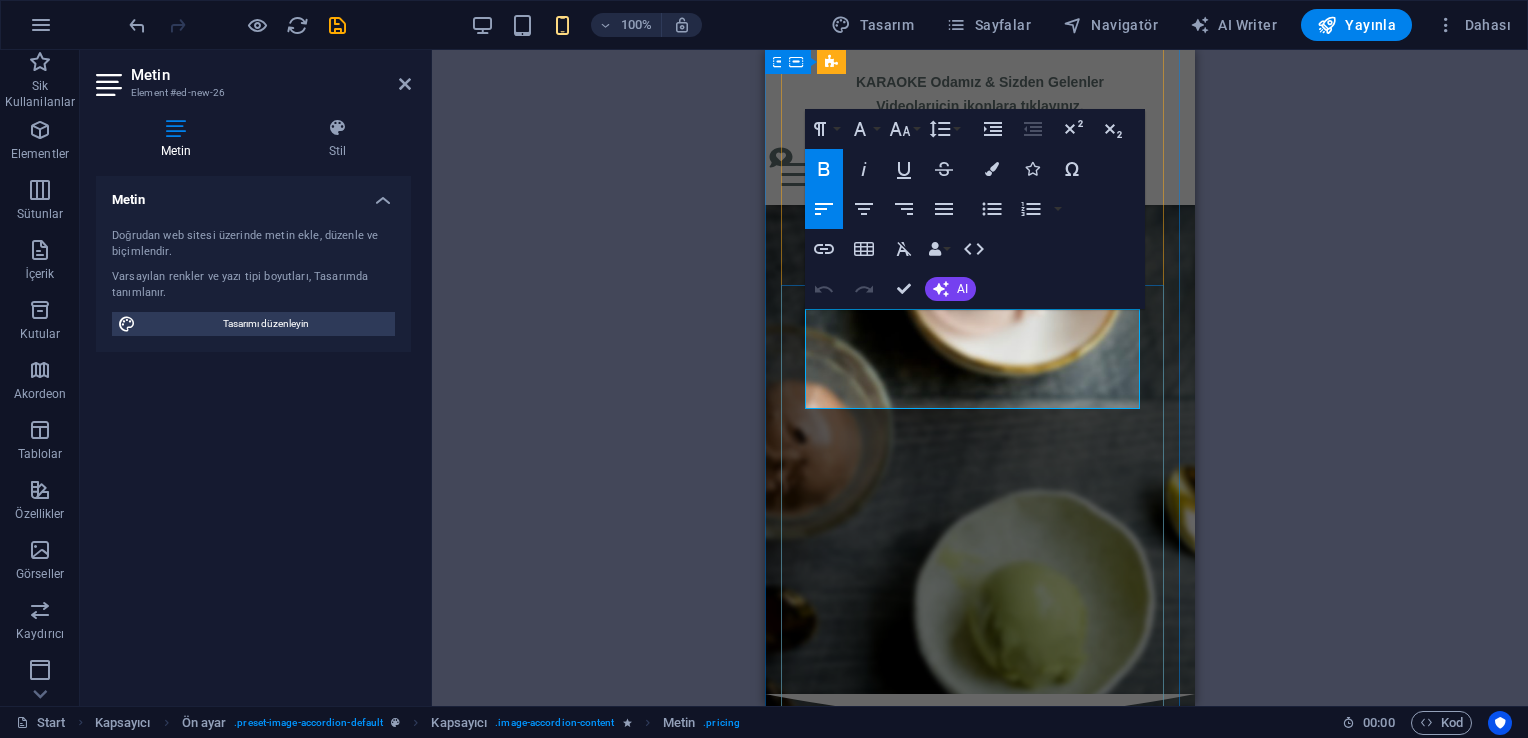 click on "nO|8 kuzu kulağı gold Alışılmışın dışına çıkanlara: Kuzu Kulağı, Absolut Vodka, Karamel Lİkörü, Yeşil Elma" at bounding box center (959, 1411) 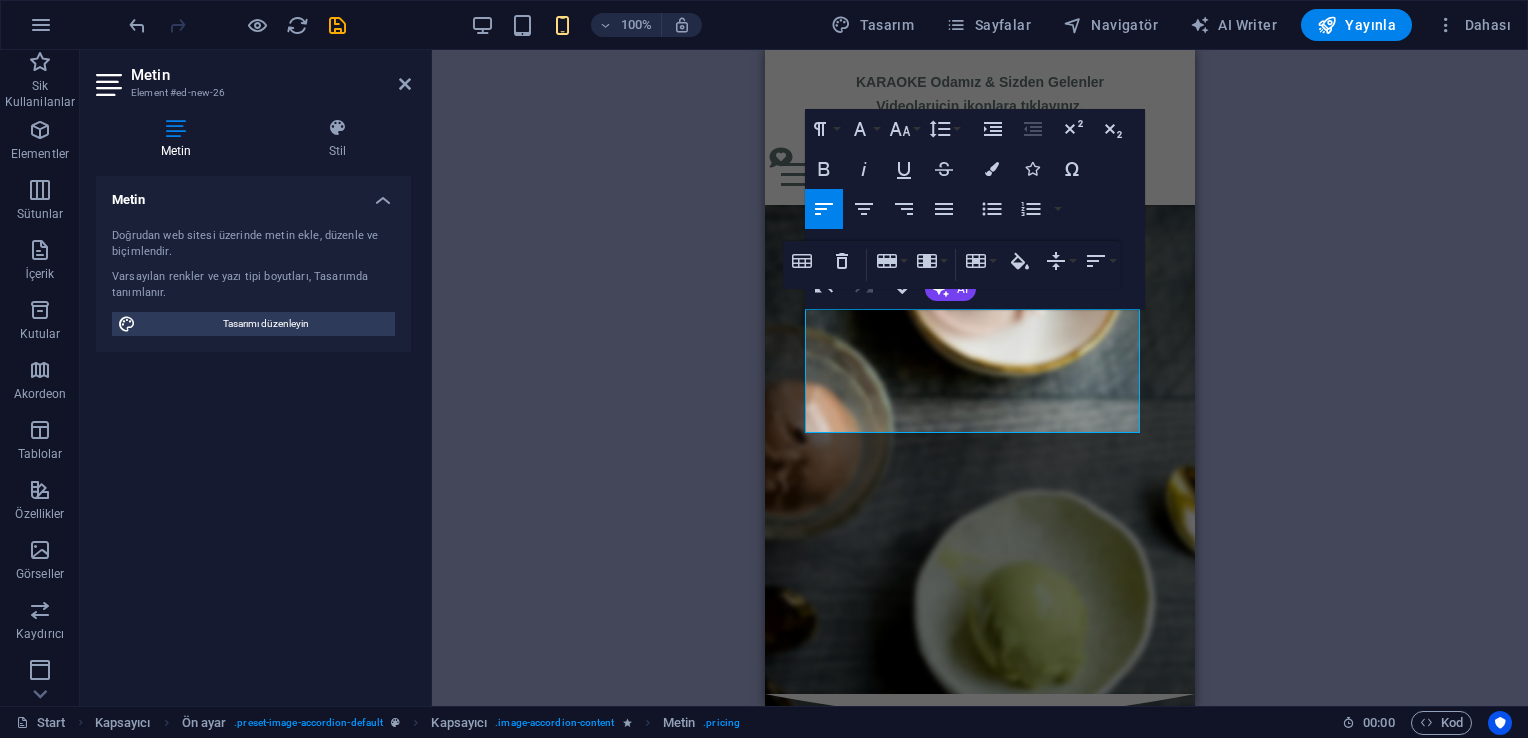 click on "Mevcut içeriği değiştirmek için buraya sürükleyin. Yeni bir element oluşturmak istiyorsanız “Ctrl” tuşuna basın.
H2   Kapsayıcı   İmaj   Banner   Banner   Kapsayıcı   Aralık   Kapsayıcı   Ön ayar   Metin   Kapsayıcı   Metin   Metin   Menü Çubuğu   Metin   Menü   Metin   Metin   Kapsayıcı   Metin   Metin   Kapsayıcı   Metin Paragraph Format Normal Heading 1 Heading 2 Heading 3 Heading 4 Heading 5 Heading 6 Code Font Family Arial Georgia Impact Tahoma Times New Roman Verdana Bowlby One Lobster Open Sans Pacifico Yellowtail Font Size 8 9 10 11 12 14 18 24 30 36 48 60 72 96 Line Height Default Single 1.15 1.5 Double Increase Indent Decrease Indent Superscript Subscript Bold Italic Underline Strikethrough Colors Icons Special Characters Align Left Align Center Align Right Align Justify Unordered List   Default Circle Disc Square    Ordered List   Default Lower Alpha Lower Greek Lower Roman Upper Alpha Upper Roman    Insert Link Insert Table Clear Formatting Cep" at bounding box center [980, -197] 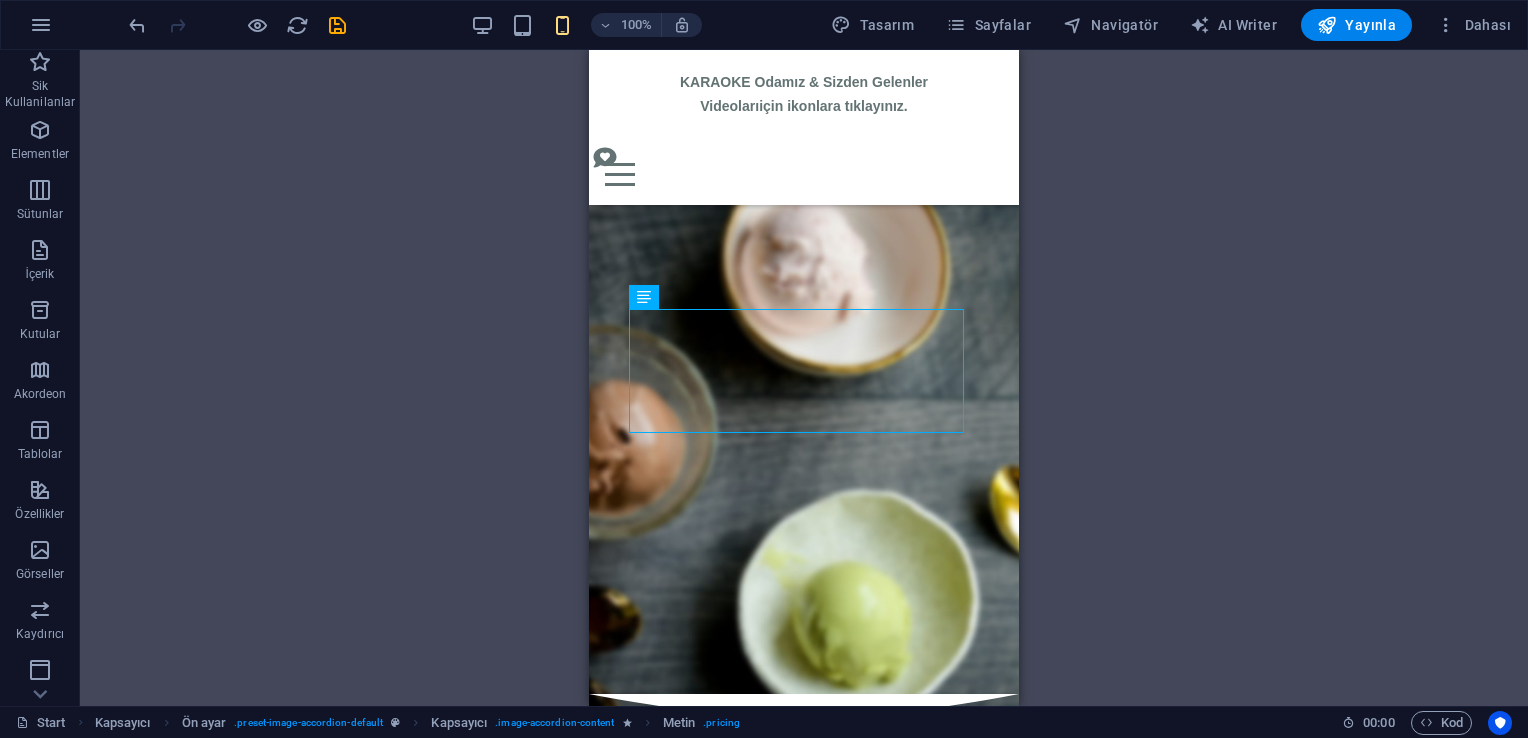 click on "Mevcut içeriği değiştirmek için buraya sürükleyin. Yeni bir element oluşturmak istiyorsanız “Ctrl” tuşuna basın.
H2   Kapsayıcı   İmaj   Banner   Banner   Kapsayıcı   Aralık   Kapsayıcı   Ön ayar   Metin   Kapsayıcı   Metin   Metin   Menü Çubuğu   Metin   Menü   Metin   Metin   Kapsayıcı   Metin   Metin   Metin Paragraph Format Normal Heading 1 Heading 2 Heading 3 Heading 4 Heading 5 Heading 6 Code Font Family Arial Georgia Impact Tahoma Times New Roman Verdana Bowlby One Lobster Open Sans Pacifico Yellowtail Font Size 8 9 10 11 12 14 18 24 30 36 48 60 72 96 Line Height Default Single 1.15 1.5 Double Increase Indent Decrease Indent Superscript Subscript Bold Italic Underline Strikethrough Colors Icons Special Characters Align Left Align Center Align Right Align Justify Unordered List   Default Circle Disc Square    Ordered List   Default Lower Alpha Lower Greek Lower Roman Upper Alpha Upper Roman    Insert Link Insert Table Clear Formatting Data Bindings Firma İlk ad Soyad Sokak Posta Kodu Şehir E-posta Telefon Cep Fax Özel alan 1 Özel alan 2 Özel alan 3 Özel alan 4 HTML Undo" at bounding box center [804, 378] 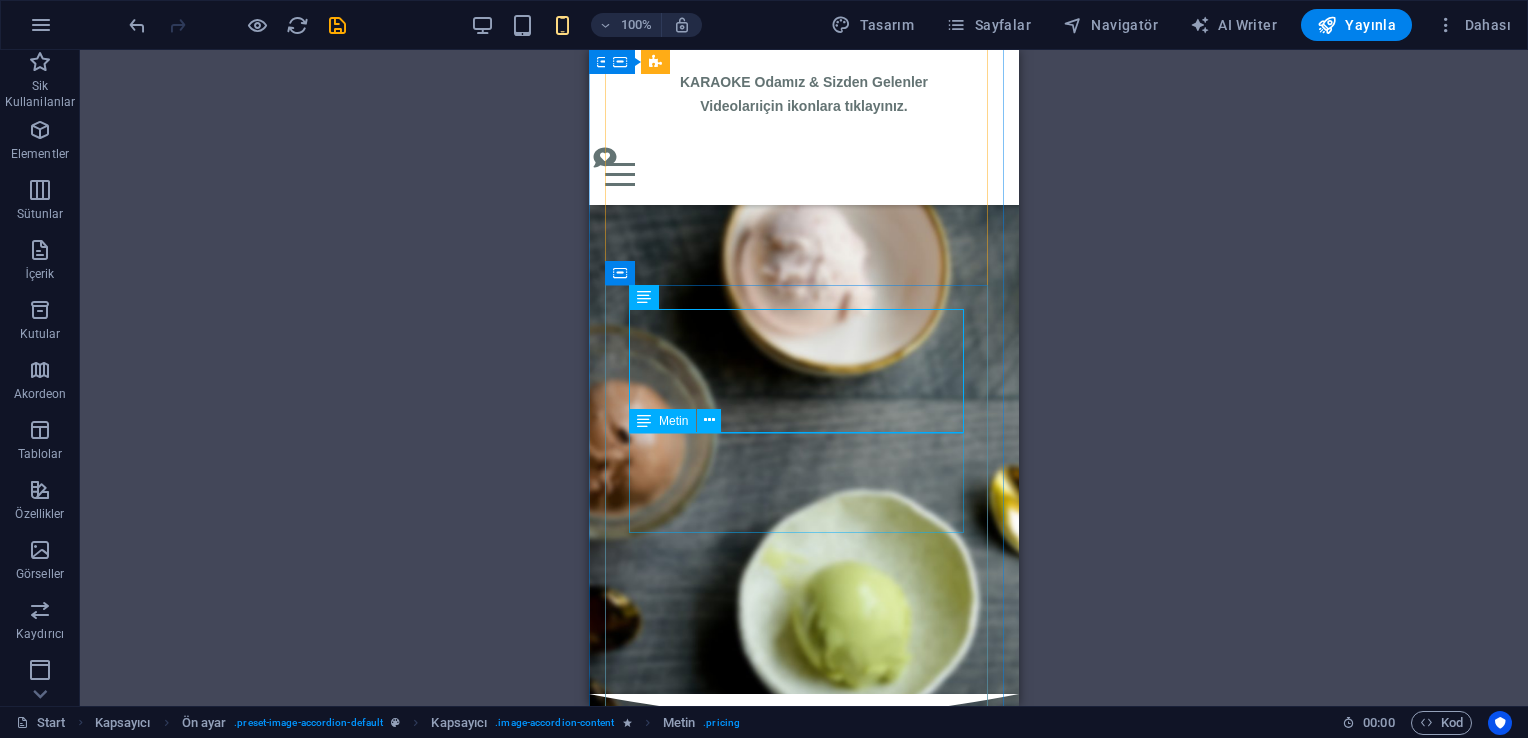 click on "nO|8 kuzu kulağı gold Alışılmışın dışına çıkanlara: Kuzu Kulağı, Absolut Vodka, Karamel Lİkörü, Yeşil Elma ₺425 ₺275" at bounding box center [804, 1535] 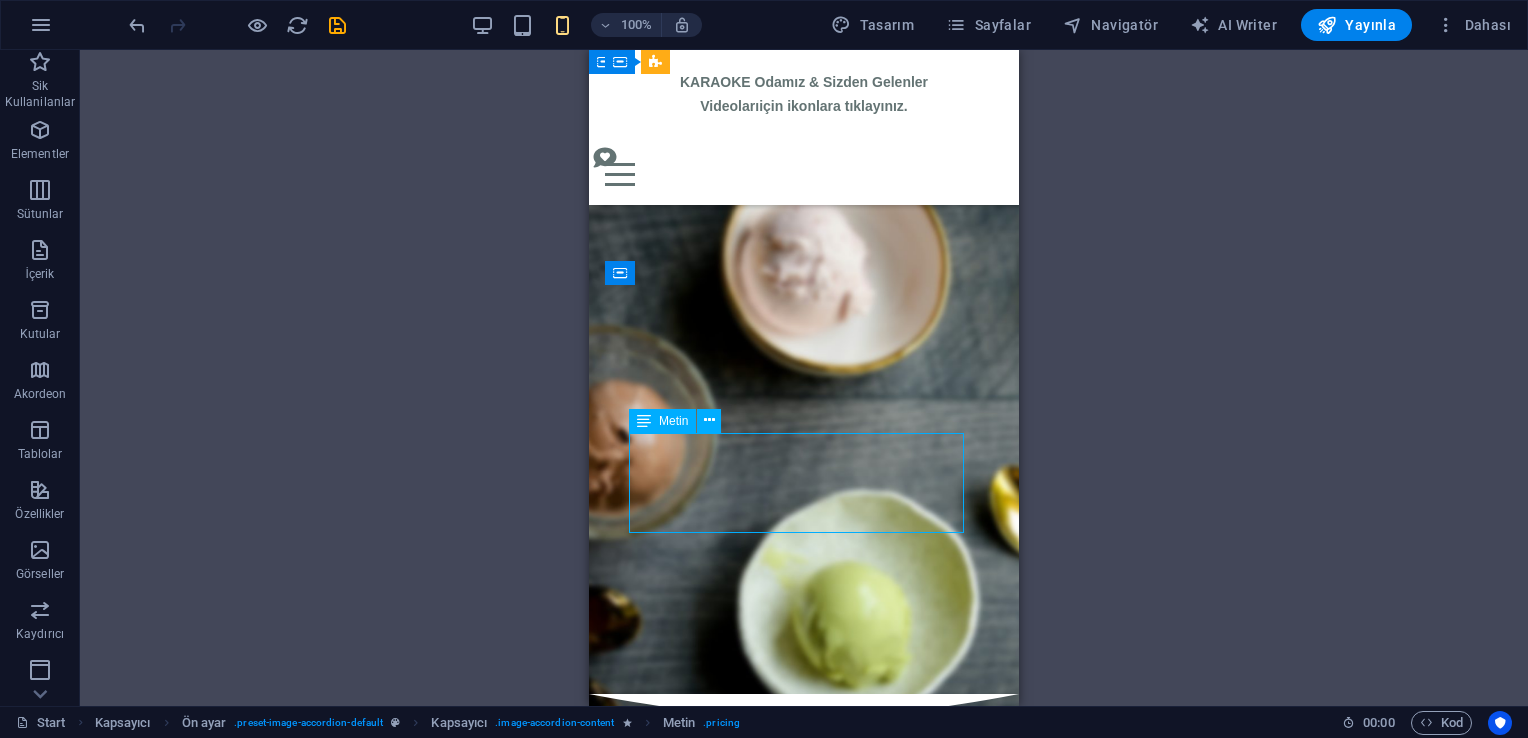 click on "nO|8 kuzu kulağı gold Alışılmışın dışına çıkanlara: Kuzu Kulağı, Absolut Vodka, Karamel Lİkörü, Yeşil Elma ₺425 ₺275" at bounding box center (804, 1535) 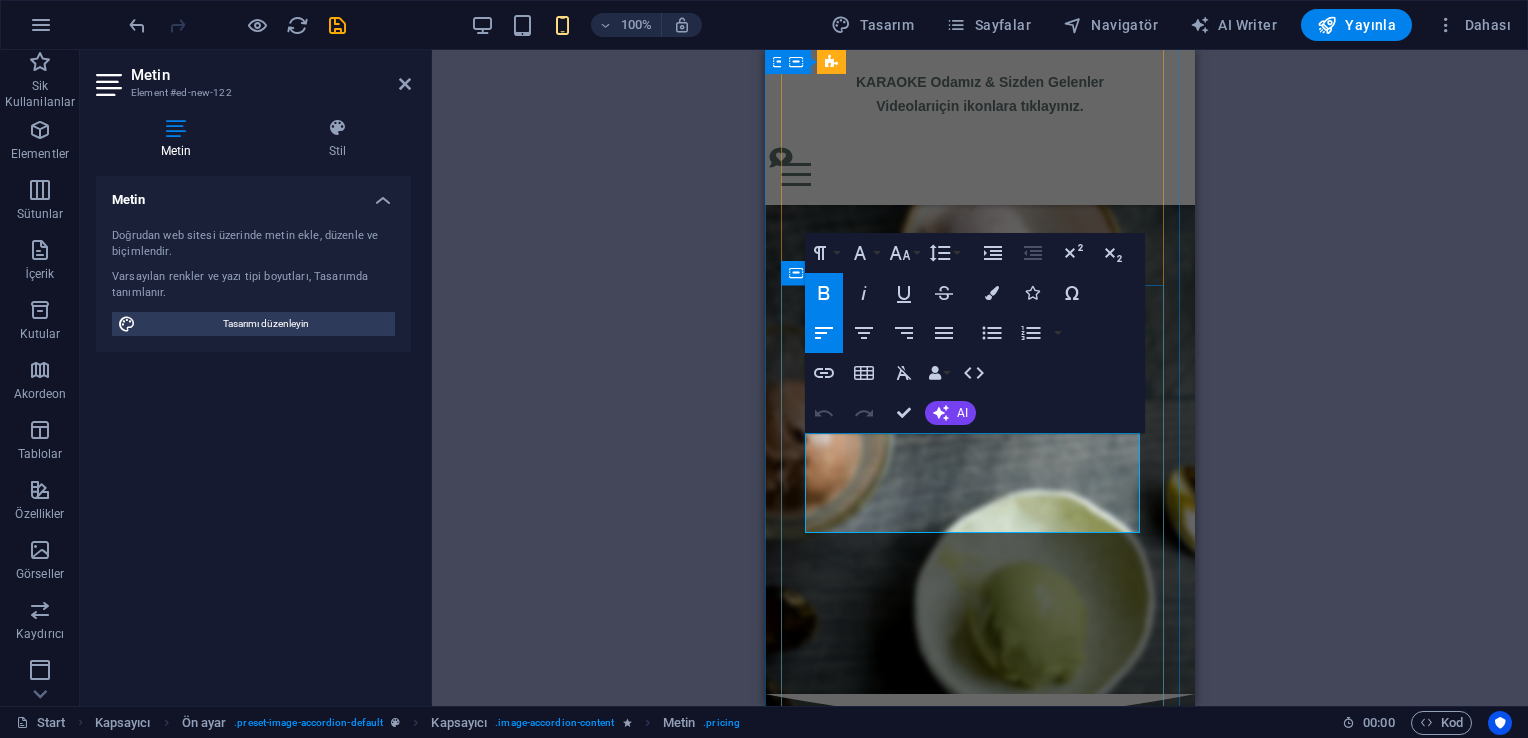 drag, startPoint x: 1012, startPoint y: 449, endPoint x: 970, endPoint y: 447, distance: 42.047592 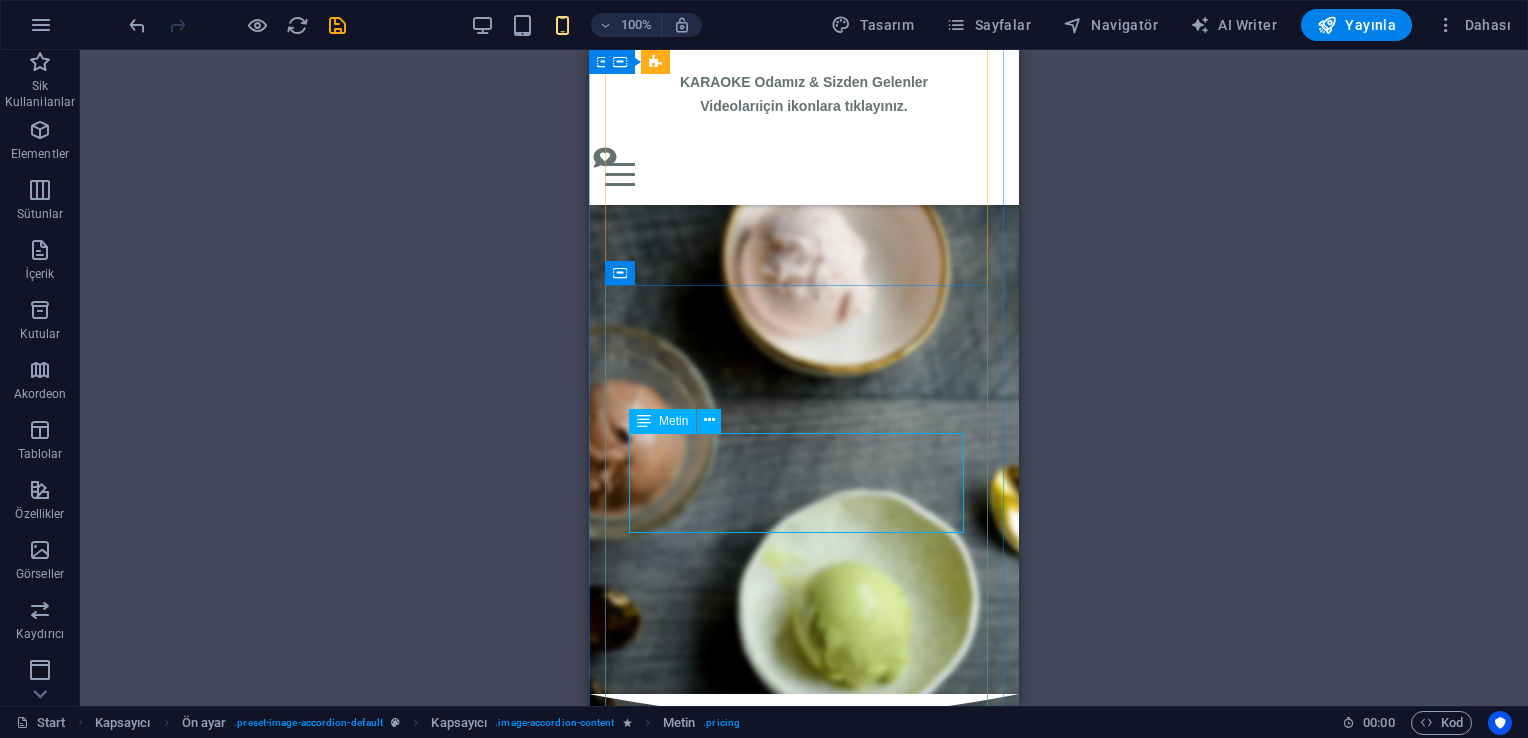 click on "nO|8 kuzu kulağı SOUR Alışılmışın dışına çıkanlara: Kuzu Kulağı, Absolut Vodka, Karamel Lİkörü, Yeşil Elma ₺425 ₺275" at bounding box center [804, 1535] 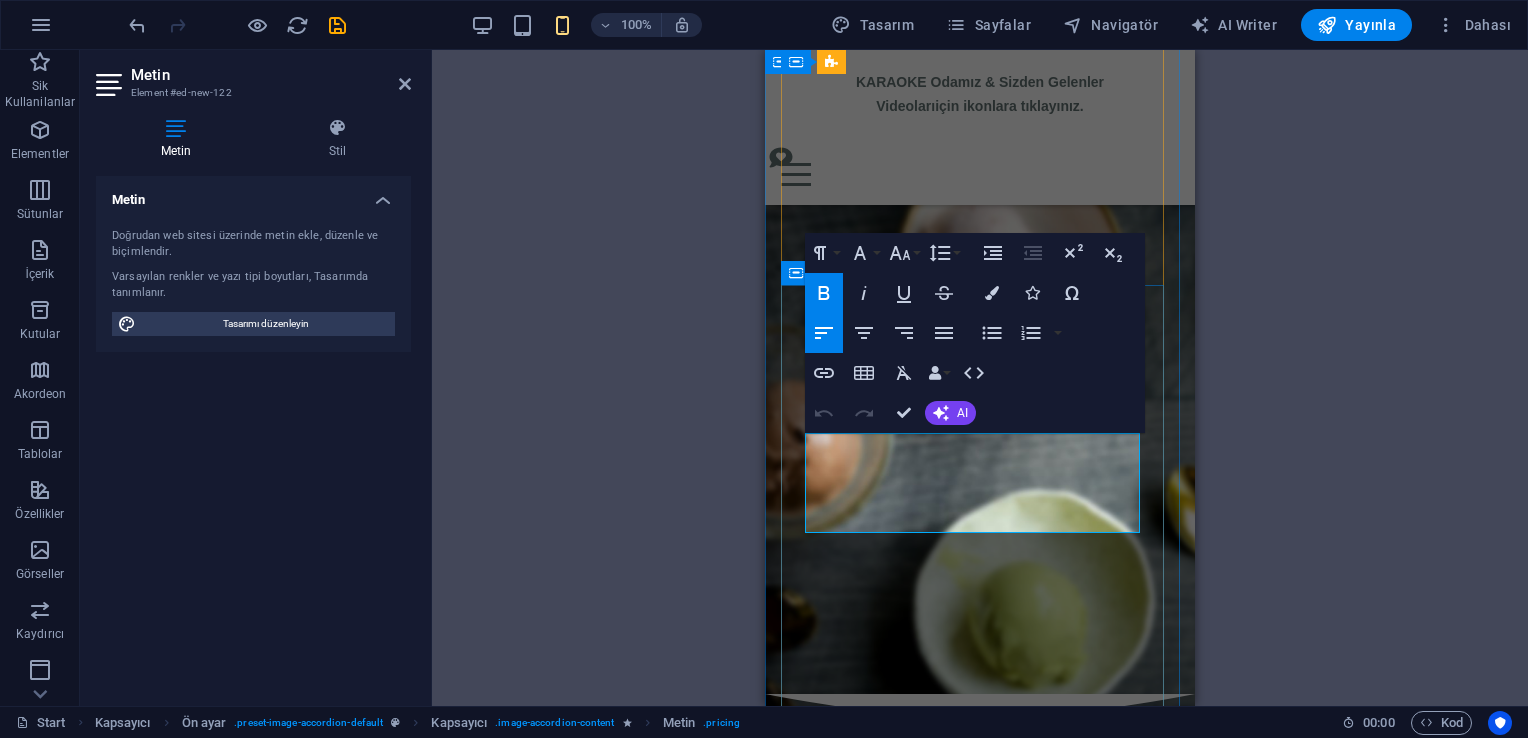 drag, startPoint x: 1012, startPoint y: 480, endPoint x: 809, endPoint y: 481, distance: 203.00246 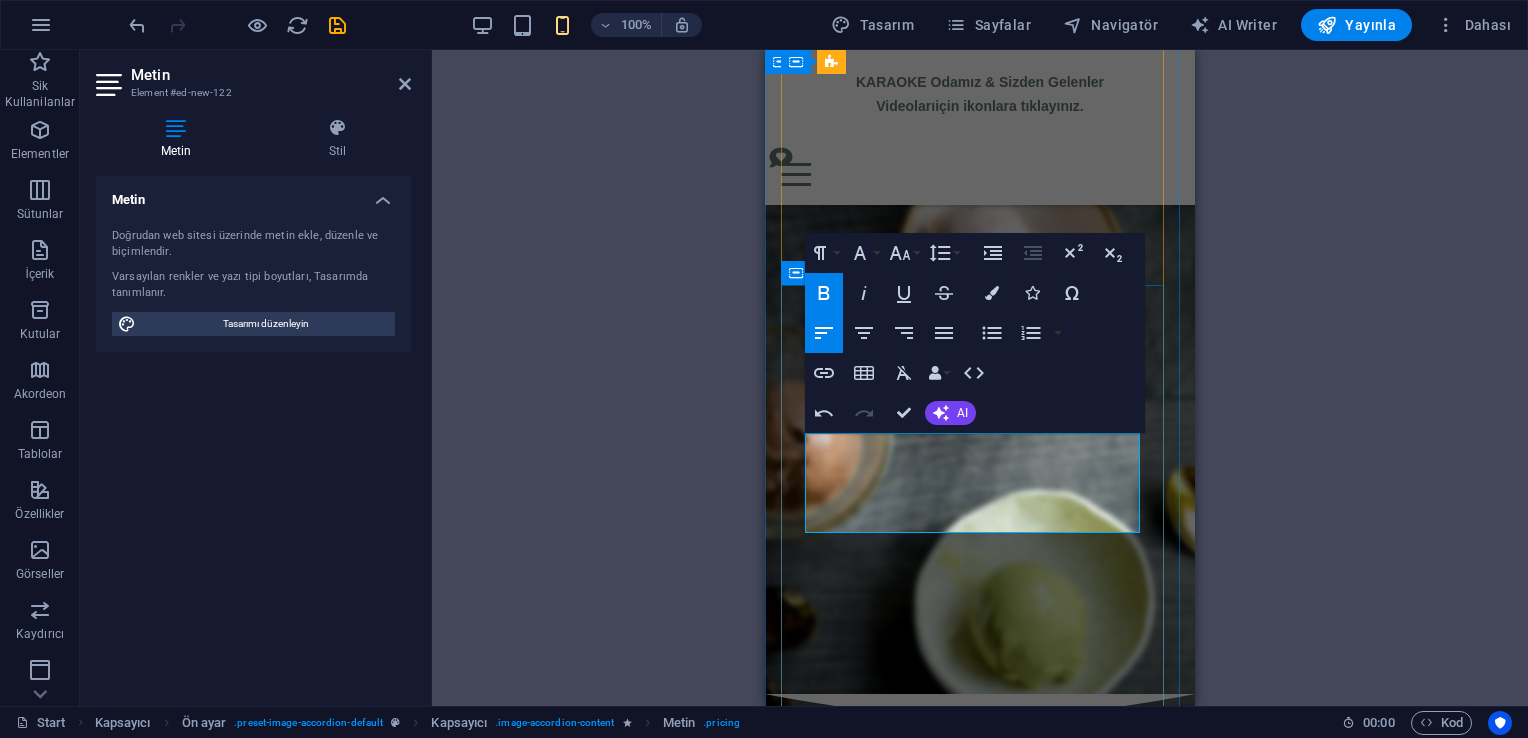 click on "Kuzu Kulağı, Absolut Vodka, Karamel Lİkörü, Yeşil Elma" at bounding box center [945, 1561] 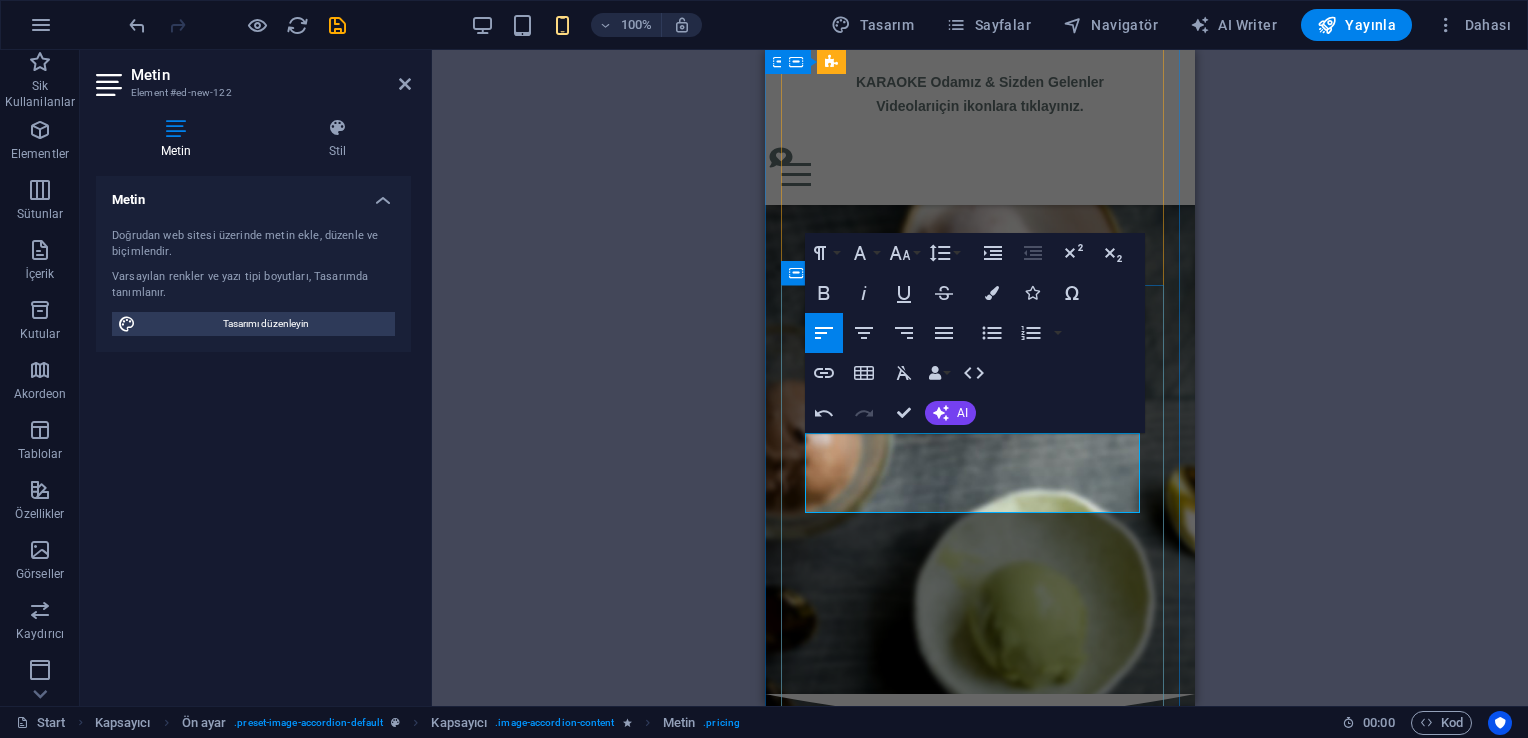 click on "Kuzu Kulağı, Absolut Vodka, Karamel Lİkörü, Yeşil Elma" at bounding box center [945, 1537] 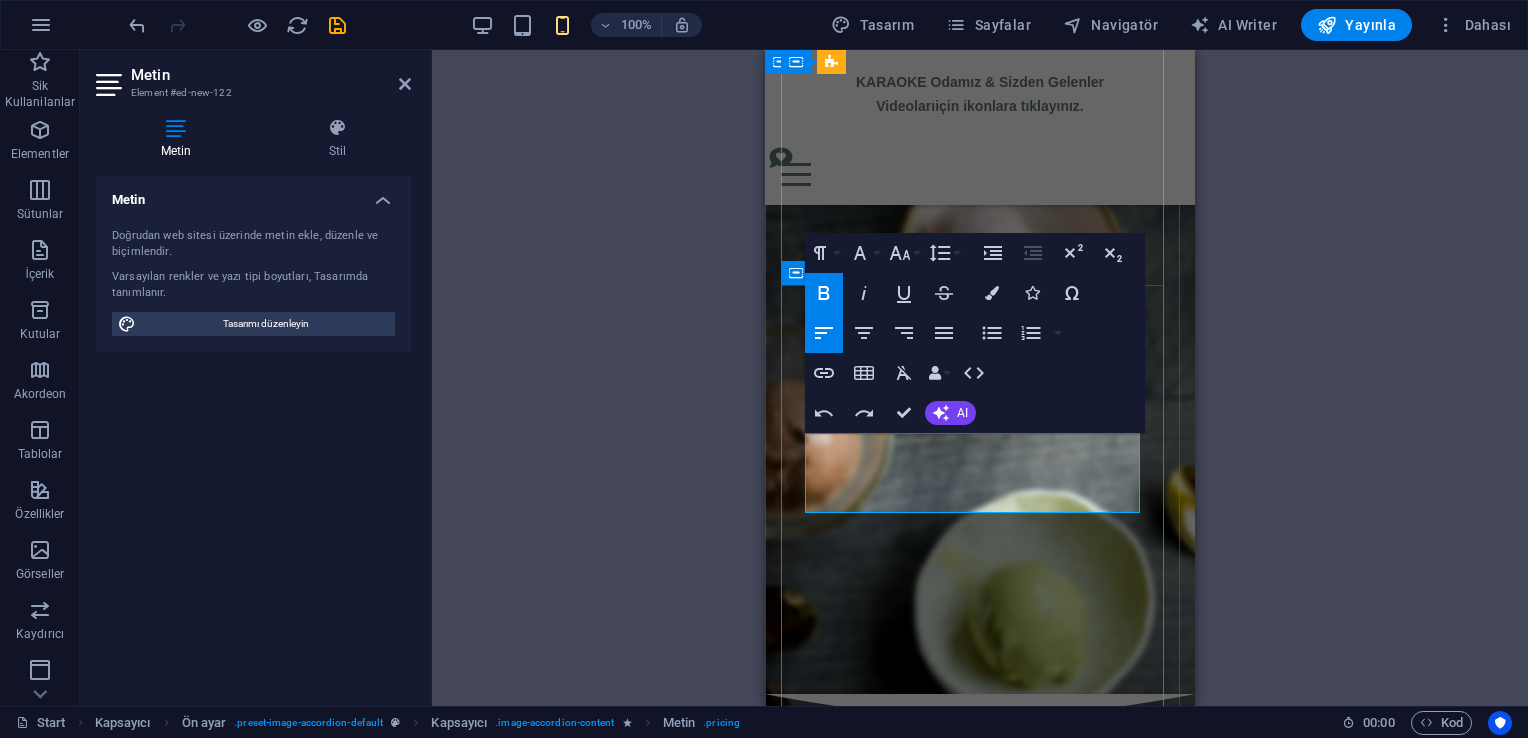 click on "[LIQUID], [BRAND] [LIQUID], [FRESH] [HERB]," at bounding box center (940, 1537) 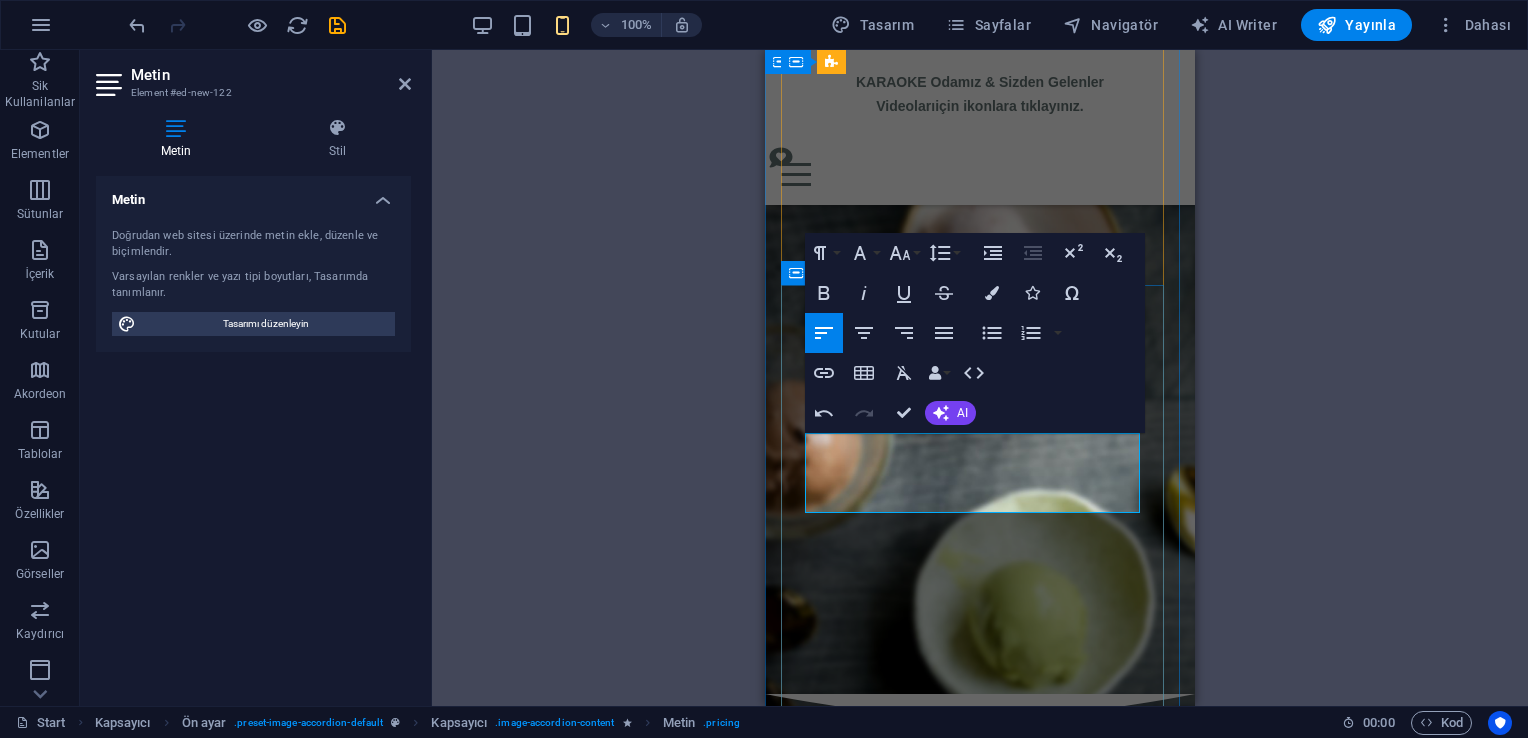 click on "Kuzu Kulağı, Absolut Vodka, Taze Nane," at bounding box center (955, 1525) 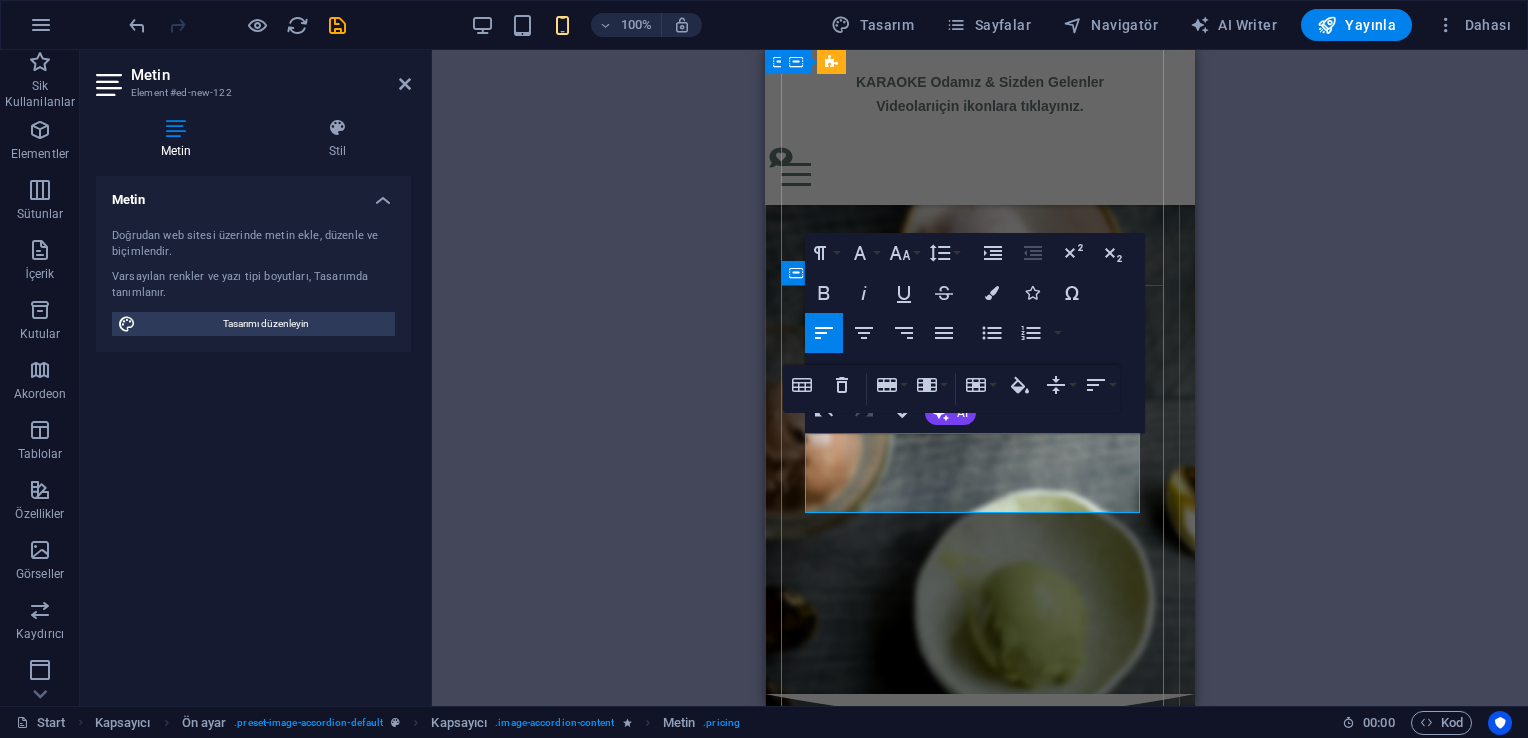 click on "nO|8 kuzu kulağı SOUR Kuzu Kulağı, Absolut Vodka, Taze Nane," at bounding box center [958, 1512] 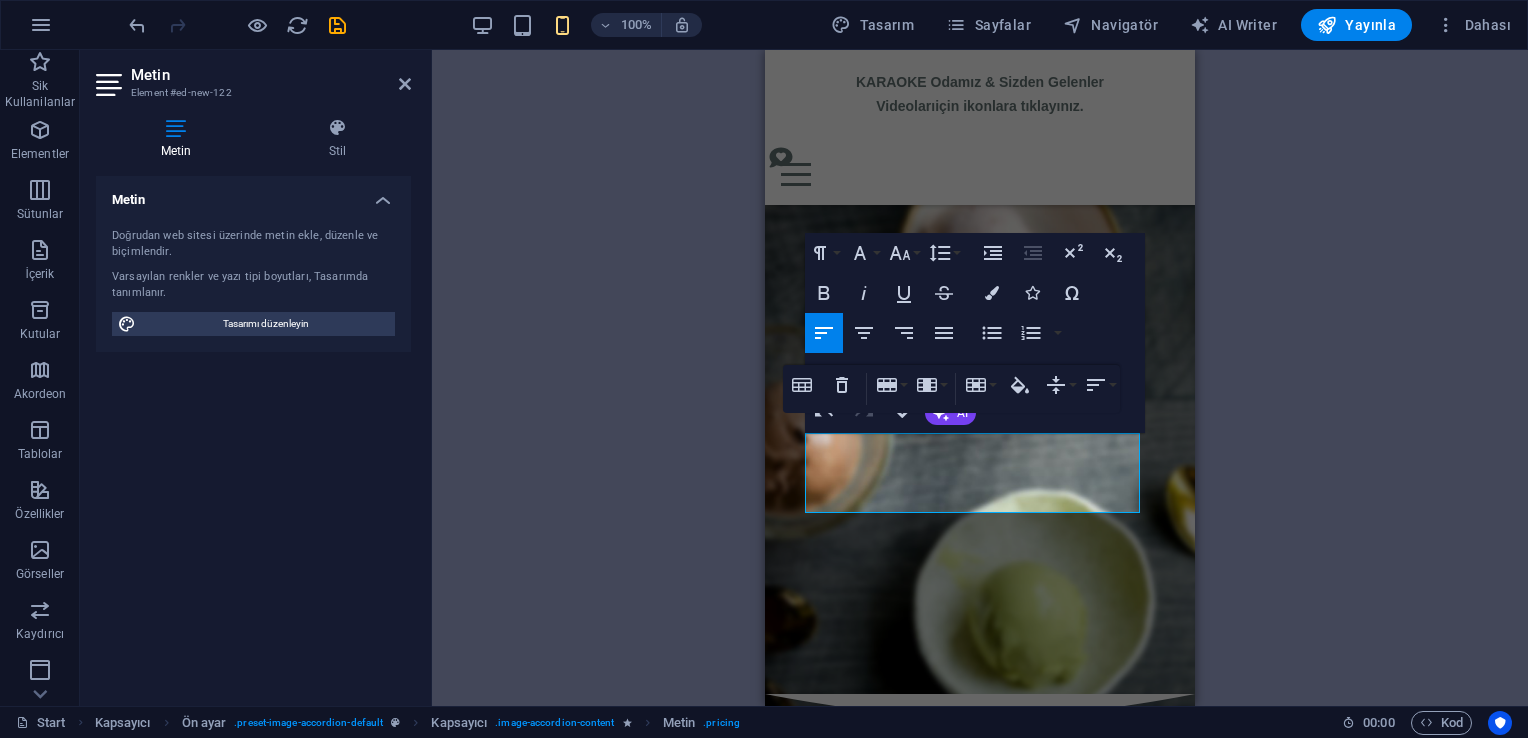 click on "H2   Kapsayıcı   İmaj   Banner   Banner   Kapsayıcı   Aralık   Kapsayıcı   Ön ayar   Metin   Kapsayıcı   Metin   Metin   Menü Çubuğu   Metin   Menü   Metin   Metin   Kapsayıcı   Metin   Metin   Metin Paragraph Format Normal Heading 1 Heading 2 Heading 3 Heading 4 Heading 5 Heading 6 Code Font Family Arial Georgia Impact Tahoma Times New Roman Verdana Bowlby One Lobster Open Sans Pacifico Yellowtail Font Size 8 9 10 11 12 14 18 24 30 36 48 60 72 96 Line Height Default Single 1.15 1.5 Double Increase Indent Decrease Indent Superscript Subscript Bold Italic Underline Strikethrough Colors Icons Special Characters Align Left Align Center Align Right Align Justify Unordered List   Default Circle Disc Square    Ordered List   Default Lower Alpha Lower Greek Lower Roman Upper Alpha Upper Roman    Insert Link Insert Table Clear Formatting Data Bindings Firma İlk ad Soyad Sokak Posta Kodu Şehir E-posta Telefon Cep Fax Özel alan 1 Özel alan 2 Özel alan 3 Özel alan 4 HTML Undo" at bounding box center [980, -197] 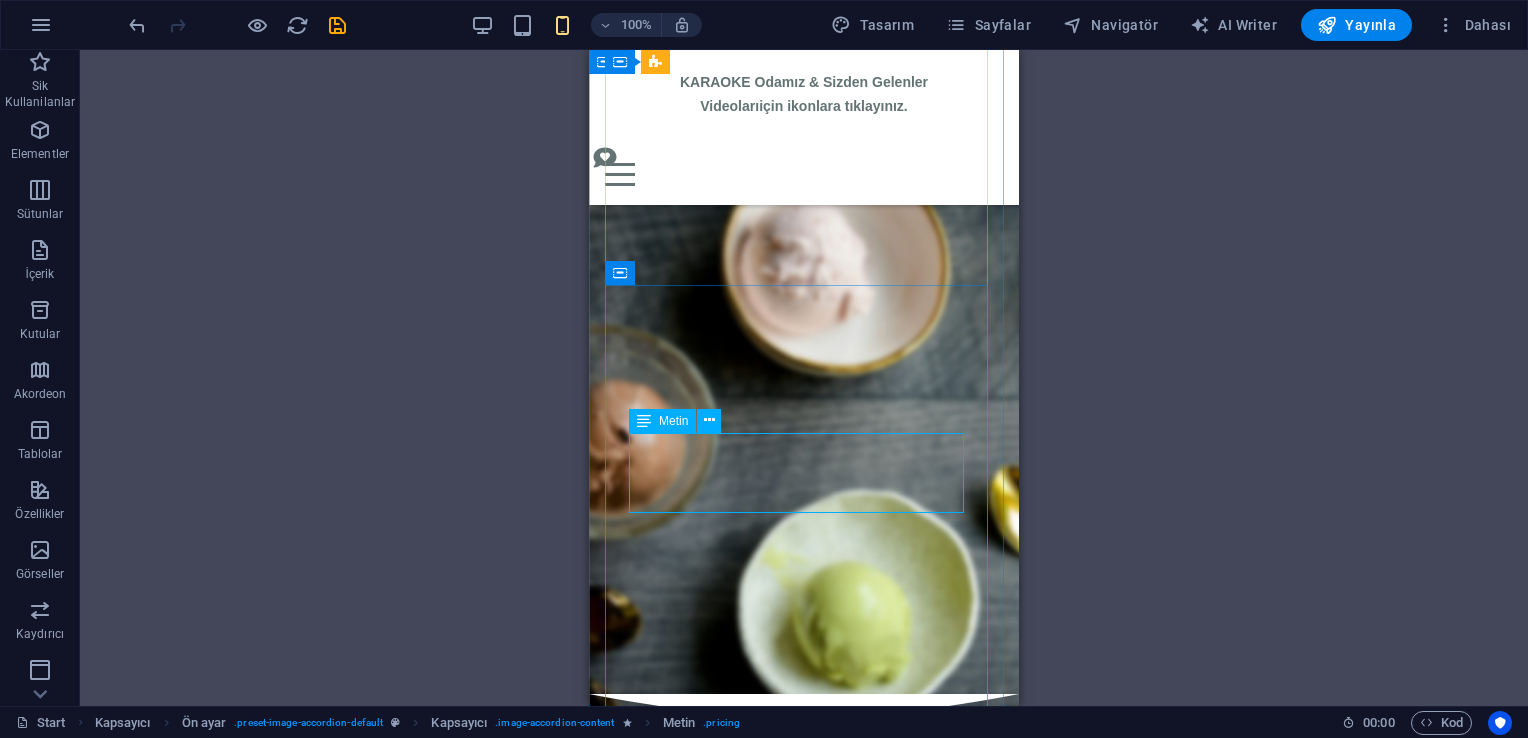 click on "nO|8 [LIQUID] SOUR [LIQUID], [BRAND] [LIQUID], [FRESH] [HERB], [FRUIT], [SODA] ₺425 ₺275" at bounding box center (804, 1526) 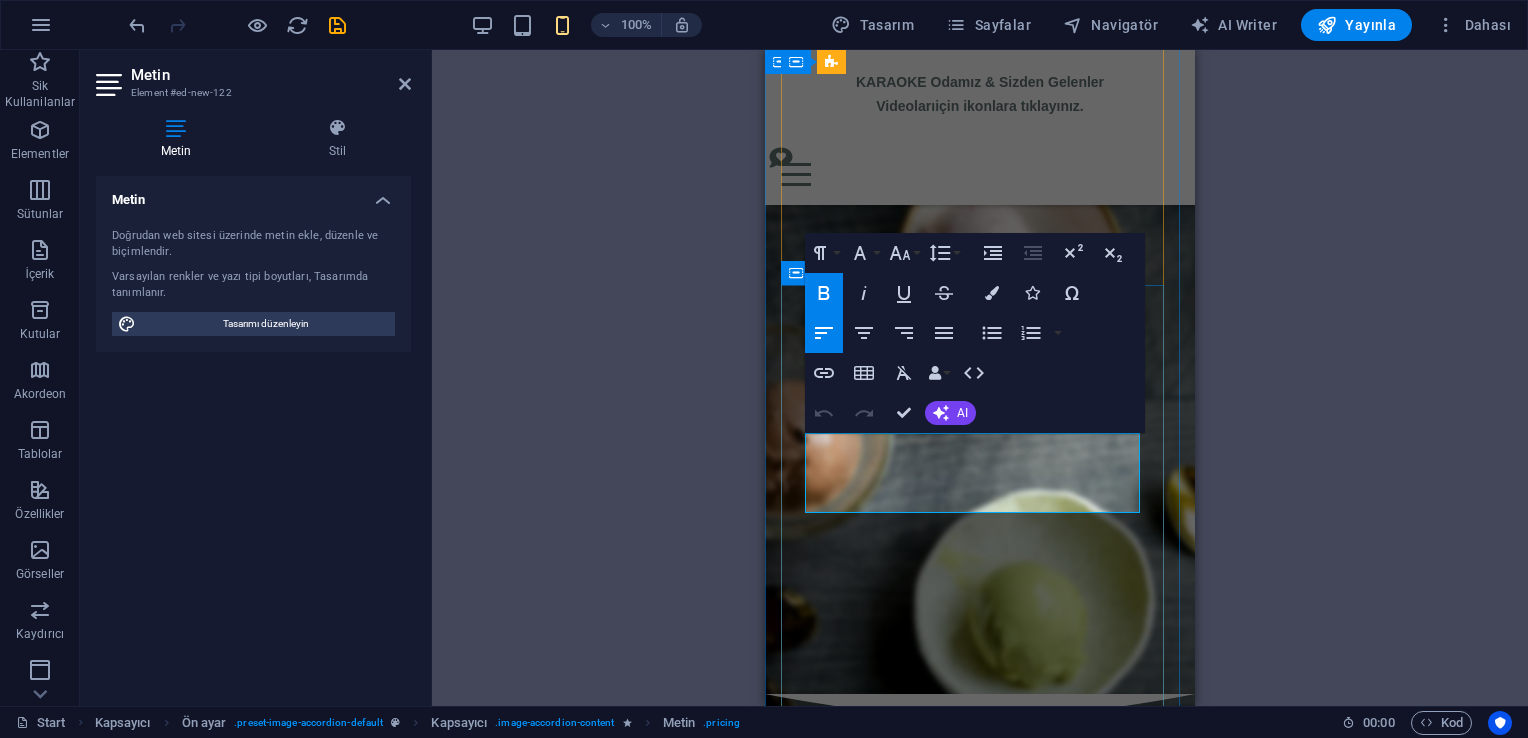 click on "50 CL FIÇI [BRAND] [MALT] Her gün saat 18:00’e kadar! ₺150 ₺125" at bounding box center (980, 1608) 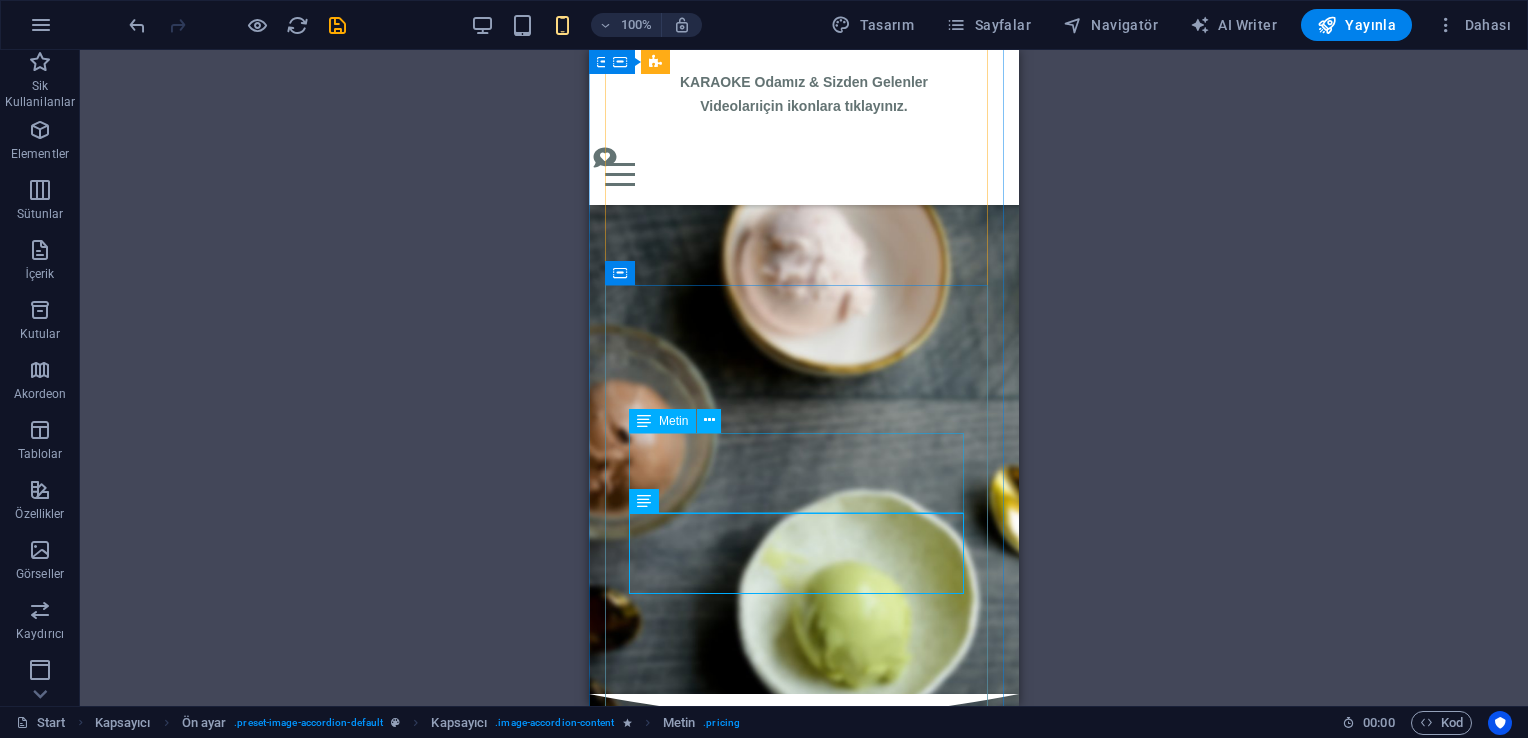 click on "nO|8 [LIQUID] SOUR [LIQUID], [BRAND] [LIQUID], [FRESH] [HERB], [FRUIT], [SODA] ₺425 ₺275" at bounding box center [804, 1526] 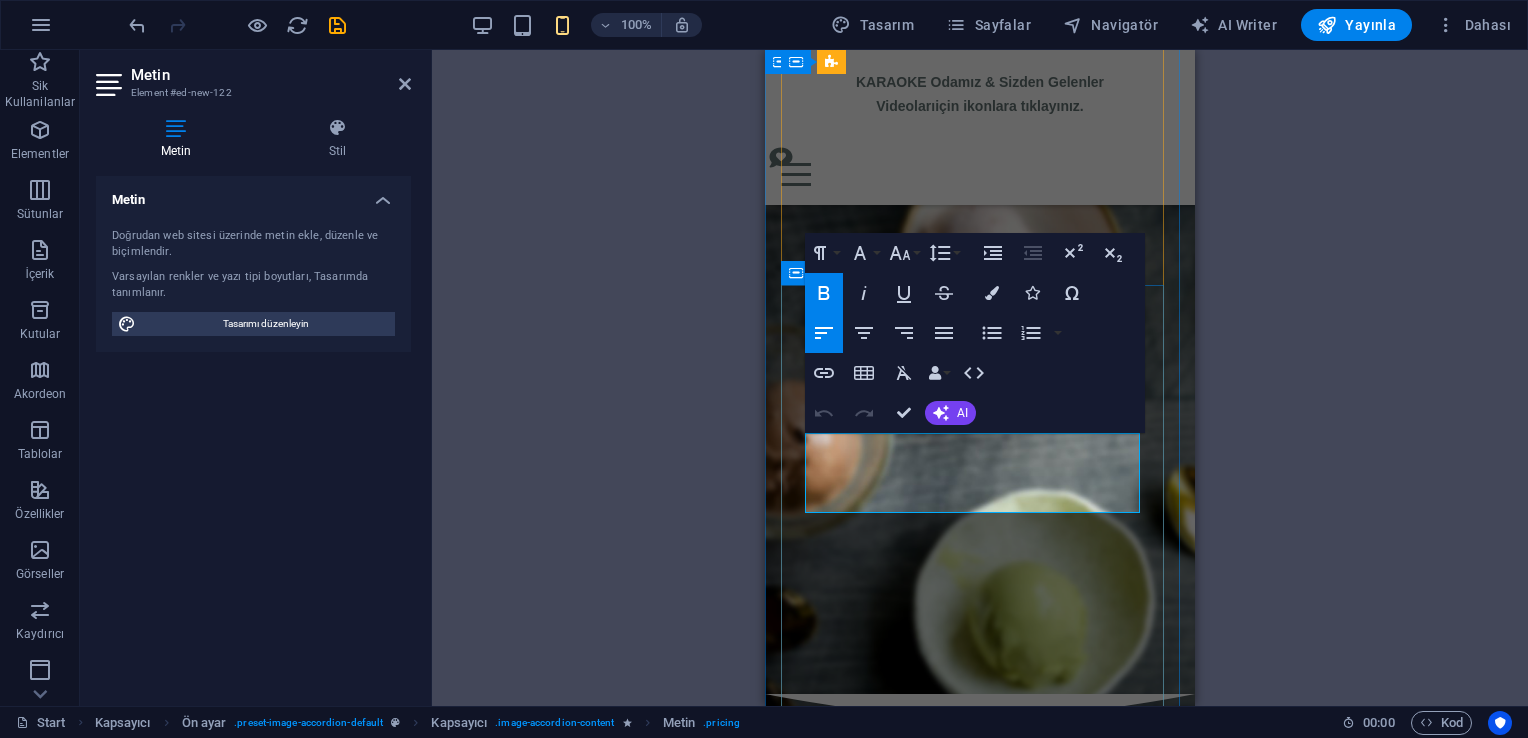 click on "nO|8 [LIQUID] SOUR [LIQUID], [BRAND] [LIQUID], [FRESH] [HERB], [FRUIT], [SODA]" at bounding box center (959, 1524) 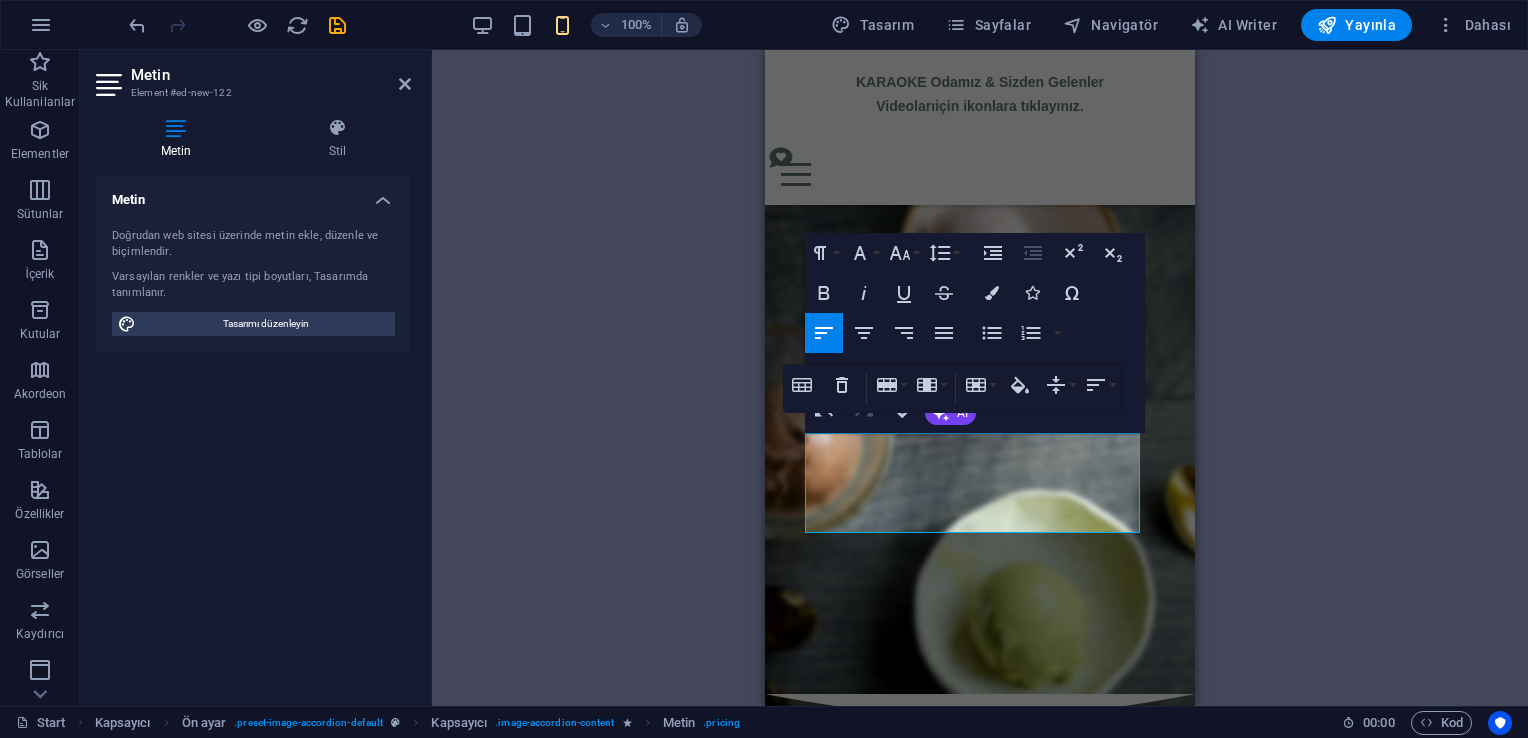 click on "H2   Kapsayıcı   İmaj   Banner   Banner   Kapsayıcı   Aralık   Kapsayıcı   Ön ayar   Metin   Kapsayıcı   Metin   Metin   Menü Çubuğu   Metin   Menü   Metin   Metin   Kapsayıcı   Metin   Metin   Metin Paragraph Format Normal Heading 1 Heading 2 Heading 3 Heading 4 Heading 5 Heading 6 Code Font Family Arial Georgia Impact Tahoma Times New Roman Verdana Bowlby One Lobster Open Sans Pacifico Yellowtail Font Size 8 9 10 11 12 14 18 24 30 36 48 60 72 96 Line Height Default Single 1.15 1.5 Double Increase Indent Decrease Indent Superscript Subscript Bold Italic Underline Strikethrough Colors Icons Special Characters Align Left Align Center Align Right Align Justify Unordered List   Default Circle Disc Square    Ordered List   Default Lower Alpha Lower Greek Lower Roman Upper Alpha Upper Roman    Insert Link Insert Table Clear Formatting Data Bindings Firma İlk ad Soyad Sokak Posta Kodu Şehir E-posta Telefon Cep Fax Özel alan 1 Özel alan 2 Özel alan 3 Özel alan 4 HTML Undo" at bounding box center [980, -197] 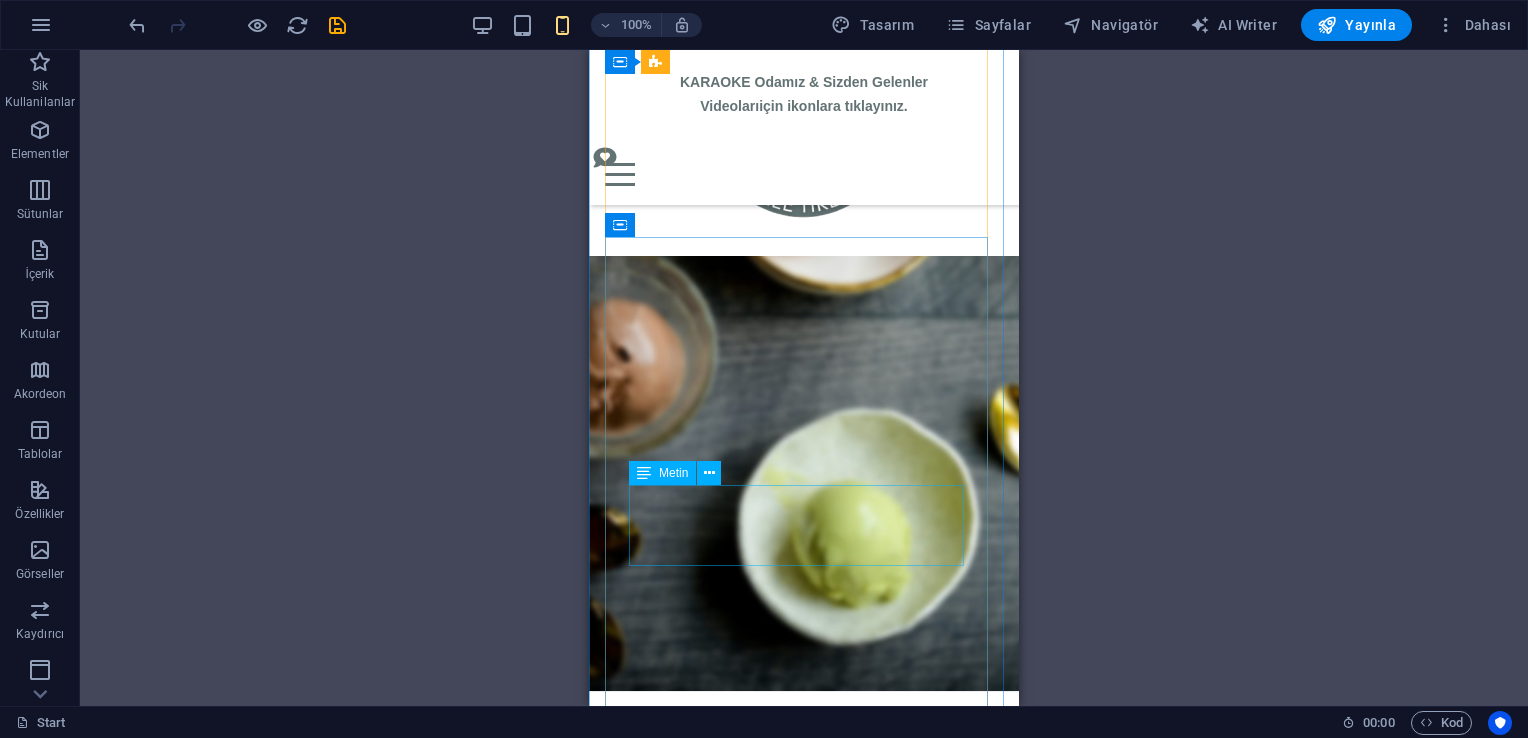 scroll, scrollTop: 1076, scrollLeft: 0, axis: vertical 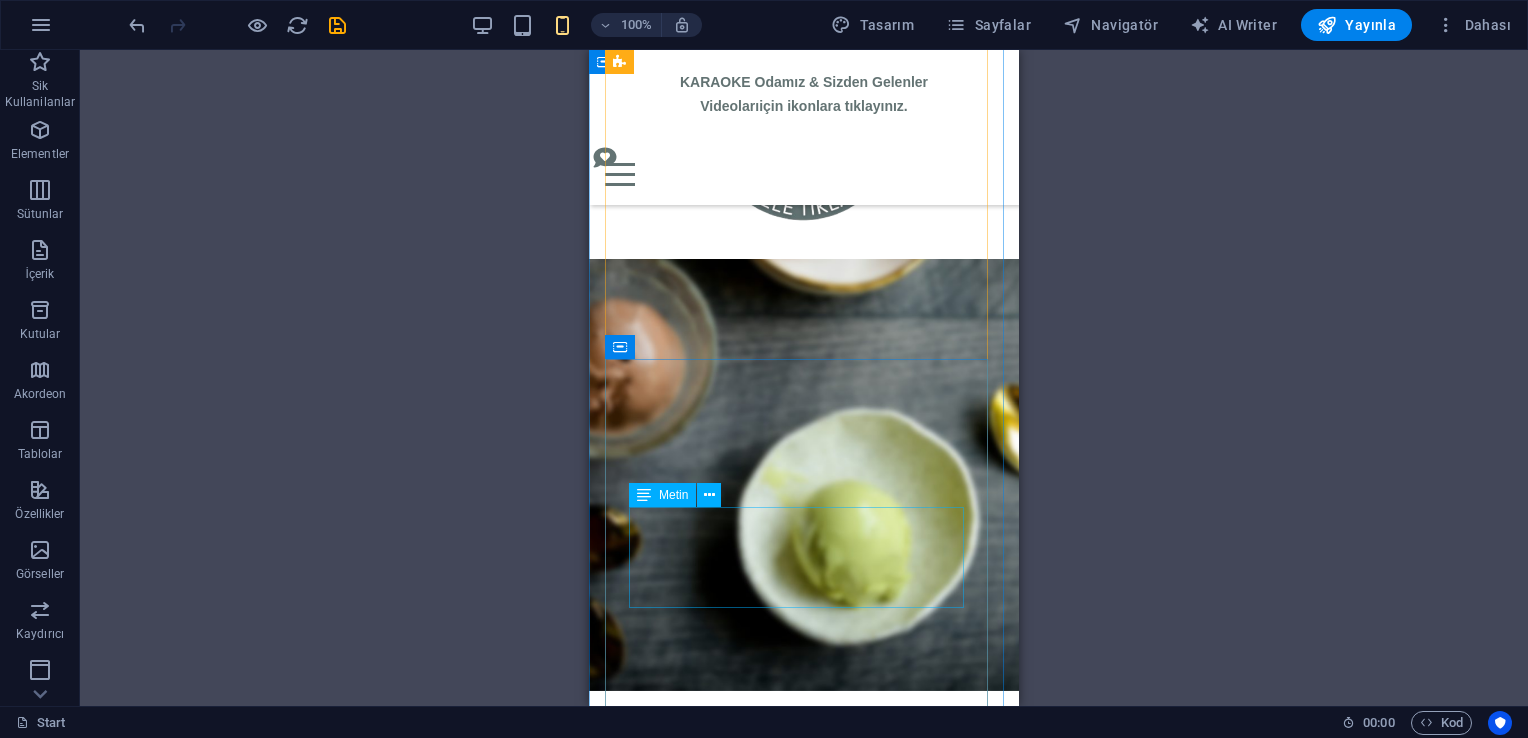 click on "nO|8 [LIQUID] SOUR [LIQUID], [BRAND] [LIQUID], [FRESH] [HERB], [FRUIT], [SODA] ₺425 ₺275" at bounding box center [804, 1609] 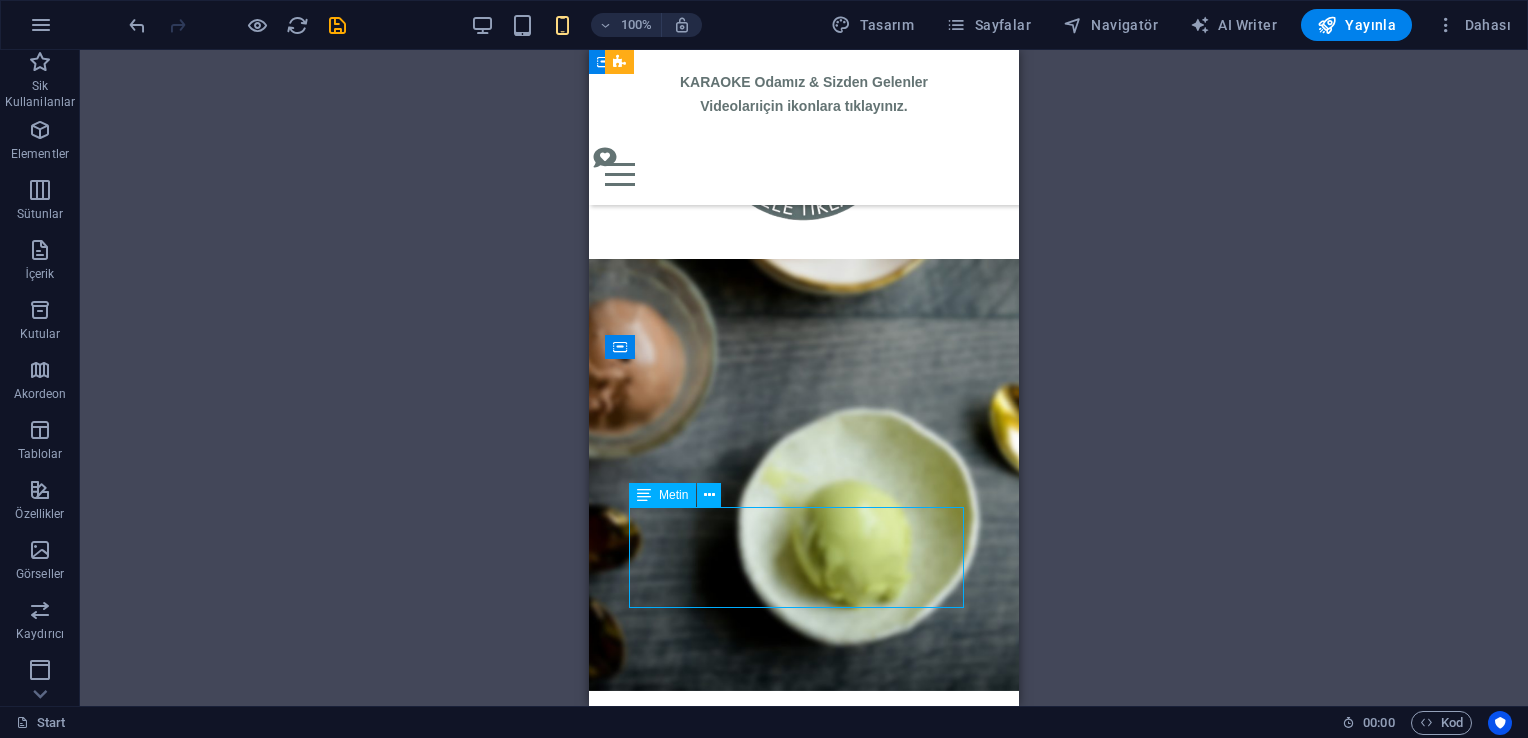 click on "nO|8 [LIQUID] SOUR [LIQUID], [BRAND] [LIQUID], [FRESH] [HERB], [FRUIT], [SODA] ₺425 ₺275" at bounding box center (804, 1609) 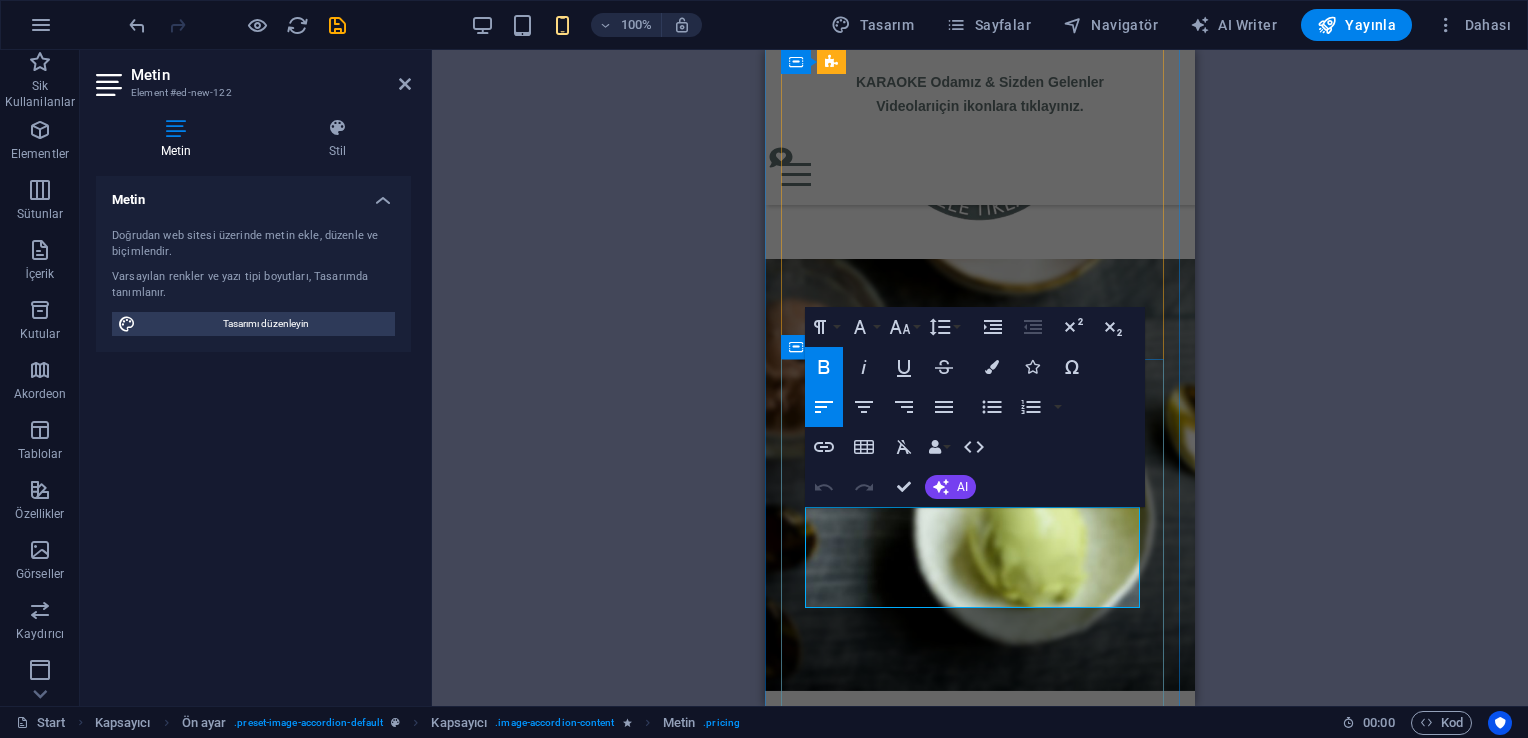 click on "nO|8 [LIQUID] SOUR" at bounding box center [959, 1574] 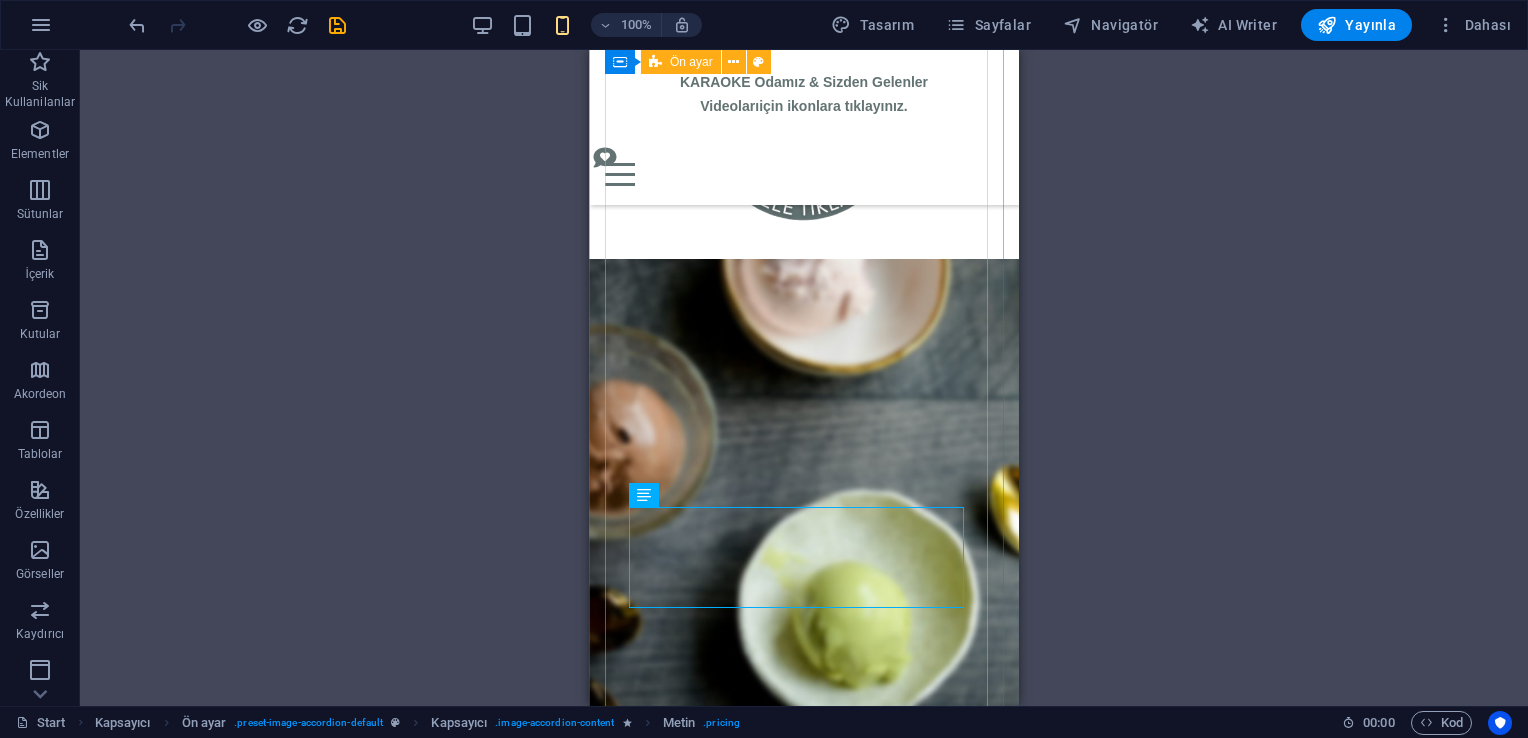 click on "KAMPANYALAR nO|8 [LIQUID] gold Alışılmışın dışına çıkanlara: [LIQUID], [BRAND] [LIQUID], [CARAMEL] [LIQUID], [FRUIT] ₺425 ₺275 nO|8 [LIQUID] FRESH [LIQUID], [BRAND] [LIQUID], [FRESH] [HERB], [FRUIT], [SODA] ₺425 ₺275 50 CL FIÇI [BRAND] [MALT] Her gün saat 18:00’e kadar! ₺150 ₺125 eFES 33CL+vODKA [SHOT] [NUT], [CARAMEL], [STRAWBERRY], [ALMOND] [BRAND] [SHOT] Seçenekleri İle. ₺210 ₺175 no|8 [BLUE_DREAM] [FRUIT], [BRAND], [BLUE_CURACAO] ₺350 ₺250 no|8 [SUNSET] [FRUIT], [BRAND], [GREANADINE] ₺350 ₺250 [JAEGERBOMB] [BRAND] [SHOT], [ENERGY] ₺325 ₺250 ŞİŞE BİRALAR [BRAND] [MALT] 50 CL  ₺180 50 CL FIÇI [BRAND] [MALT] Her gün saat 18:00’e kadar! ₺150 ₺125 eFES ÖZEL SERİ 50 CL ₺200 efes pılsen 50 cl ₺180 bud 50 cl ₺220 belfast 50 cl ₺200 mıller 50 cl ₺200 Beck's 50 cl ₺220 amsterdam 50 cl ₺270 bOMONTi FiLTRESiZ 50 CL ₺200 mILLER 33 CL ₺ 180 efes 33 cl ₺130 erdınger 33 cl ₺270 corona 35.5 cl ₺250 Efes glutensiz 50 cl ₺210 + Meksikan bardak ₺15 SHOTS   su" at bounding box center [804, 10821] 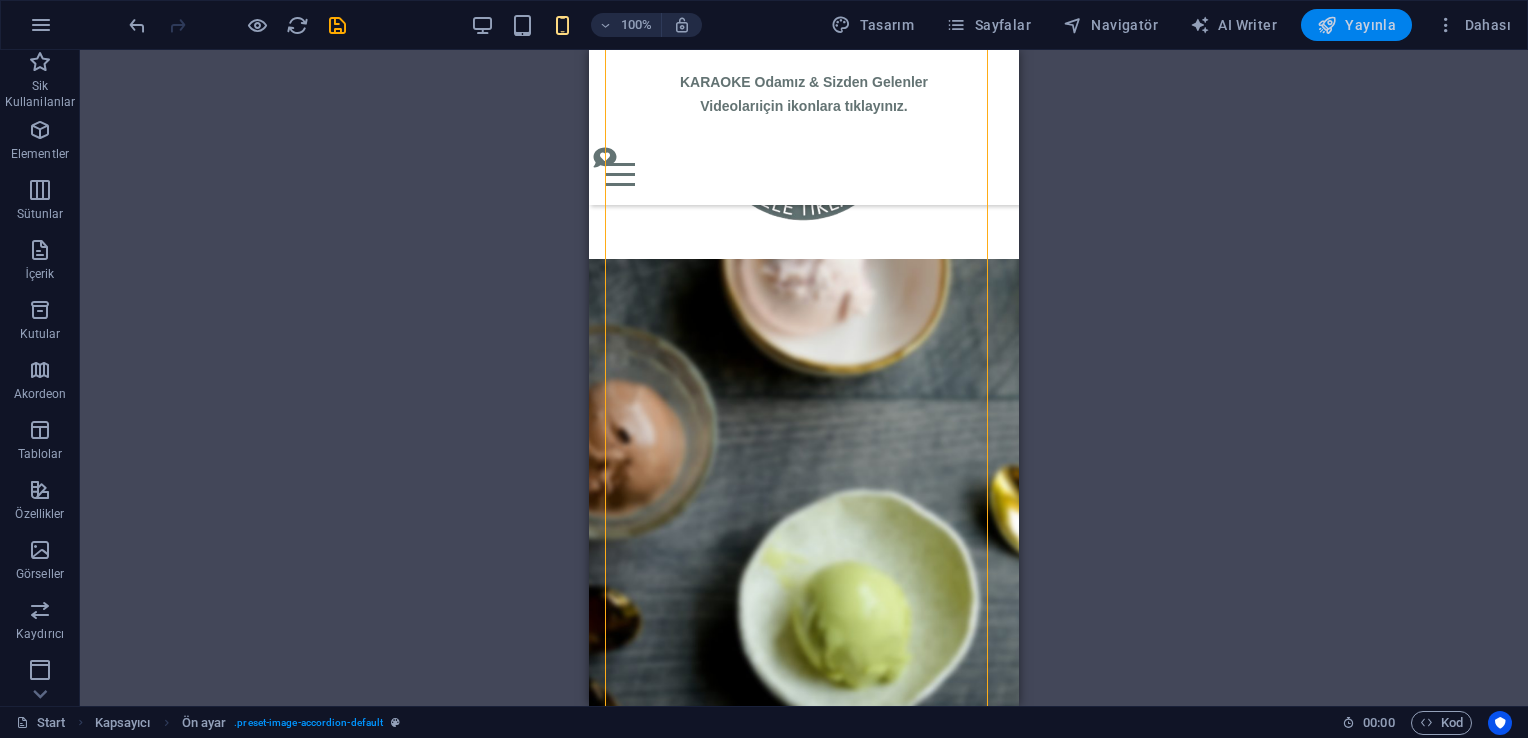 click on "Yayınla" at bounding box center [1356, 25] 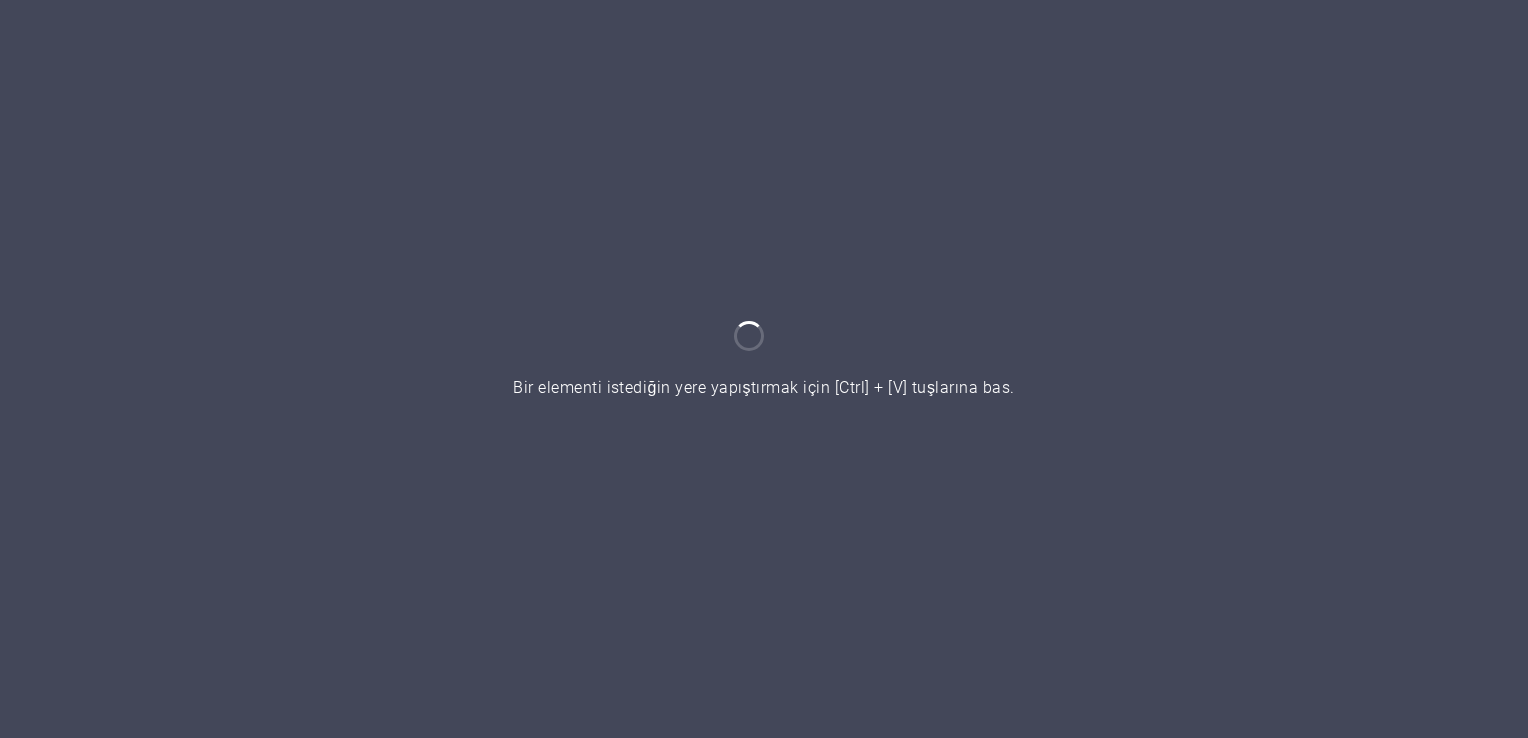 scroll, scrollTop: 0, scrollLeft: 0, axis: both 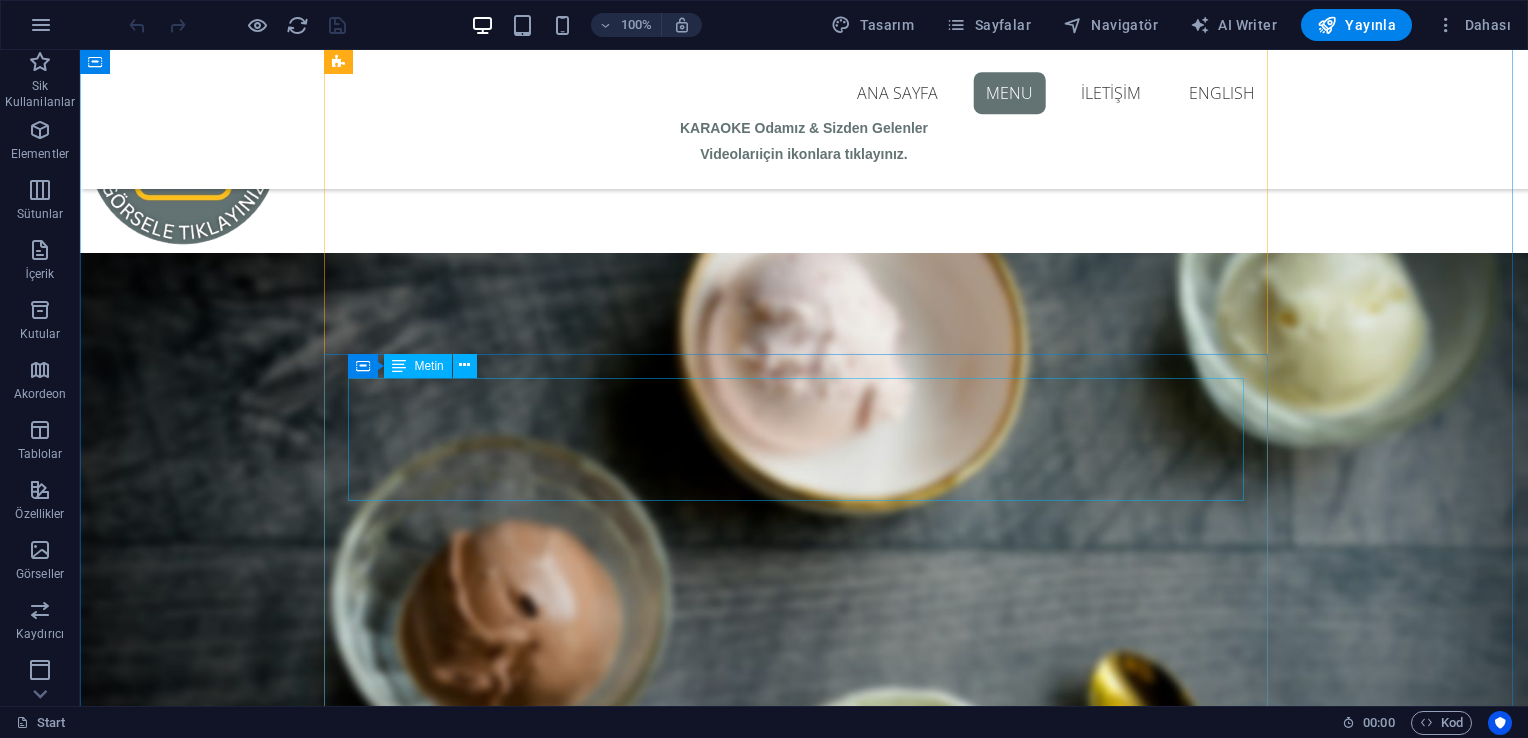 click on "nO|8 kuzu kulağı gold Alışılmışın dışına çıkanlara: Kuzu Kulağı, Absolut Vodka, Karamel Lİkörü, Yeşil Elma ₺425 ₺275" at bounding box center (804, 1589) 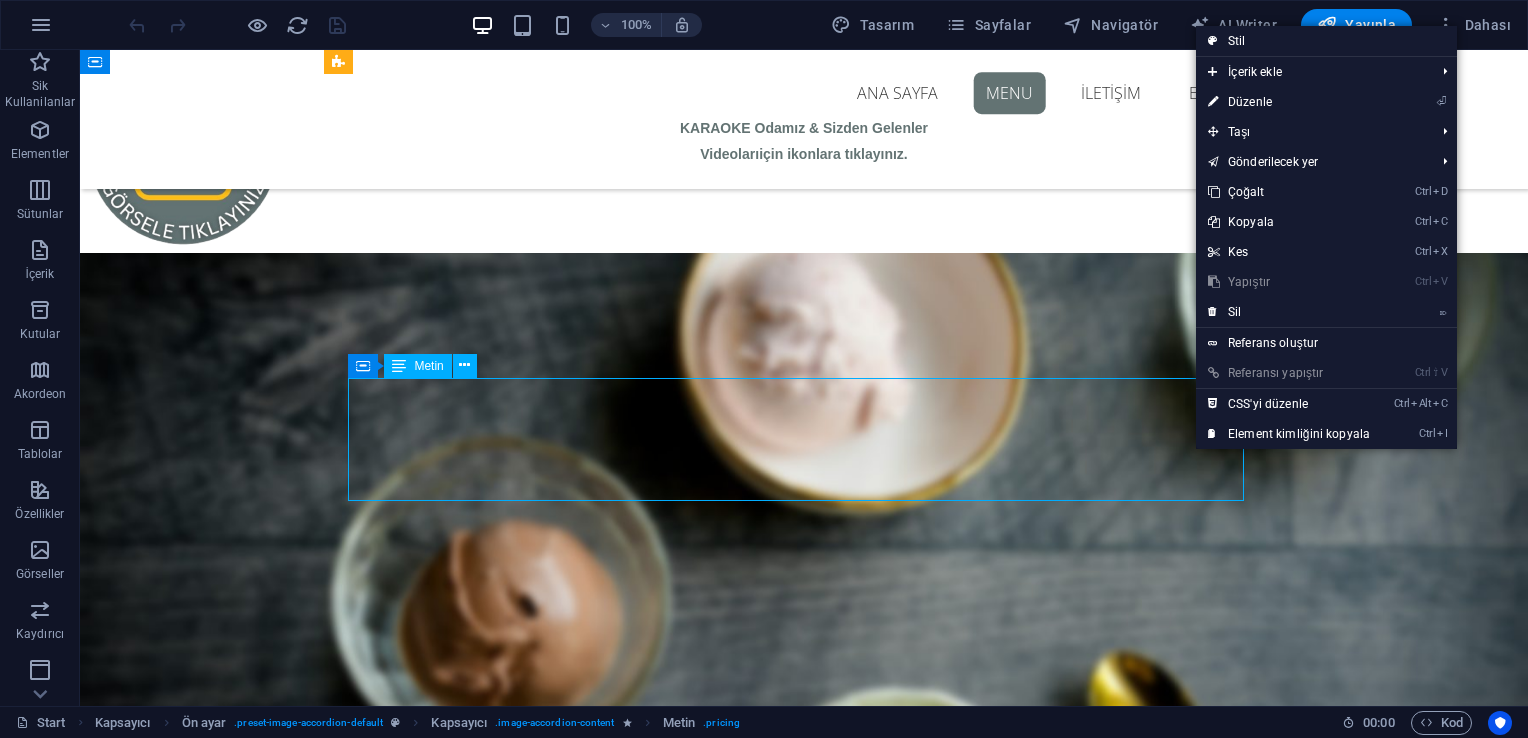 click on "nO|8 kuzu kulağı gold Alışılmışın dışına çıkanlara: Kuzu Kulağı, Absolut Vodka, Karamel Lİkörü, Yeşil Elma ₺425 ₺275" at bounding box center (804, 1589) 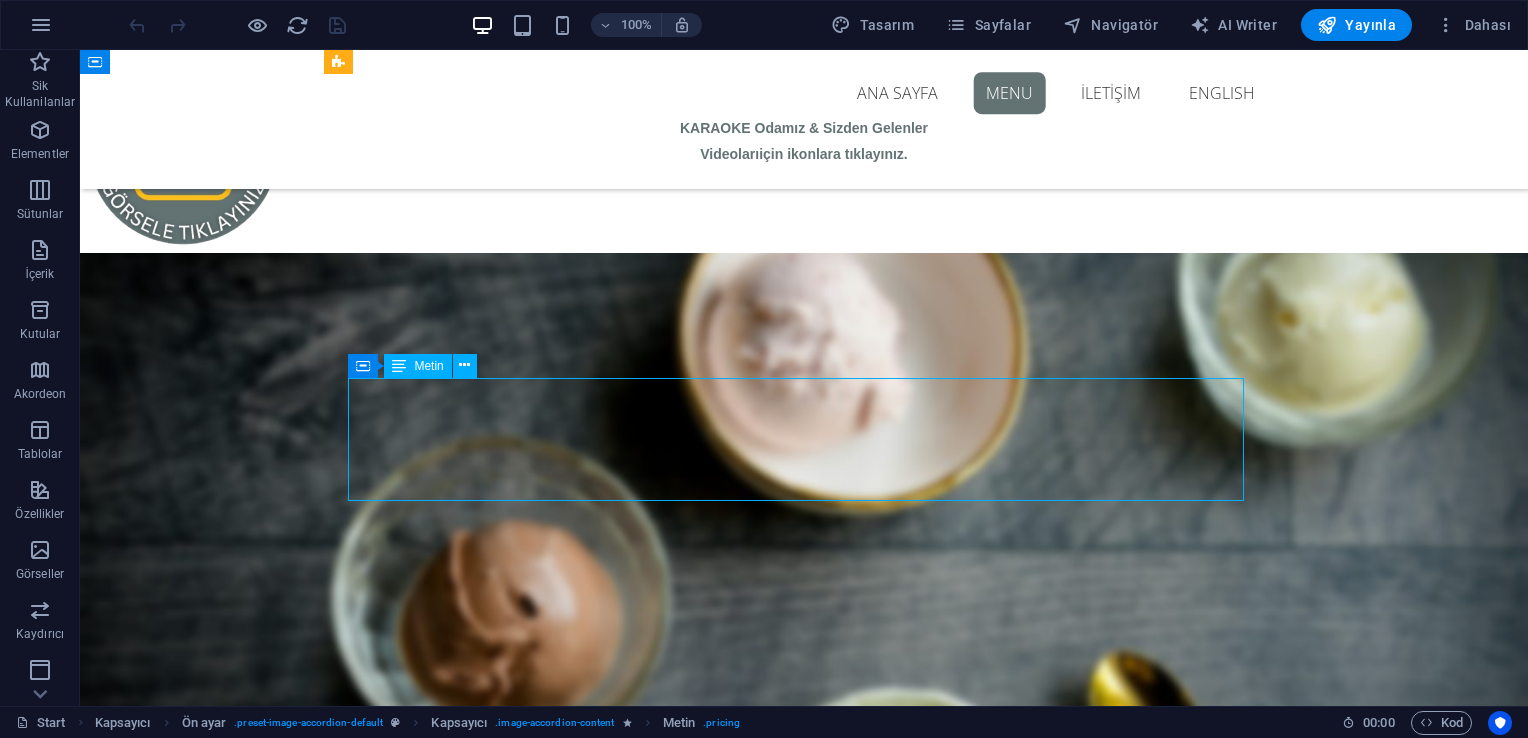 click on "nO|8 kuzu kulağı gold Alışılmışın dışına çıkanlara: Kuzu Kulağı, Absolut Vodka, Karamel Lİkörü, Yeşil Elma ₺425 ₺275" at bounding box center (804, 1589) 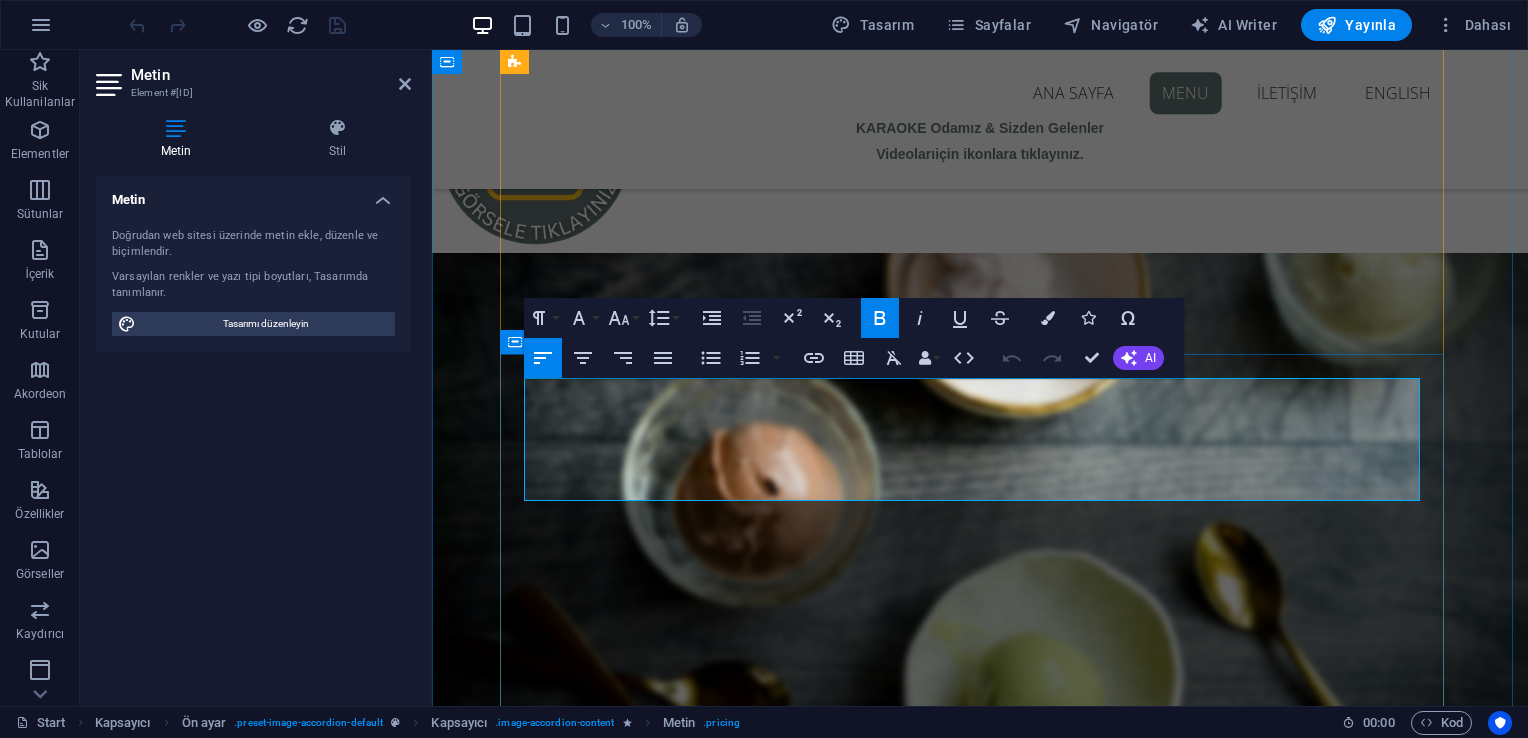 click on "₺275" at bounding box center (1285, 1594) 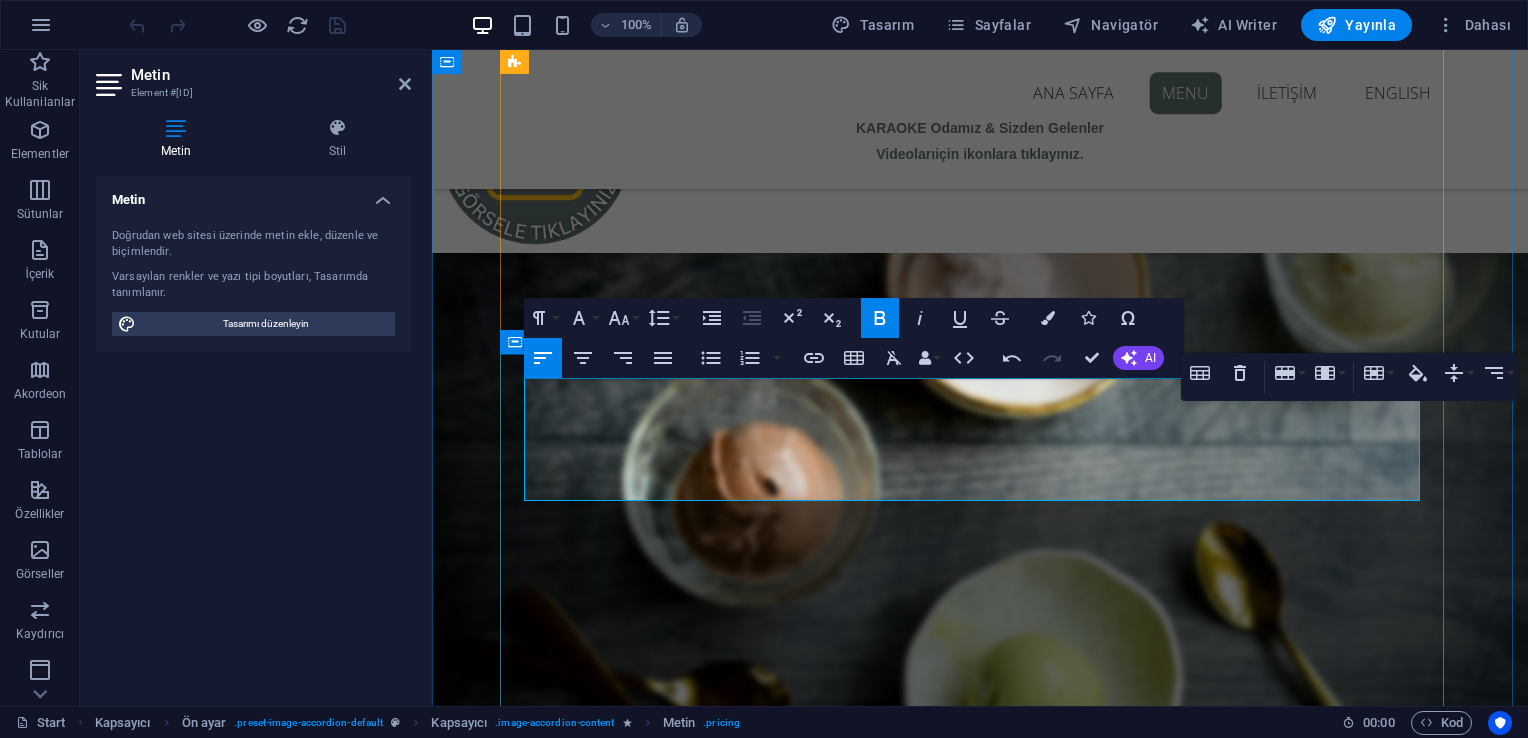 type 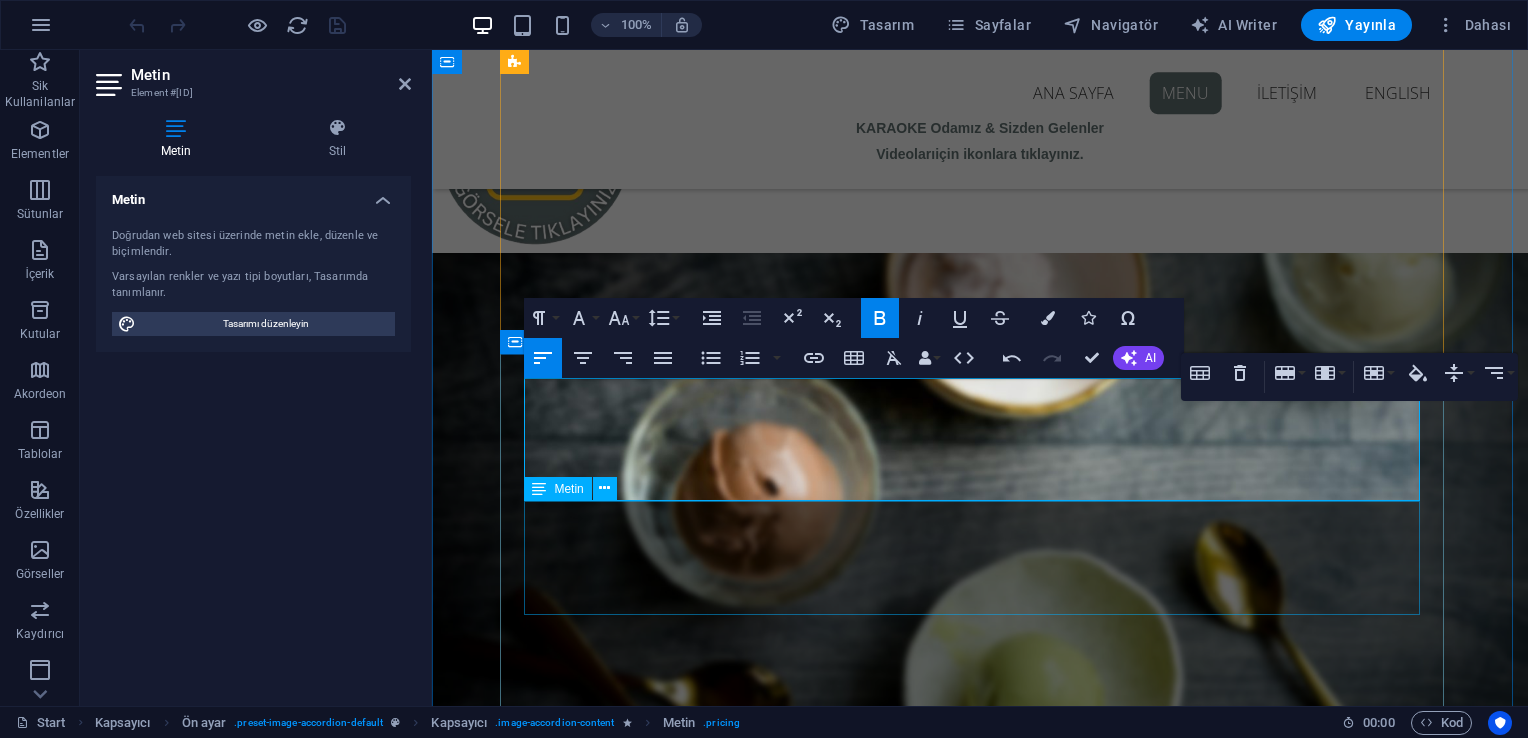 click on "nO|8 kuzu kulağı FRESH Kuzu Kulağı, Absolut Vodka, Taze Nane, Lime, Soda ₺425 ₺275" at bounding box center (980, 1709) 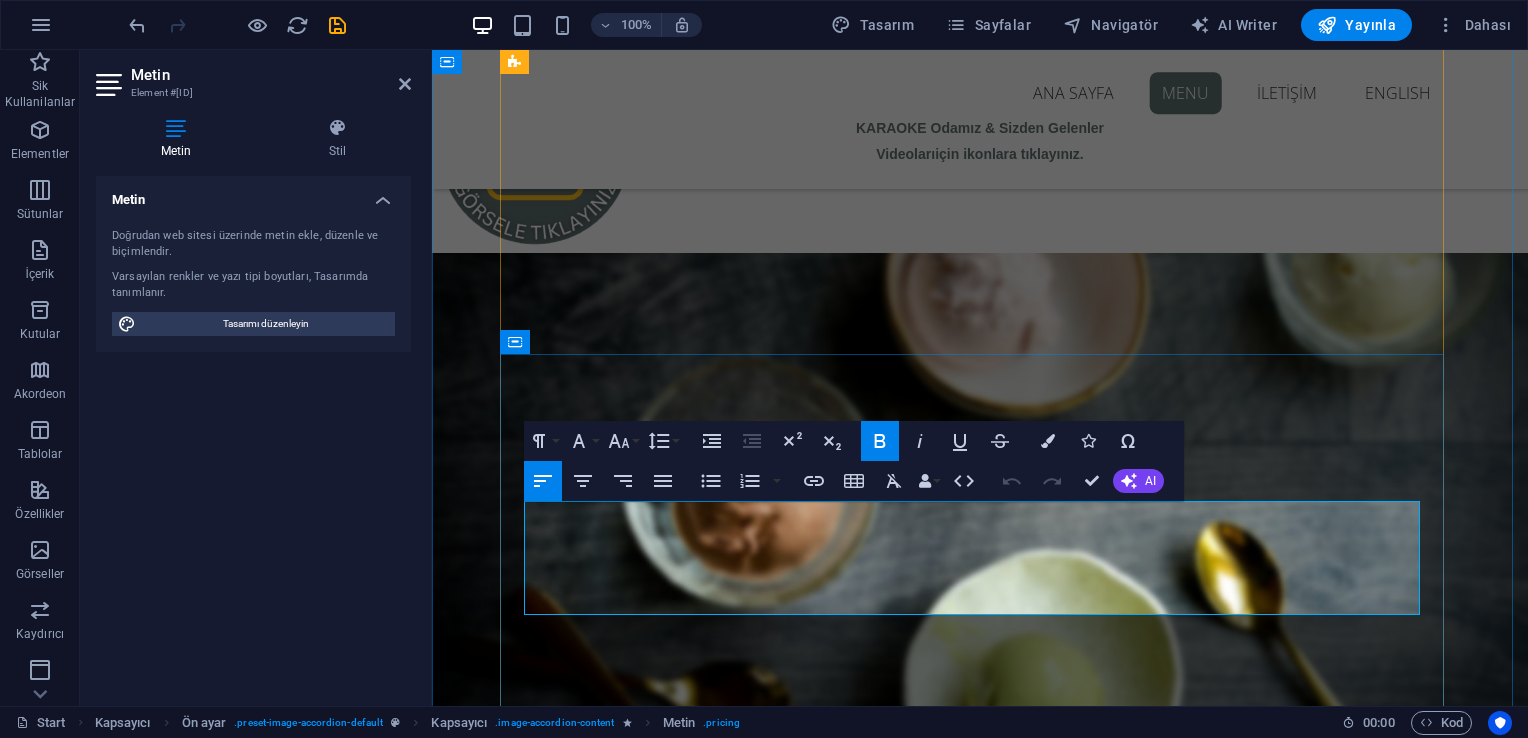 click on "₺275" at bounding box center (1278, 1718) 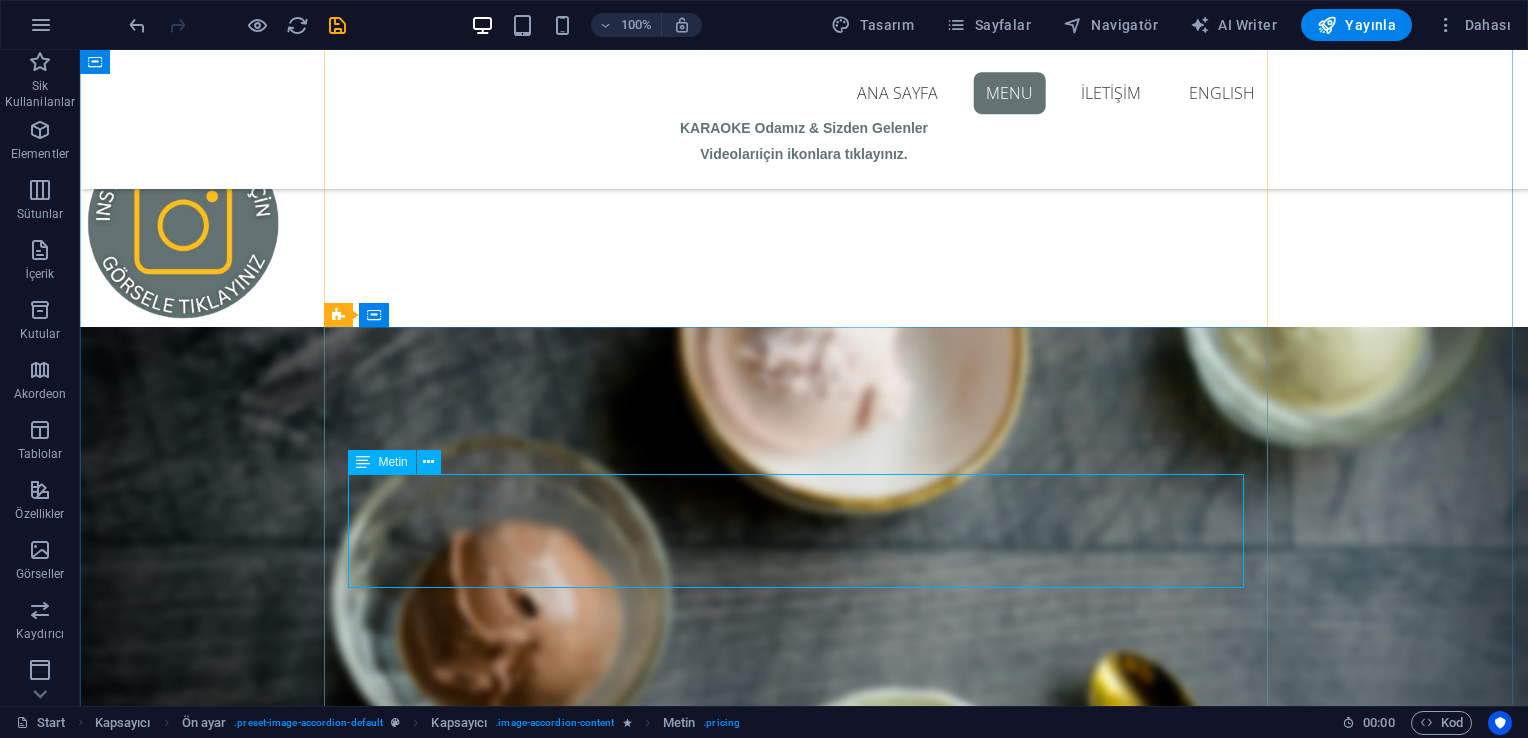 scroll, scrollTop: 1104, scrollLeft: 0, axis: vertical 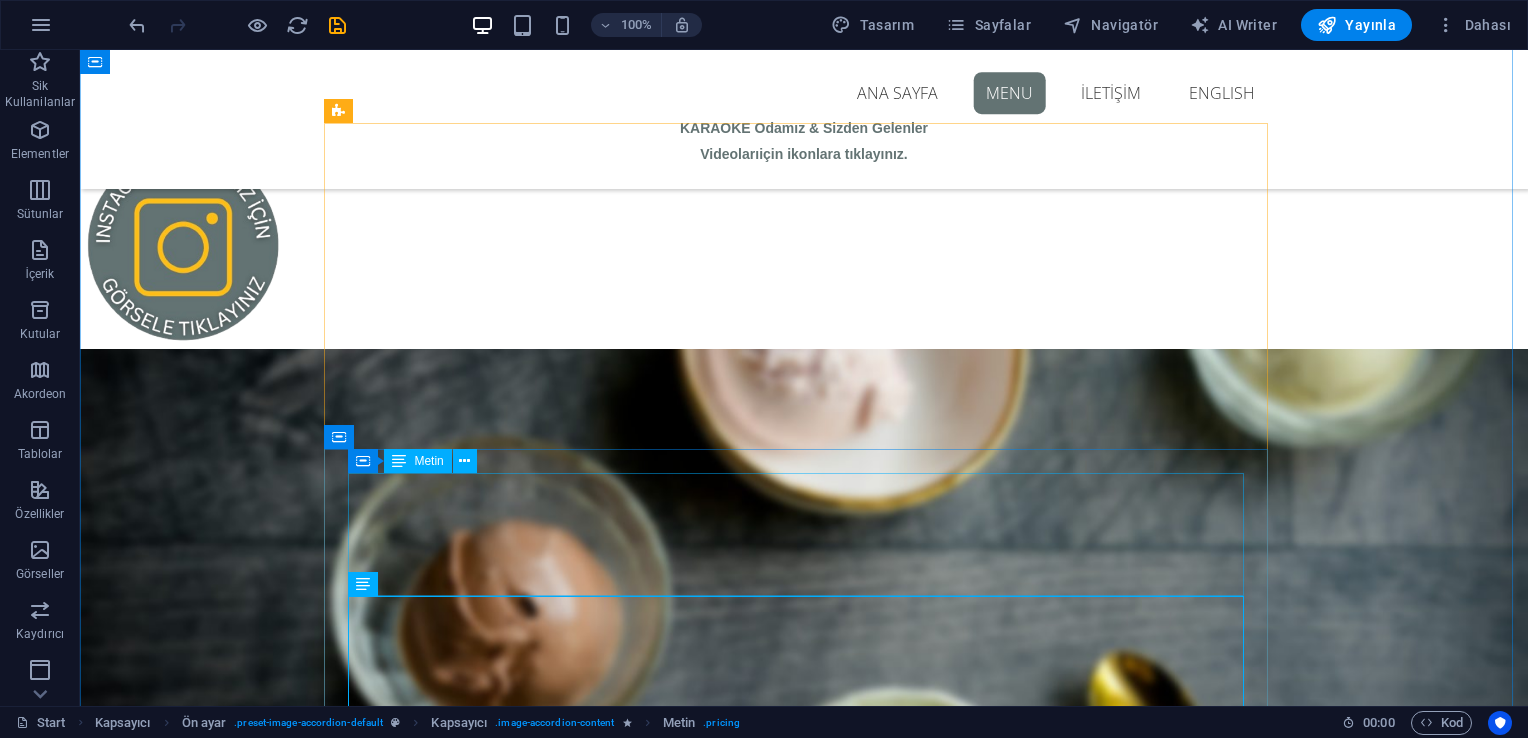 click on "nO|8 kuzu kulağı gold Alışılmışın dışına çıkanlara: Kuzu Kulağı, Absolut Vodka, Karamel Lİkörü, Yeşil Elma ₺425 ₺299" at bounding box center [804, 1685] 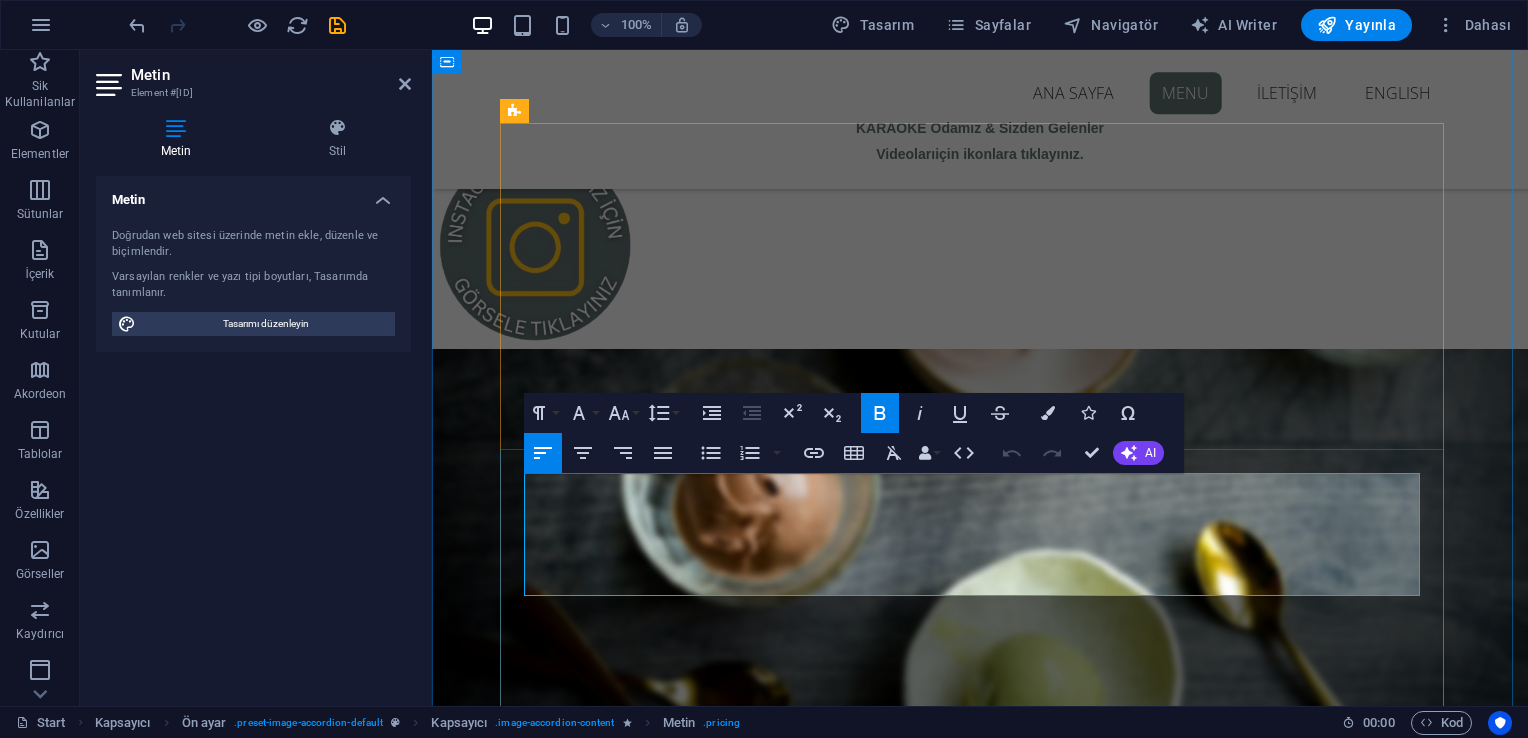 click on "₺299" at bounding box center [1239, 1688] 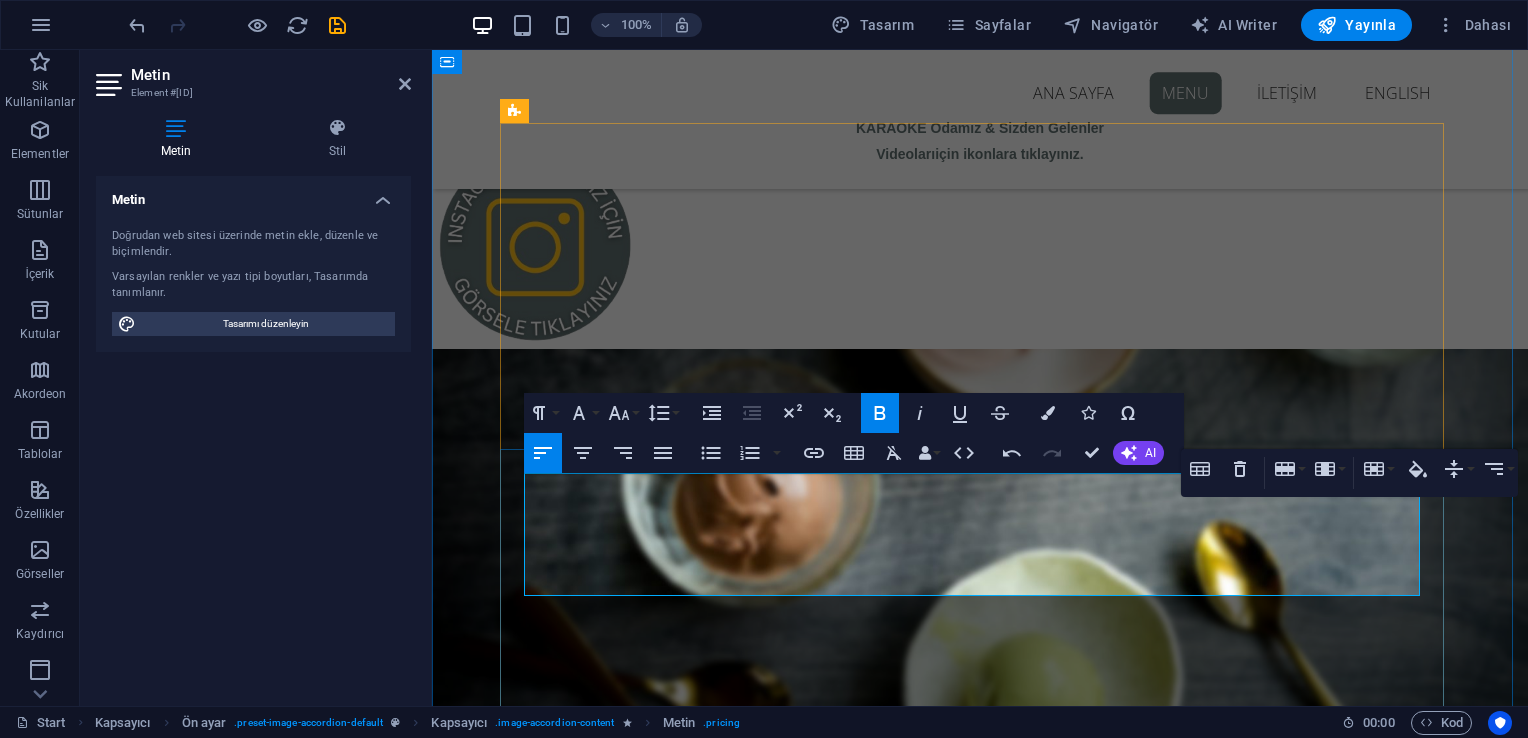type 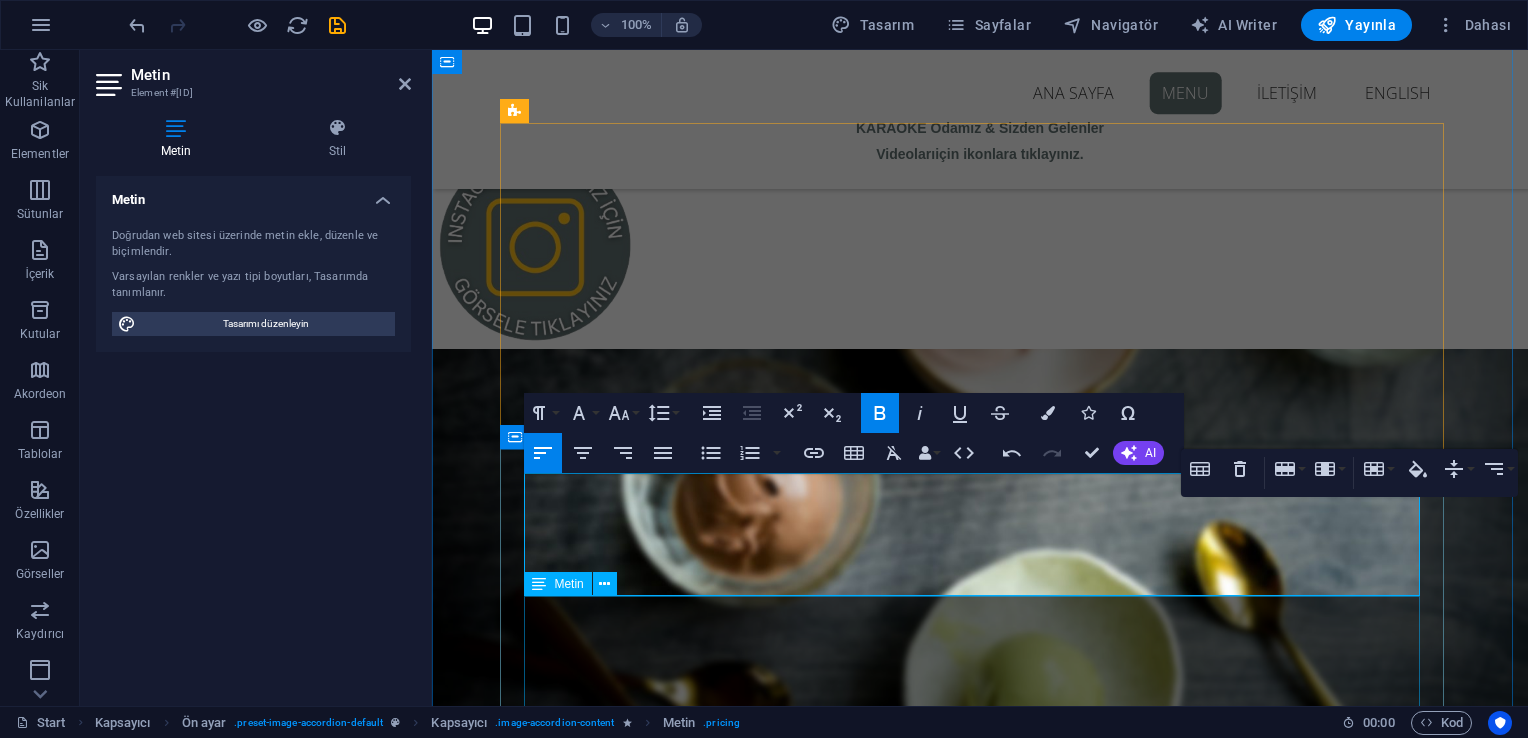 click on "nO|8 kuzu kulağı FRESH Kuzu Kulağı, Absolut Vodka, Taze Nane, Lime, Soda ₺425 ₺299" at bounding box center [980, 1805] 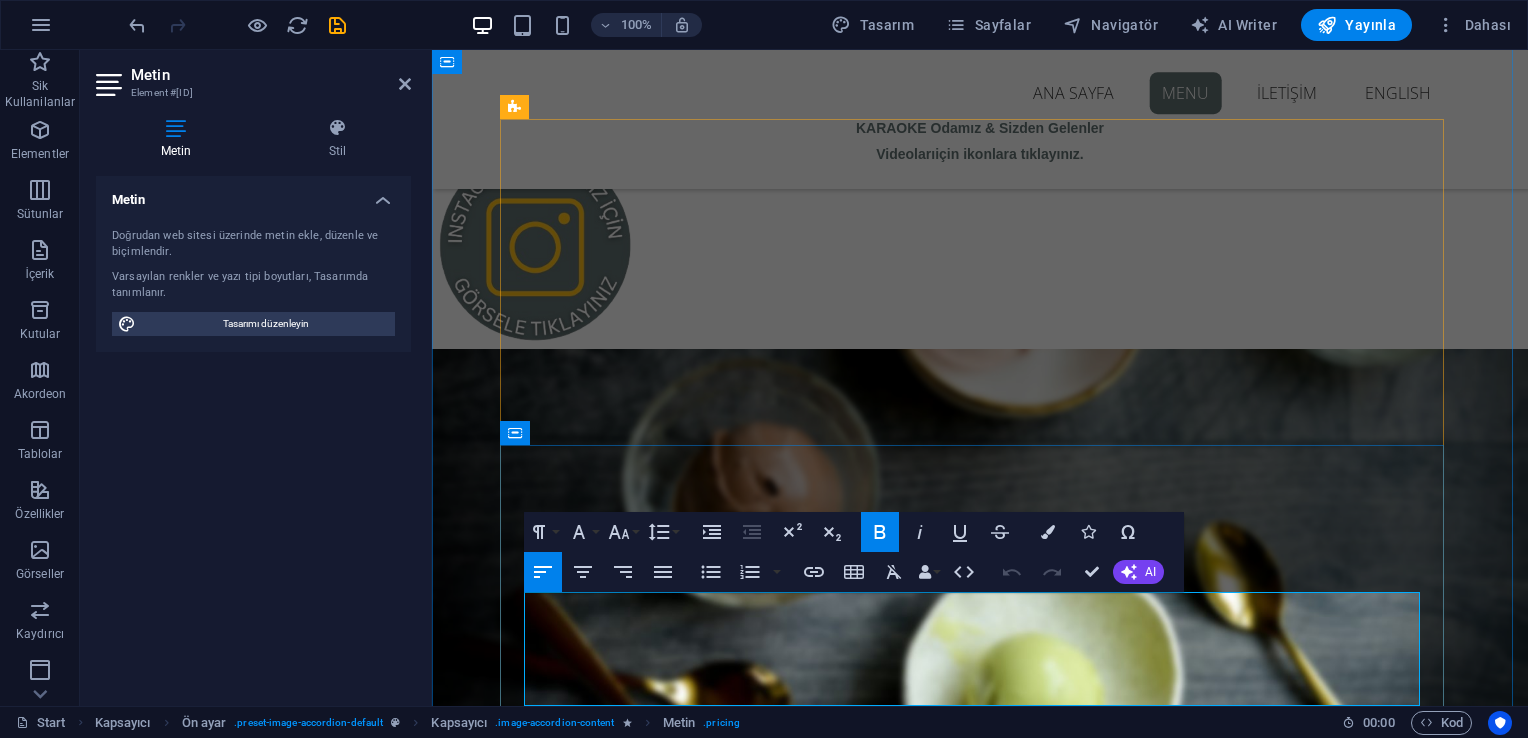 scroll, scrollTop: 1108, scrollLeft: 0, axis: vertical 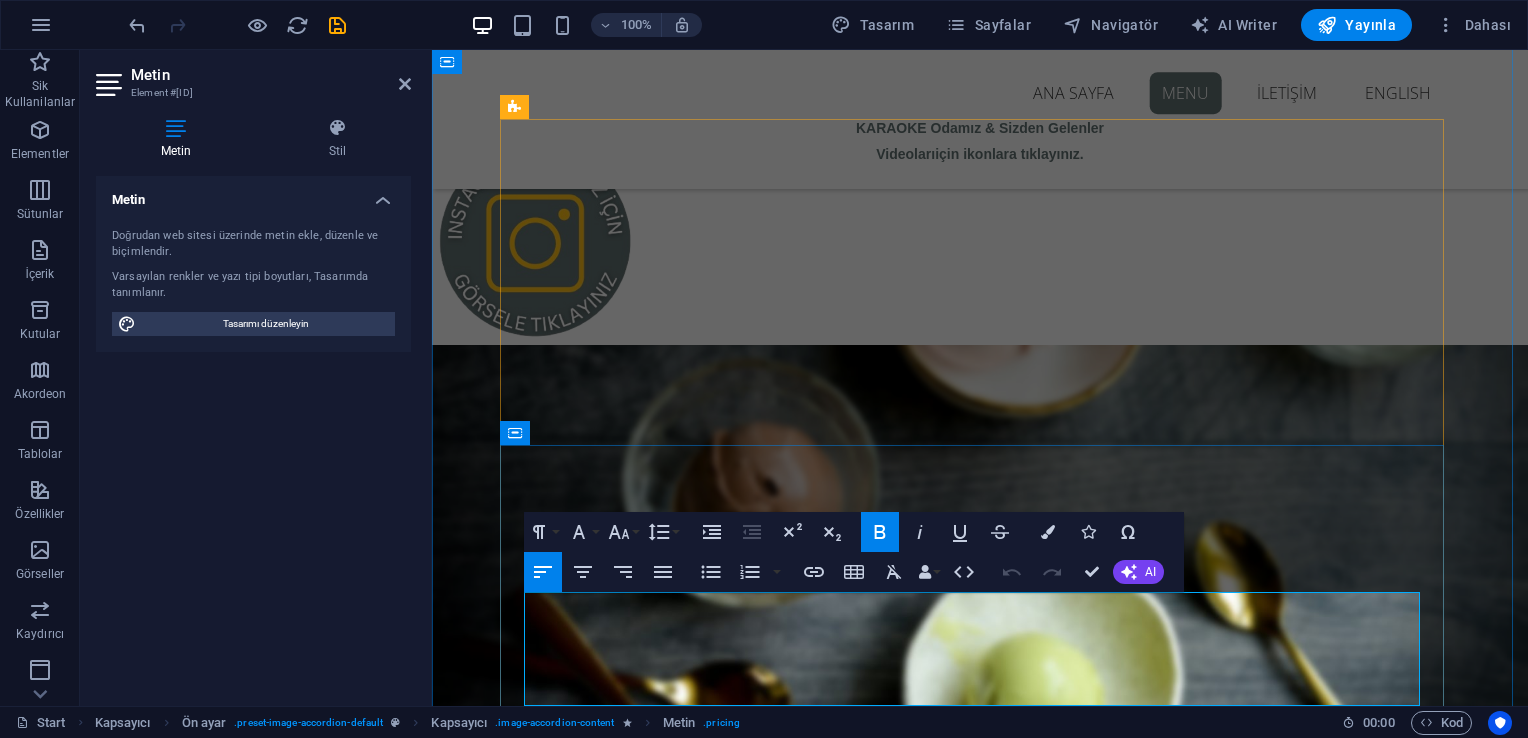 click on "₺299" at bounding box center [1278, 1810] 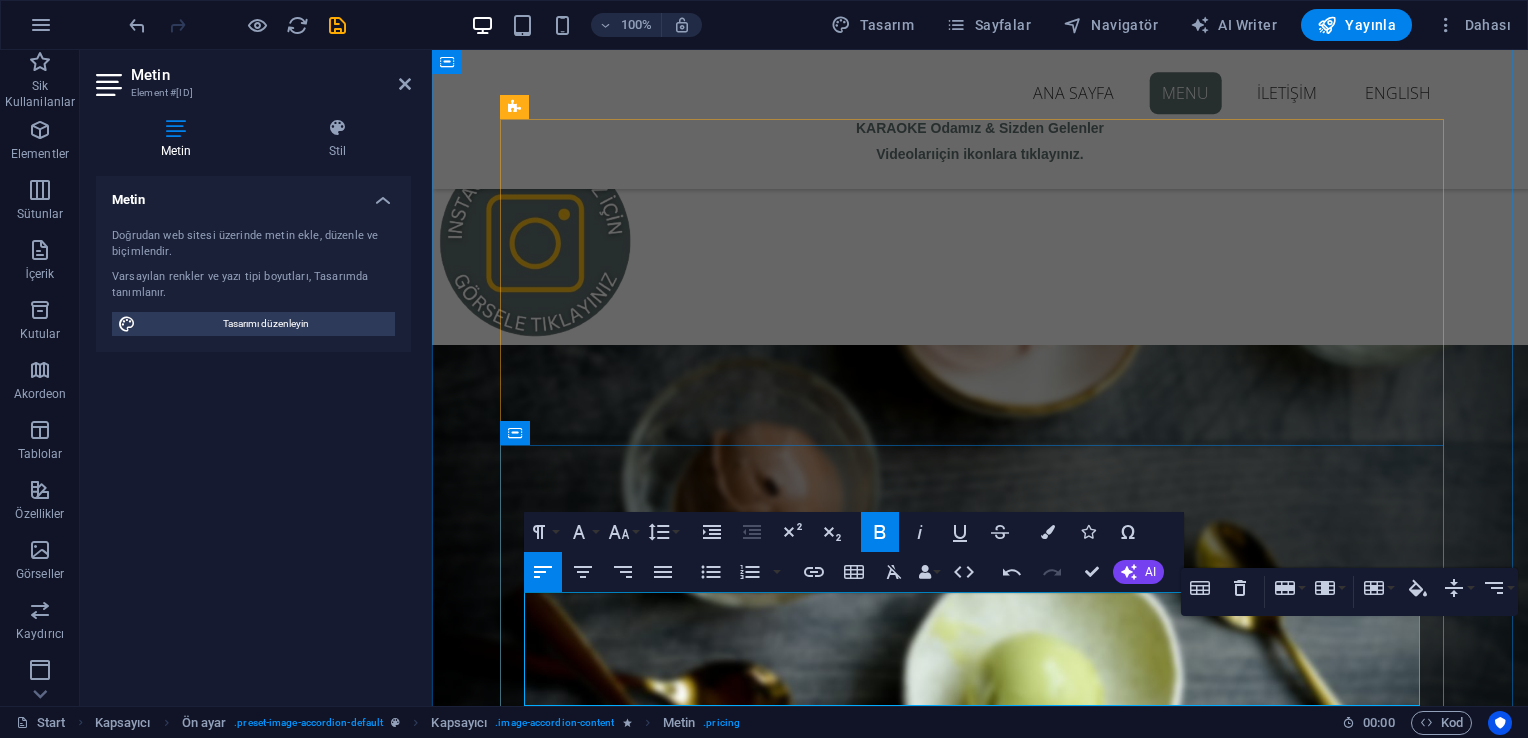 type 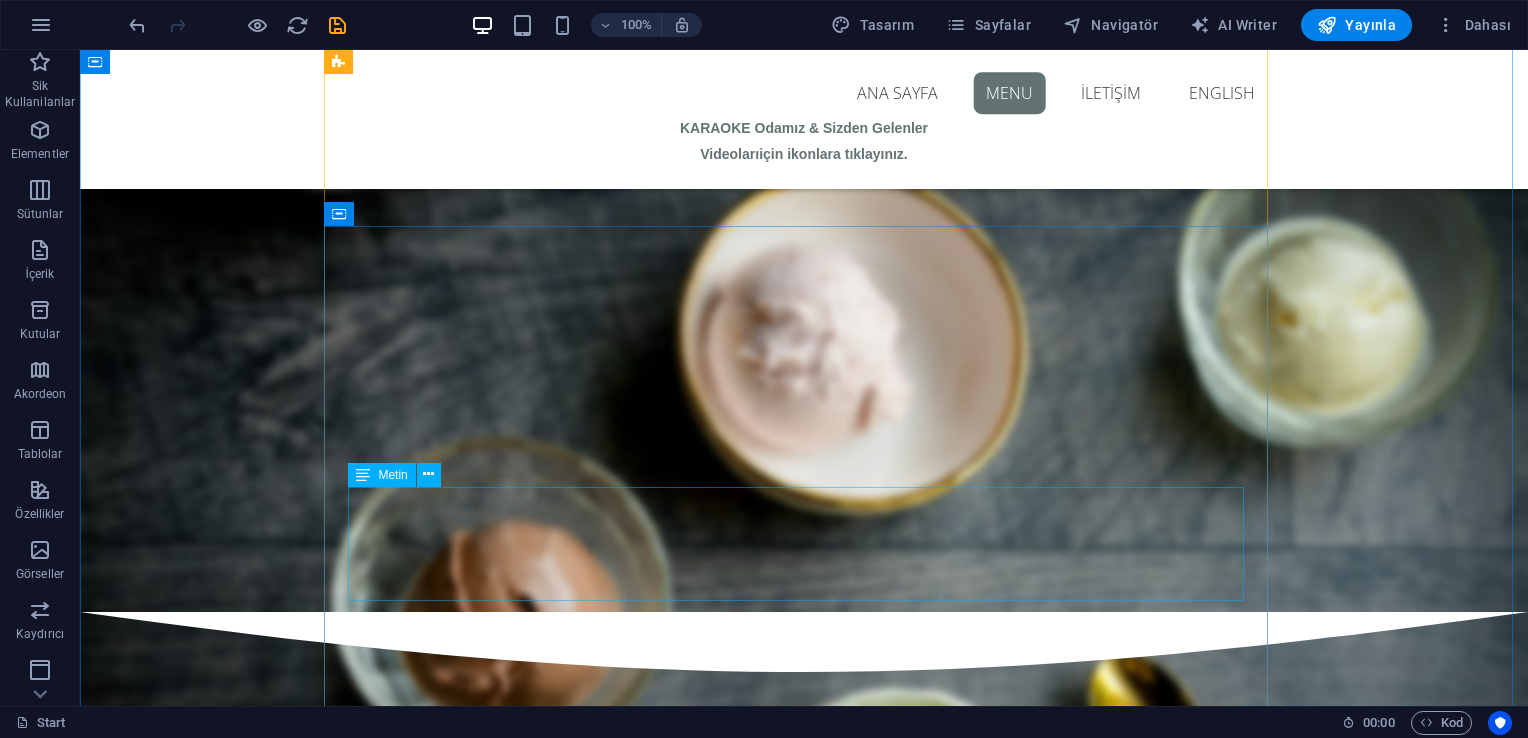 scroll, scrollTop: 1280, scrollLeft: 0, axis: vertical 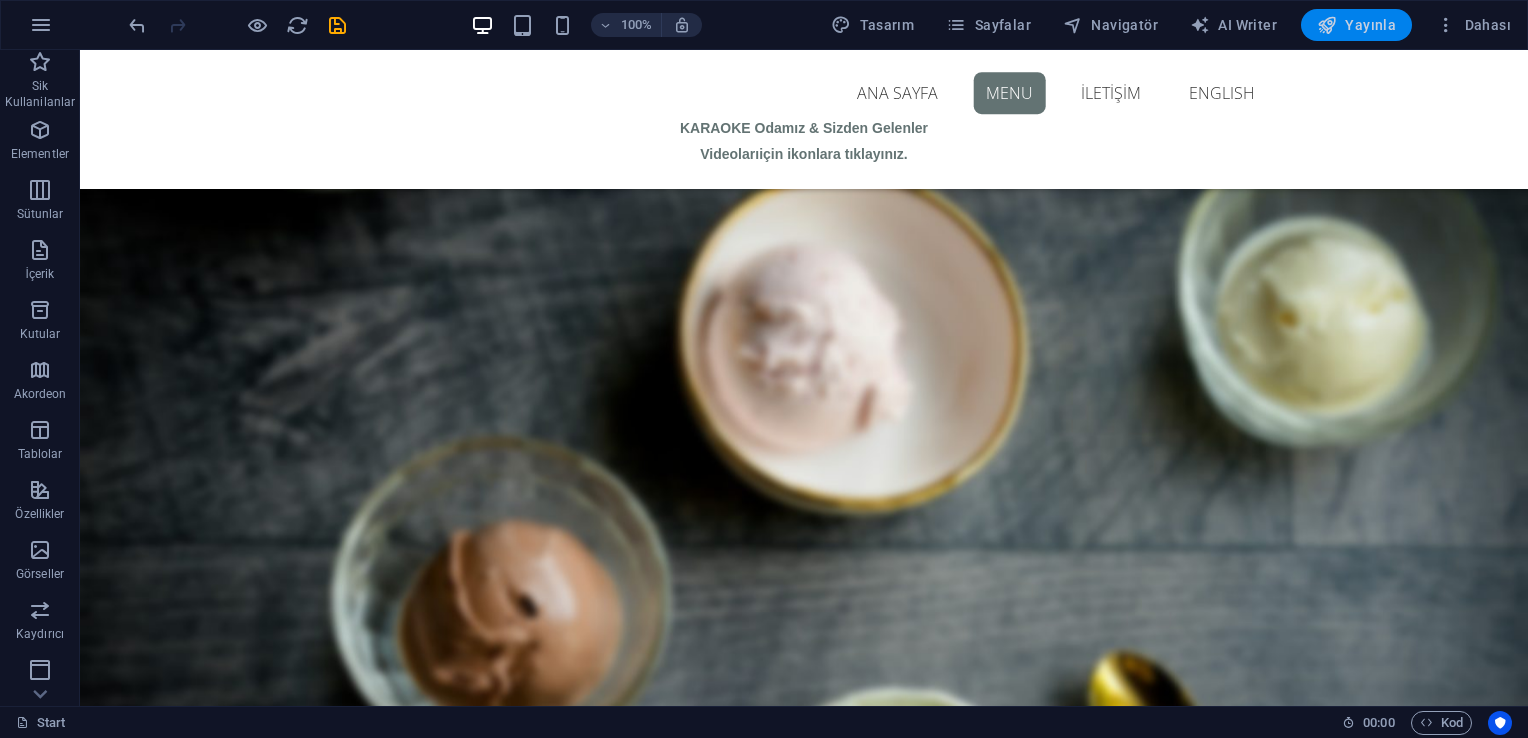click on "Yayınla" at bounding box center (1356, 25) 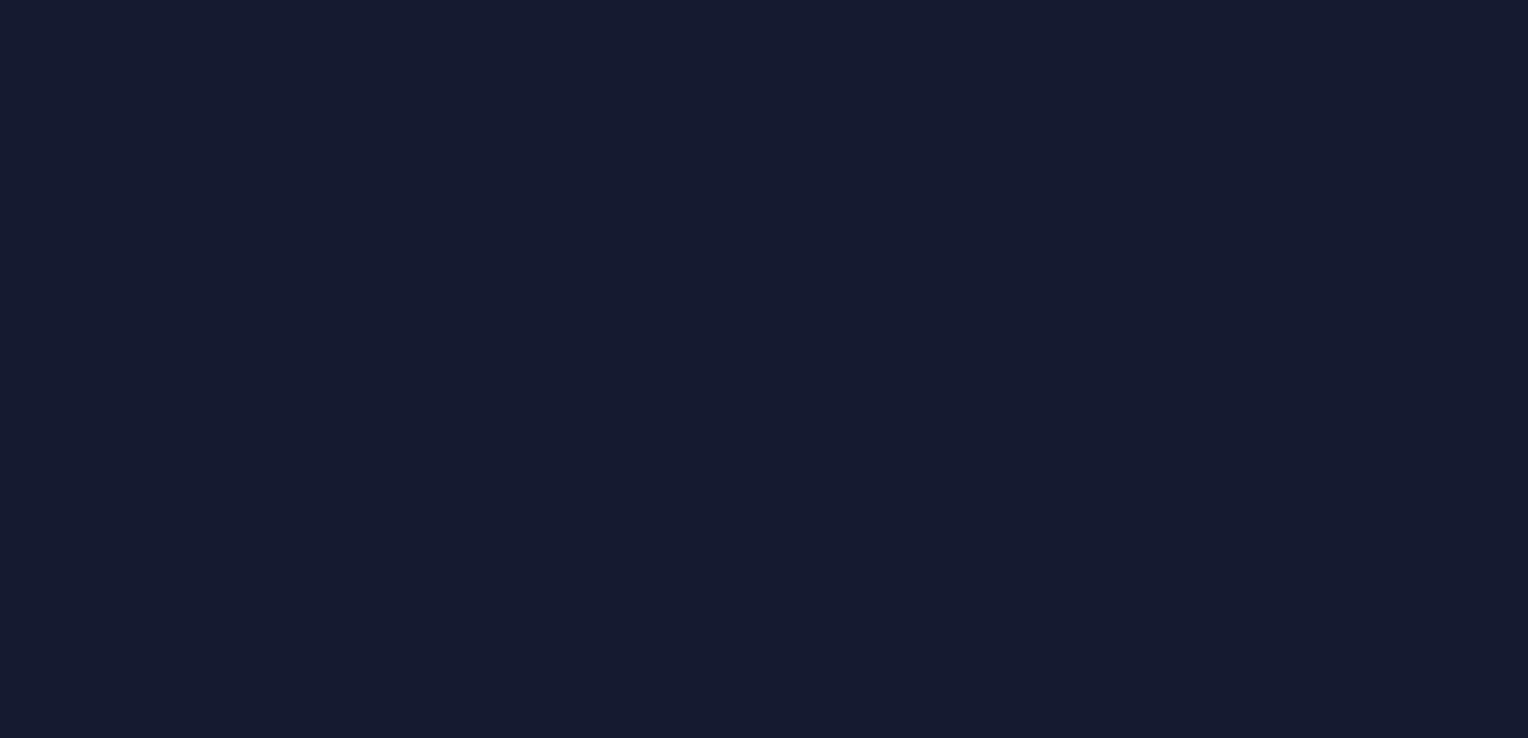 scroll, scrollTop: 0, scrollLeft: 0, axis: both 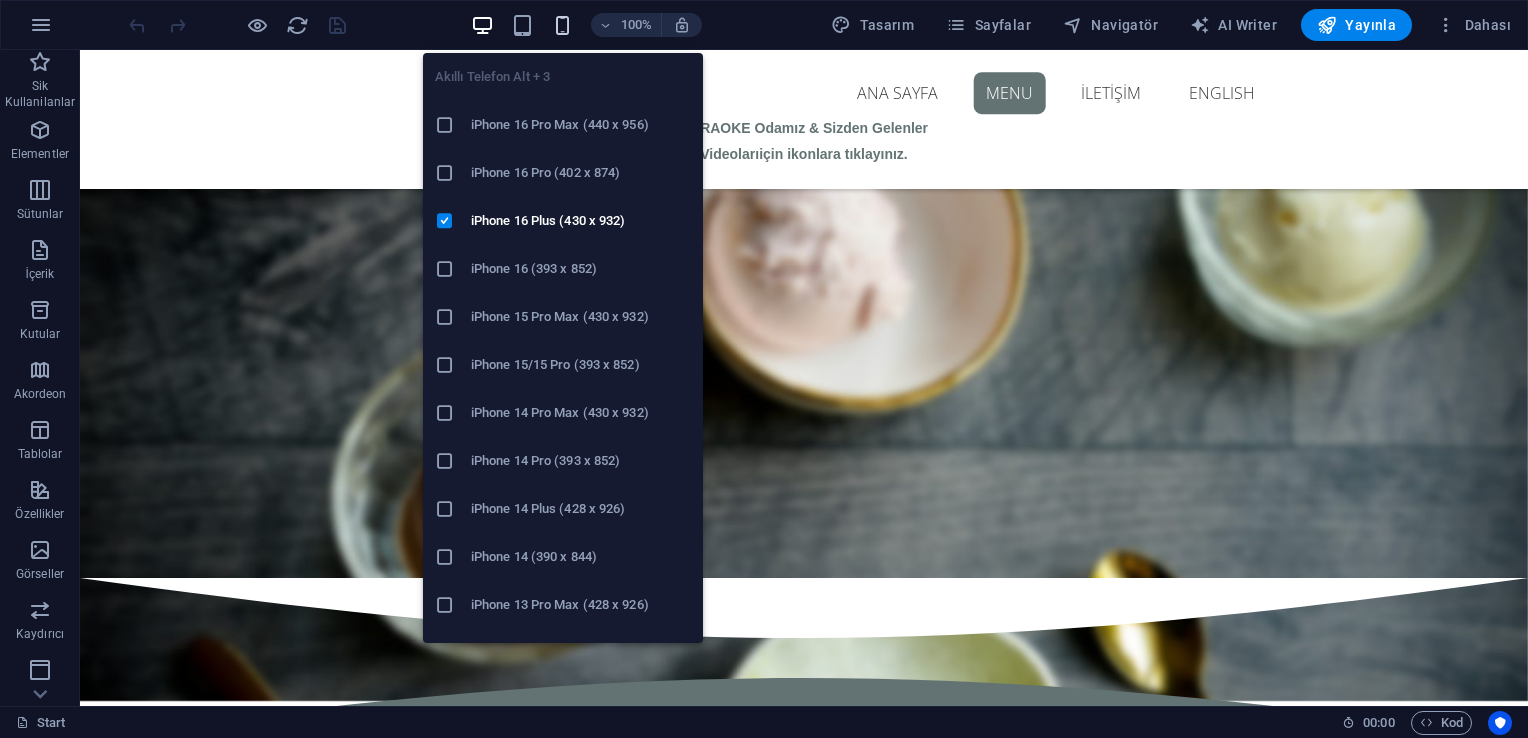 click at bounding box center [562, 25] 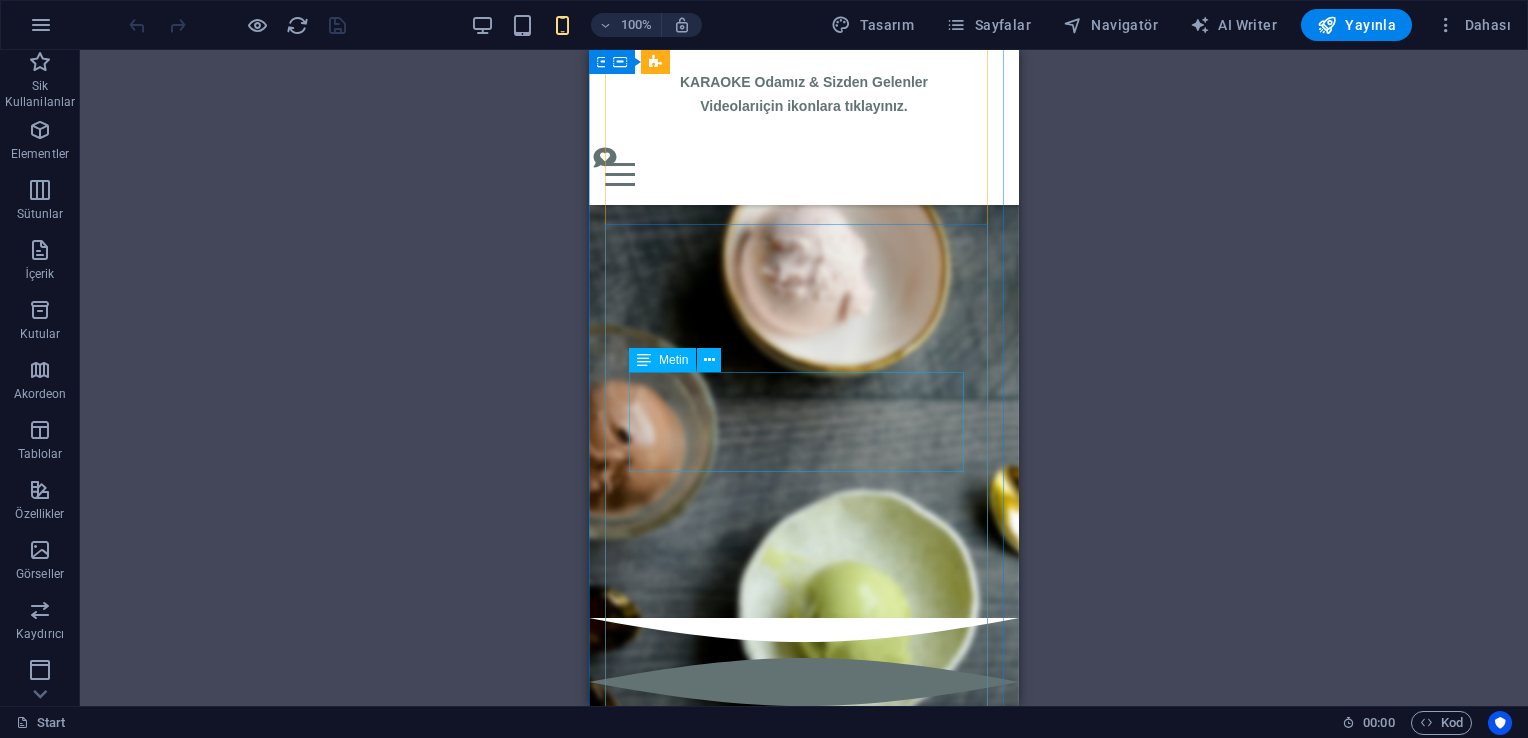 scroll, scrollTop: 1200, scrollLeft: 0, axis: vertical 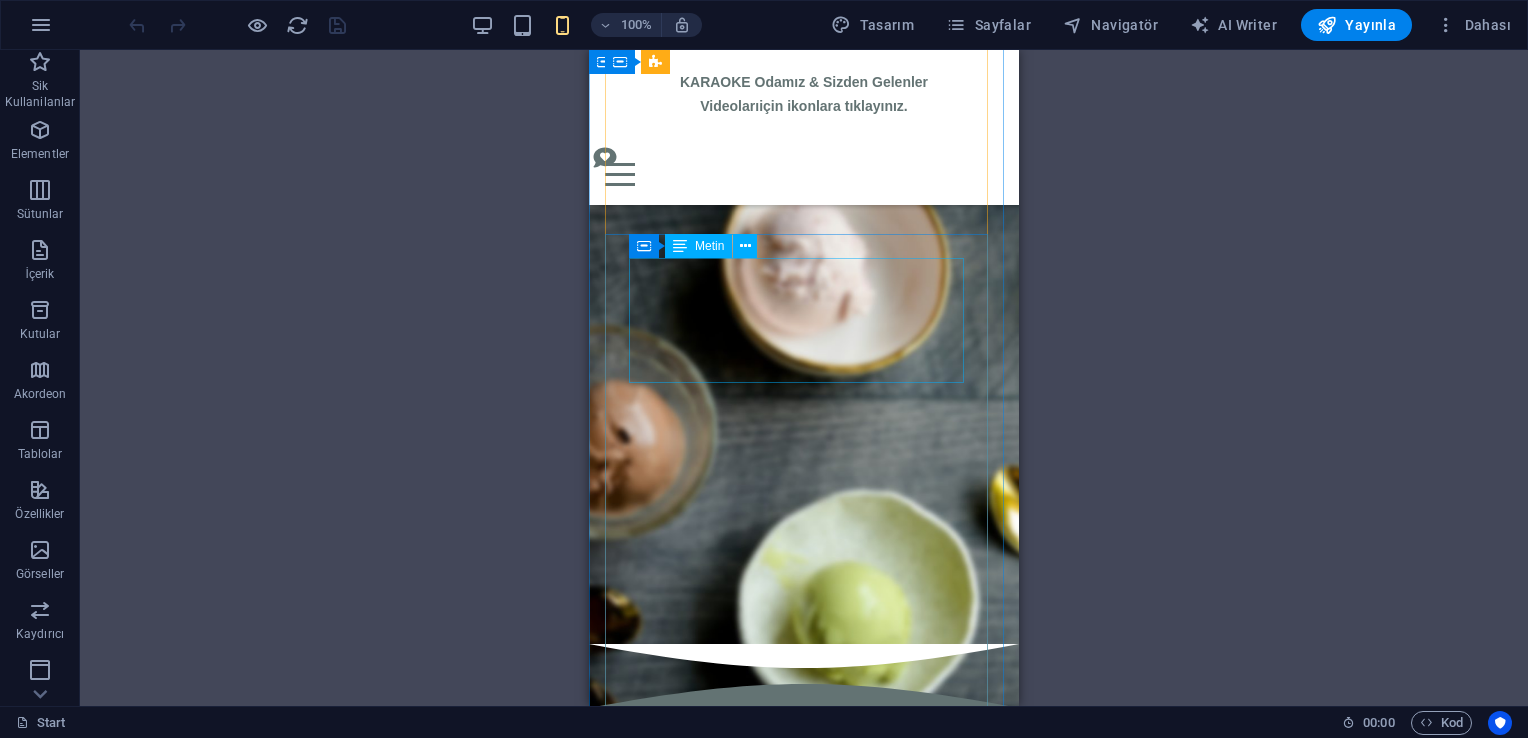 click on "nO|8 kuzu kulağı gold Alışılmışın dışına çıkanlara: Kuzu Kulağı, Absolut Vodka, Karamel Lİkörü, Yeşil Elma ₺425 ₺275" at bounding box center (804, 1372) 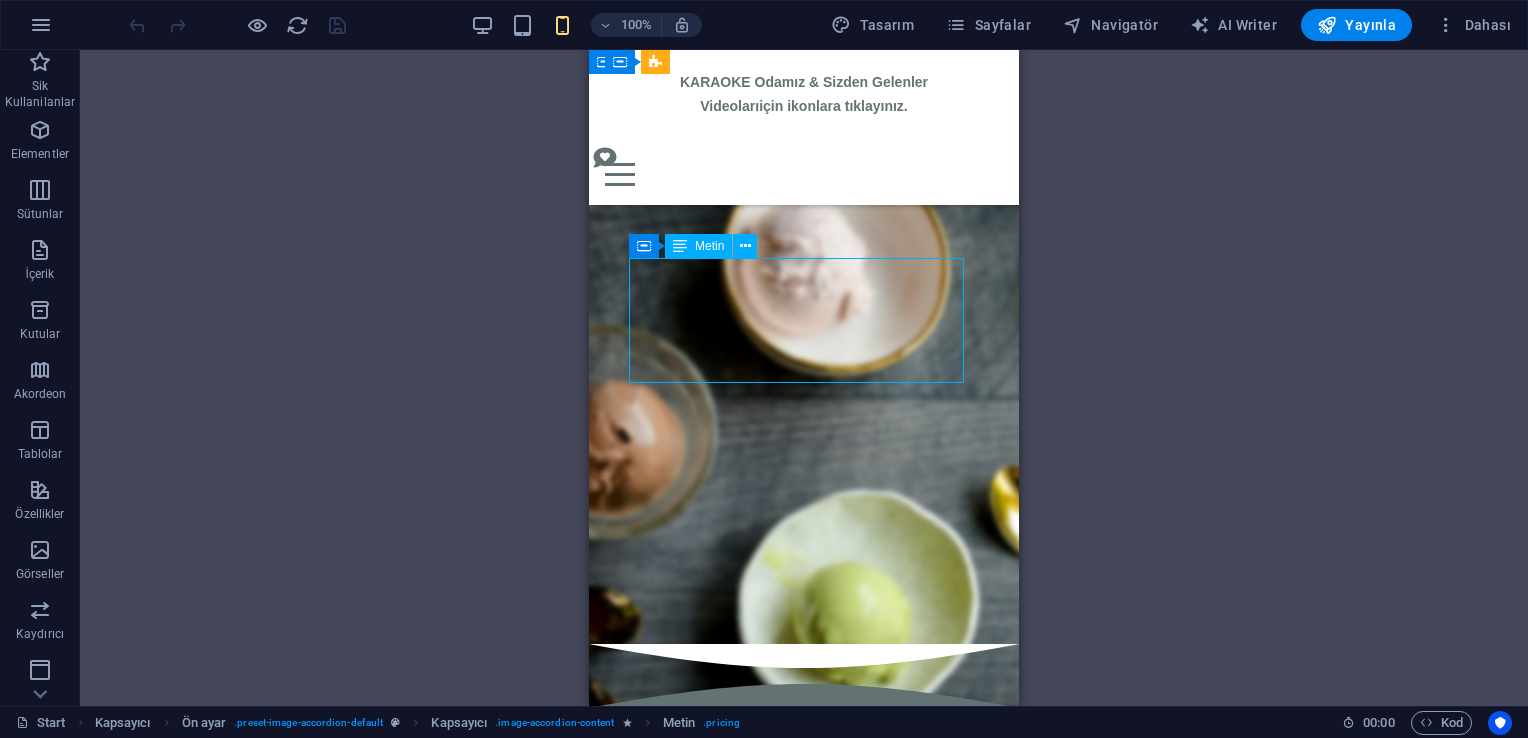 click on "nO|8 kuzu kulağı gold Alışılmışın dışına çıkanlara: Kuzu Kulağı, Absolut Vodka, Karamel Lİkörü, Yeşil Elma ₺425 ₺275" at bounding box center [804, 1372] 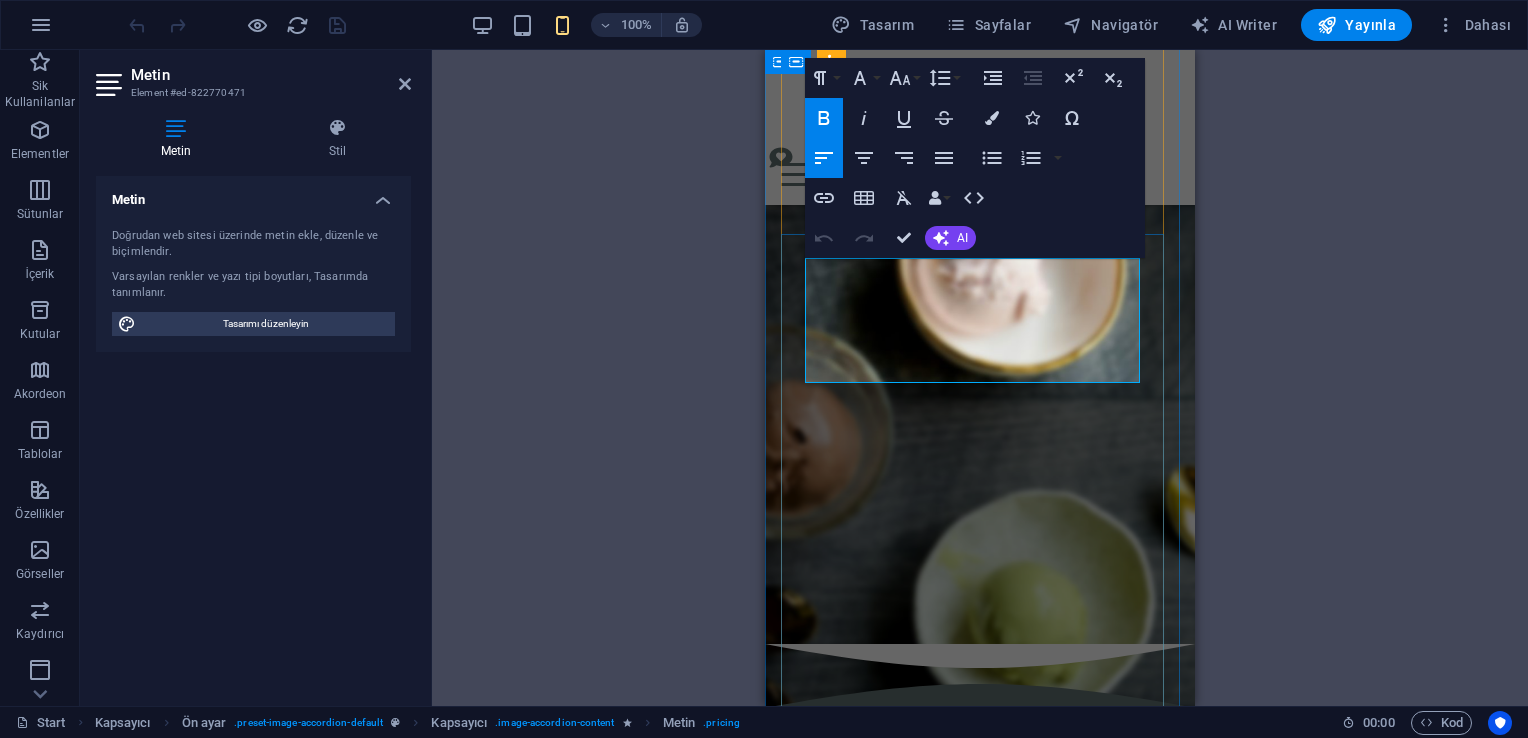 click on "nO|8 [LIQUID] gold" at bounding box center (959, 1325) 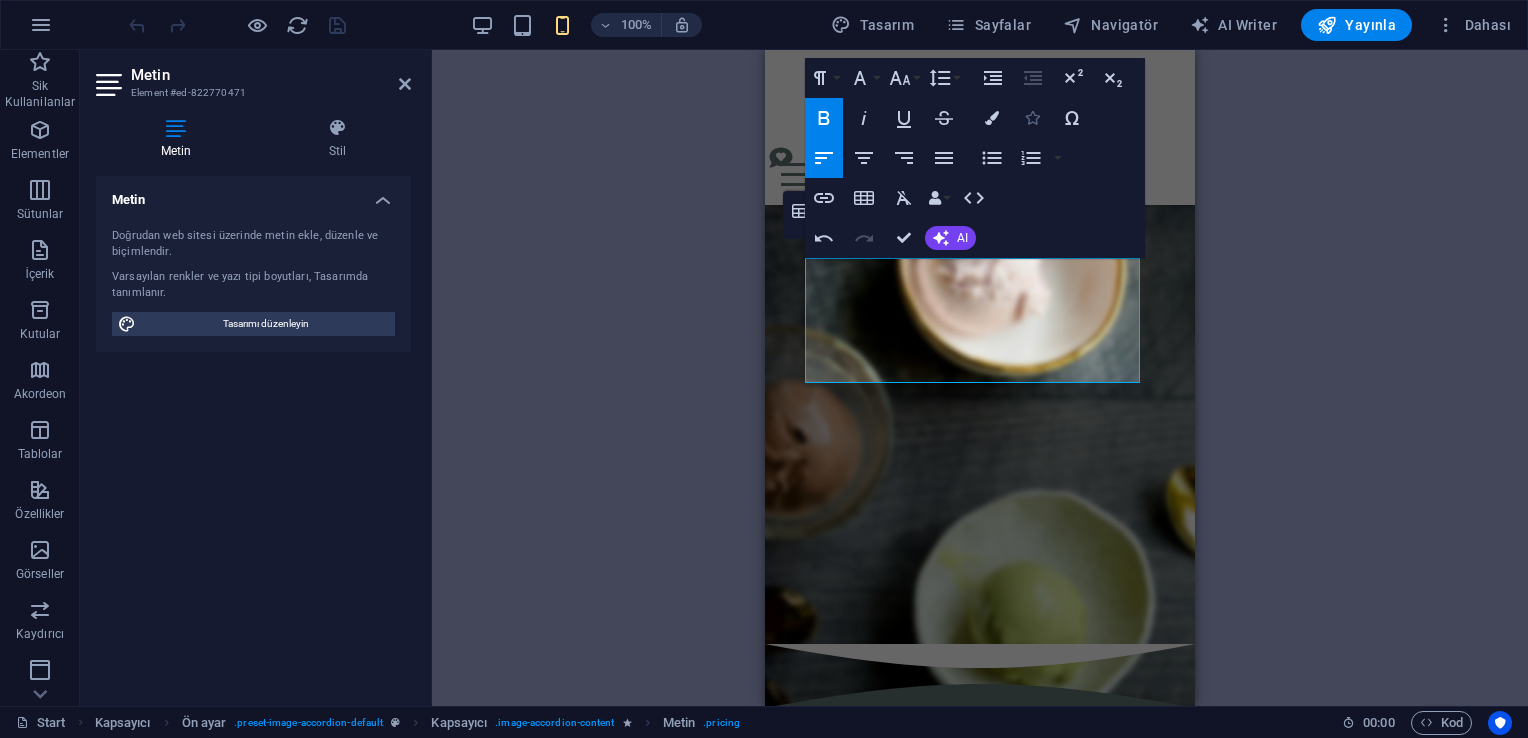 click on "Icons" at bounding box center [1032, 118] 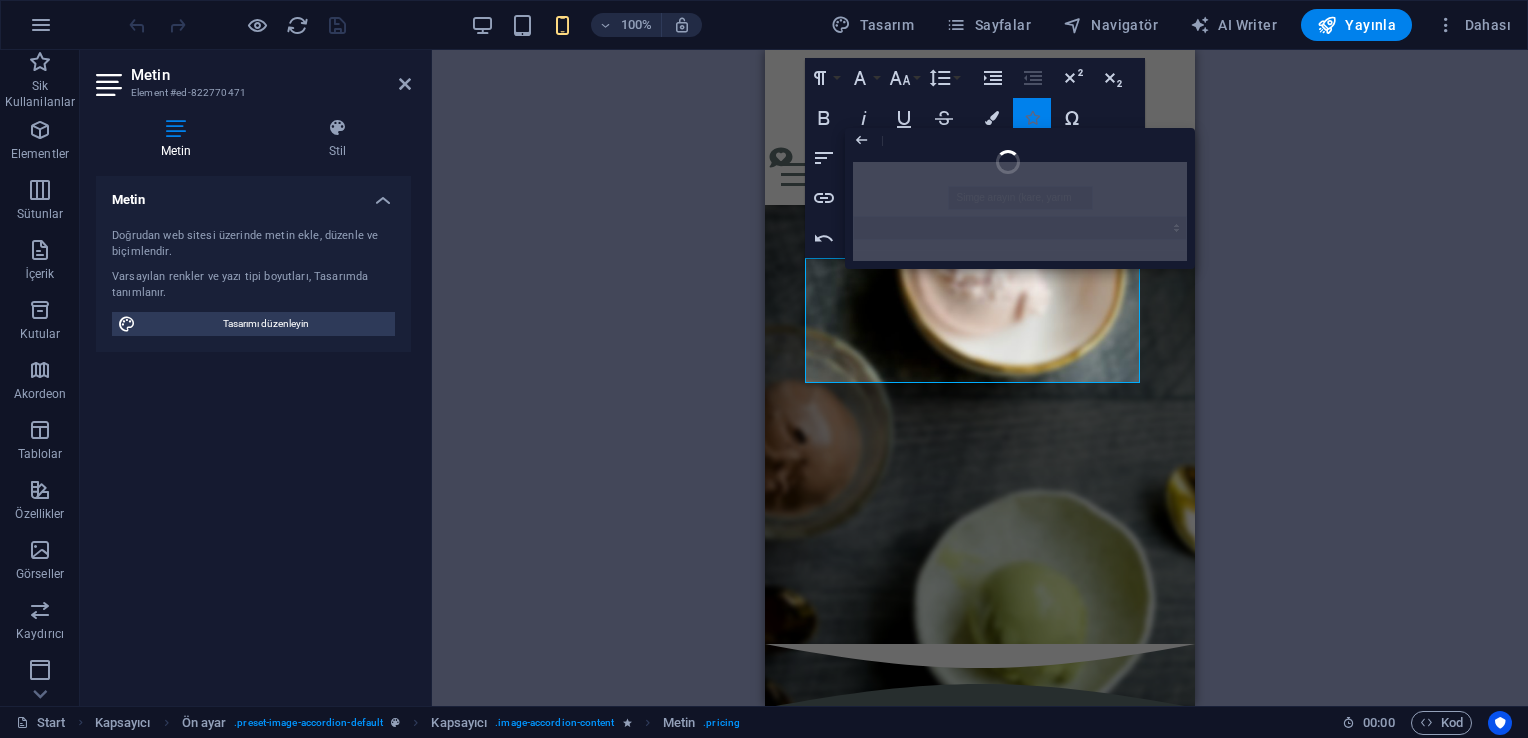 click at bounding box center (1032, 118) 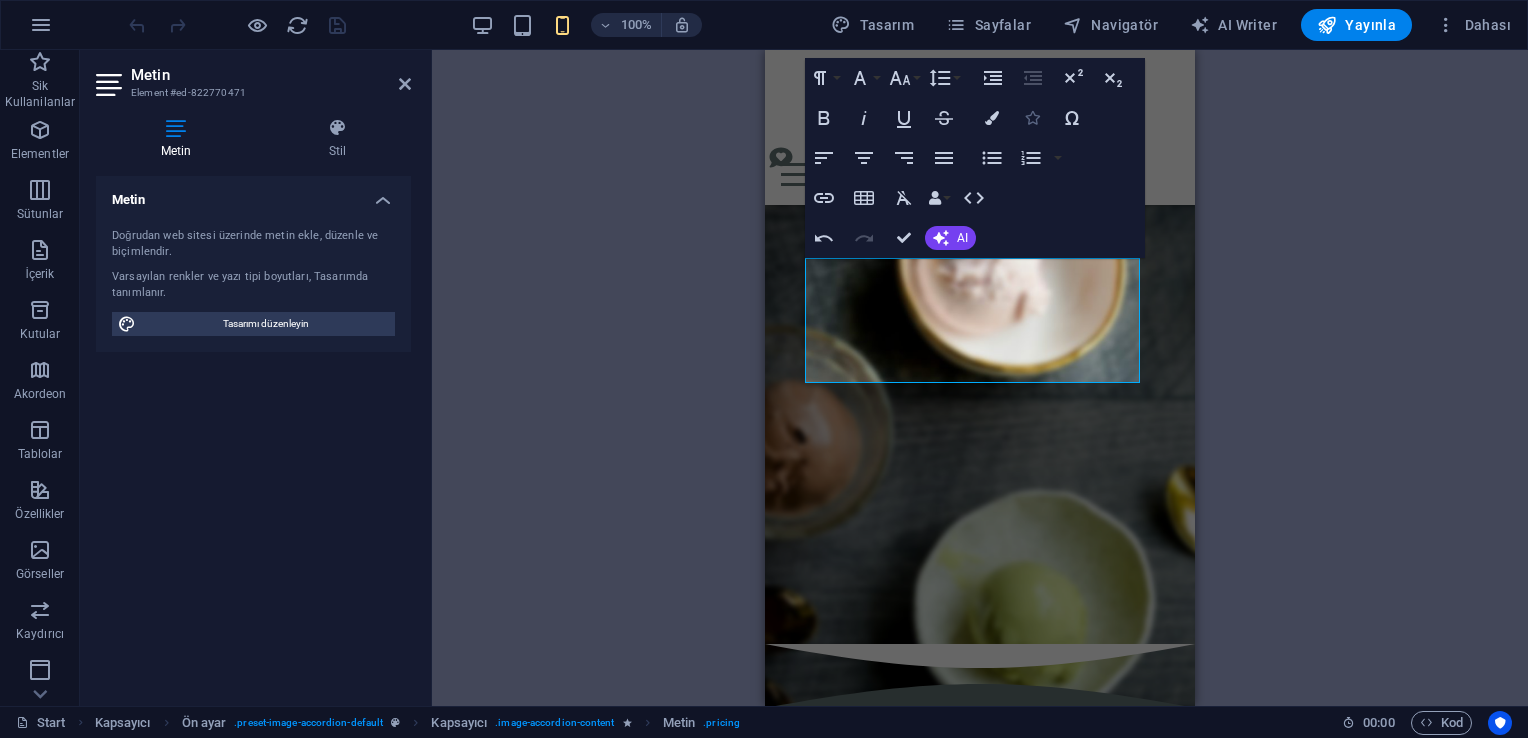 click at bounding box center [1032, 118] 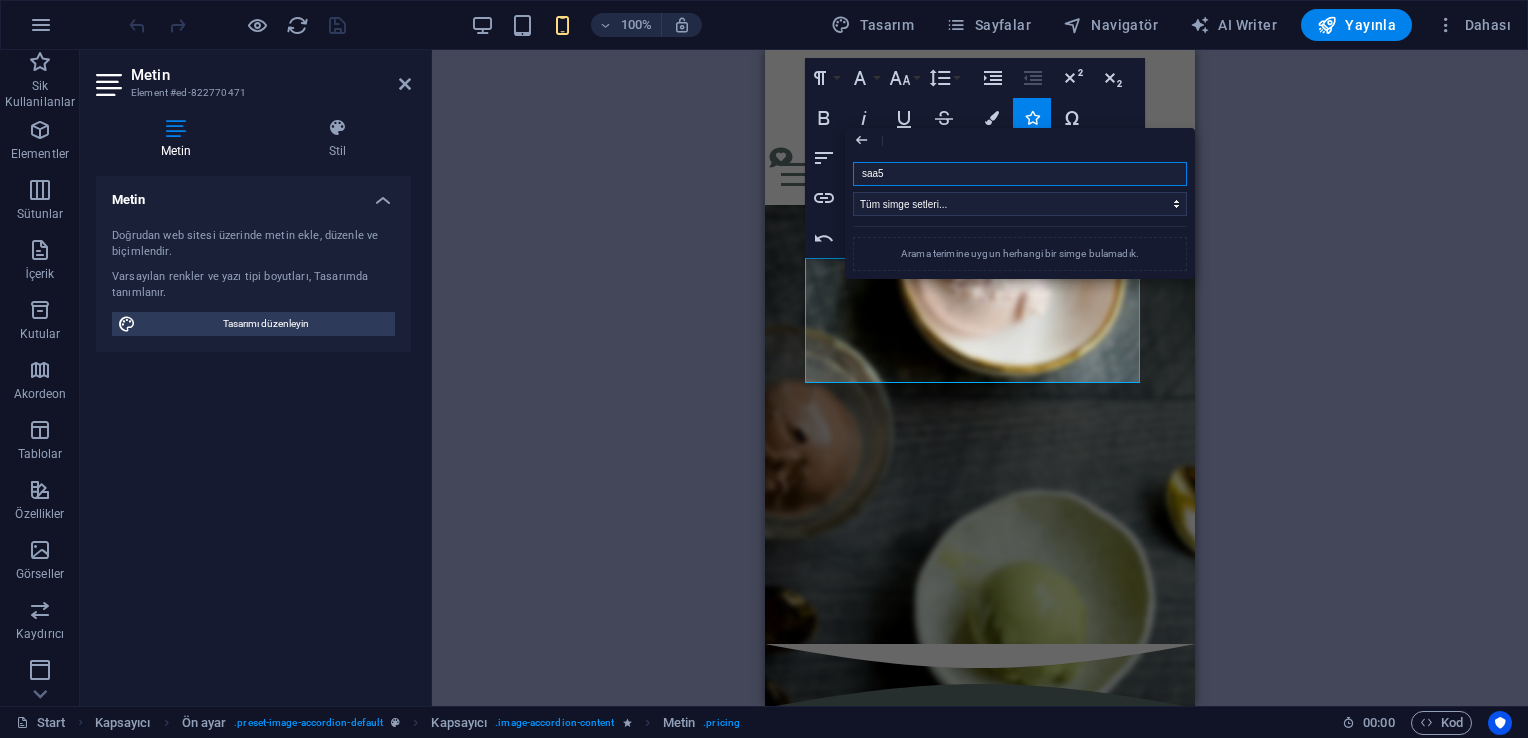 click on "saa5" at bounding box center (1020, 174) 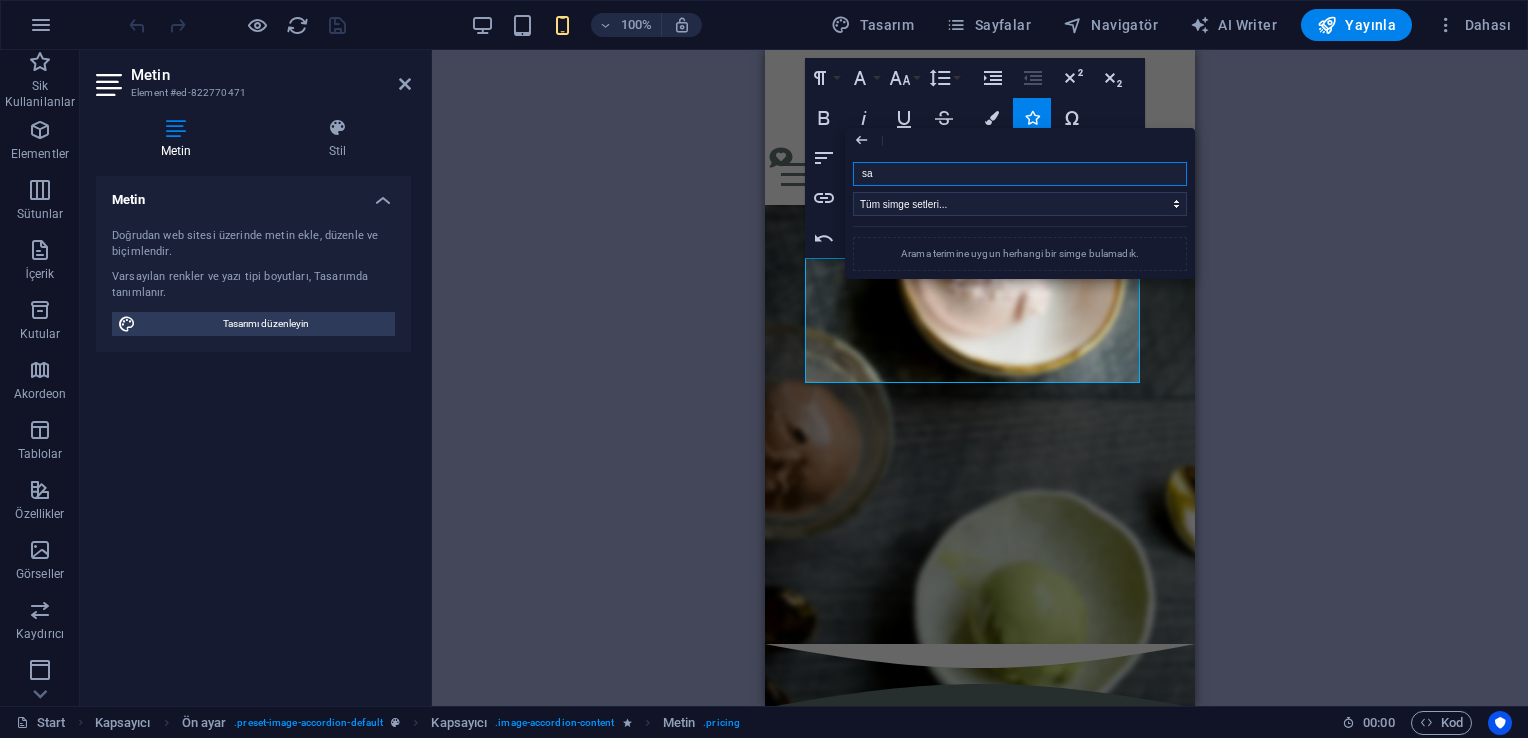 type on "s" 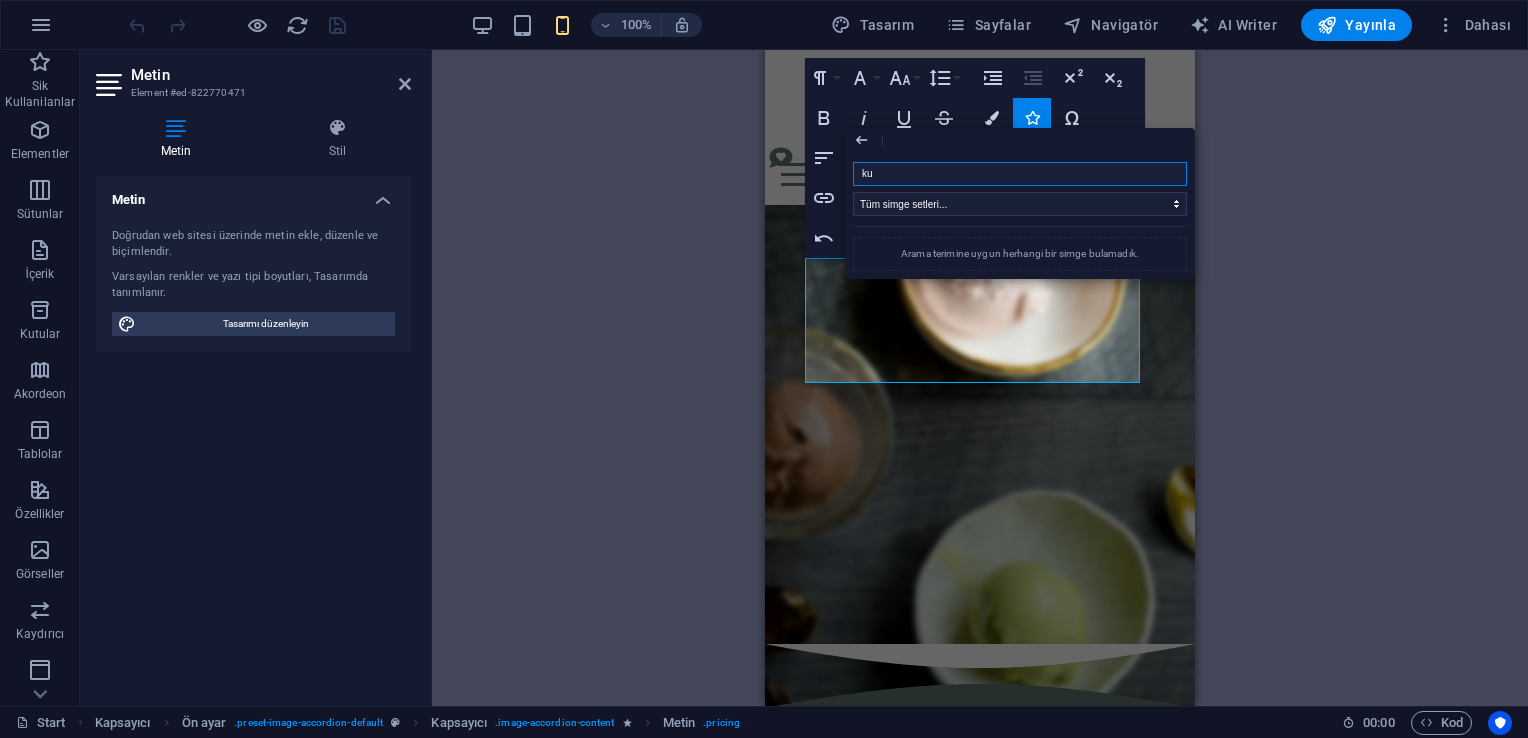 type on "k" 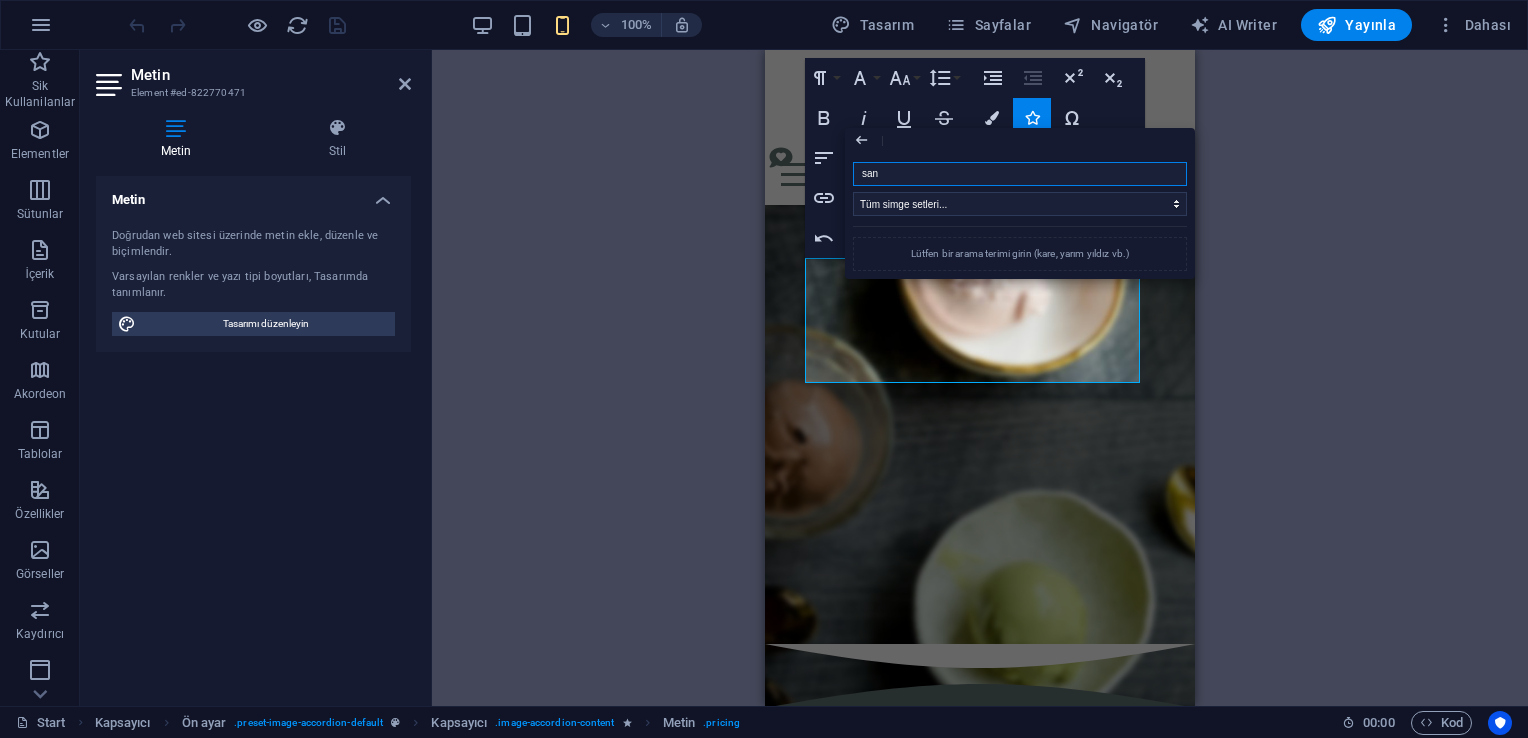 type on "sand" 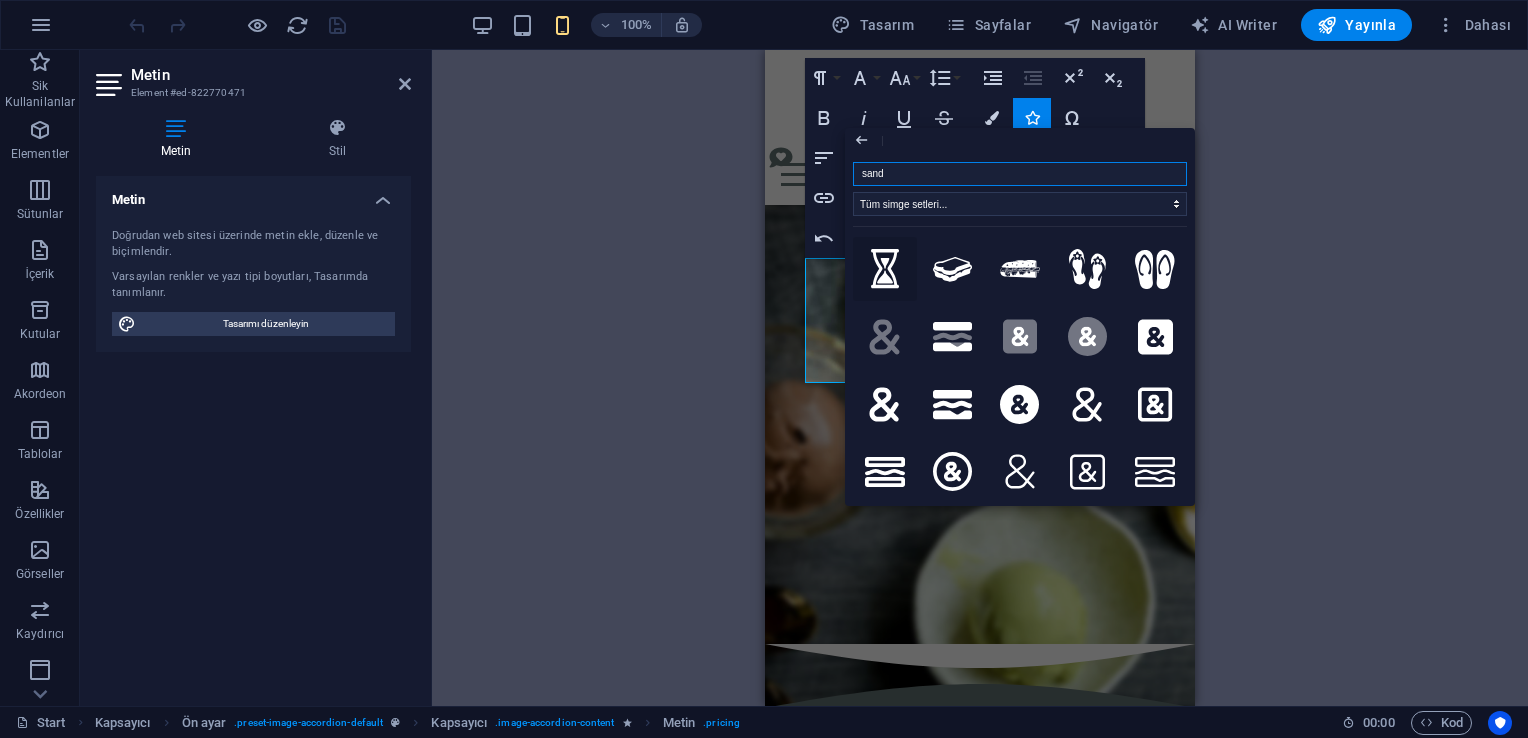 click 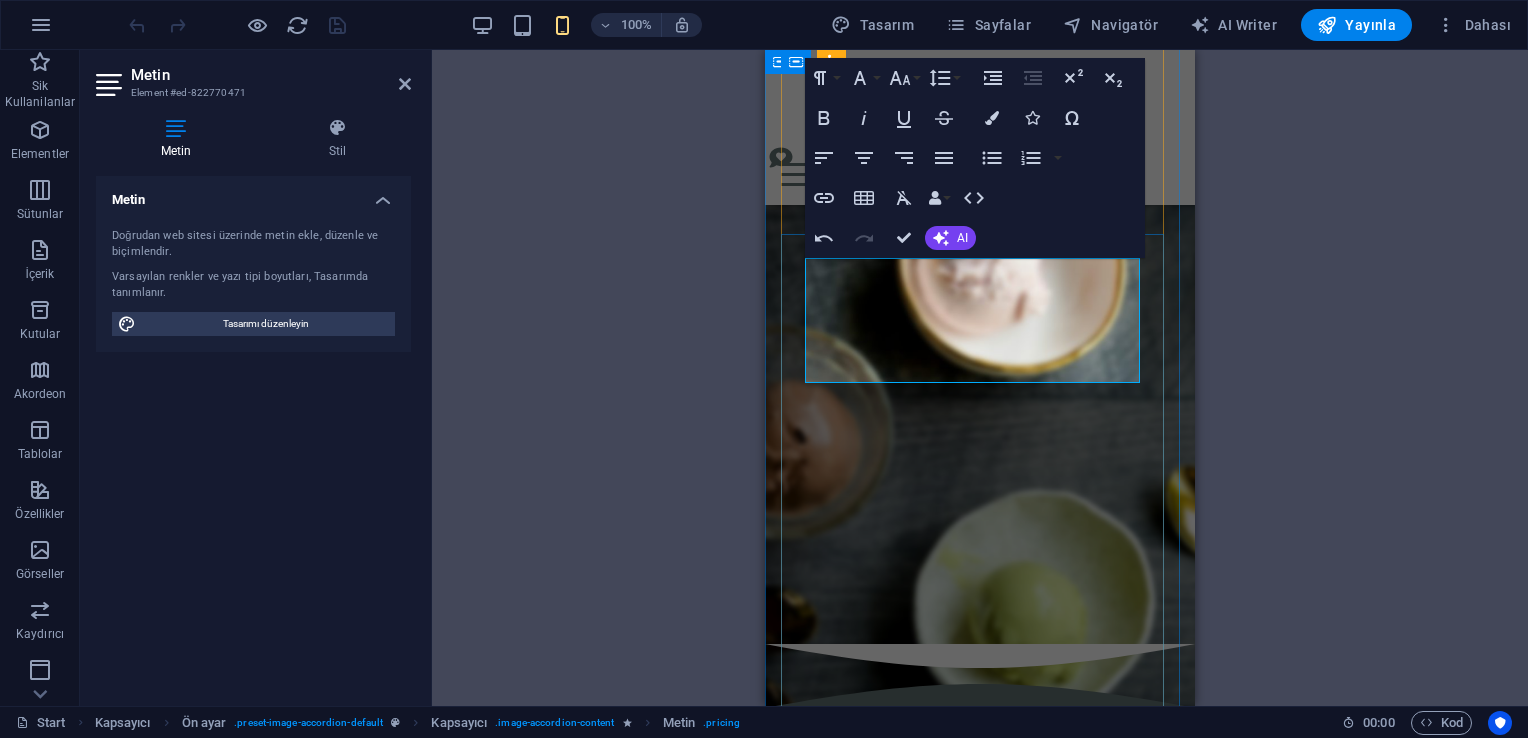 click on "nO|8 [LIQUID] gold" at bounding box center (959, 1553) 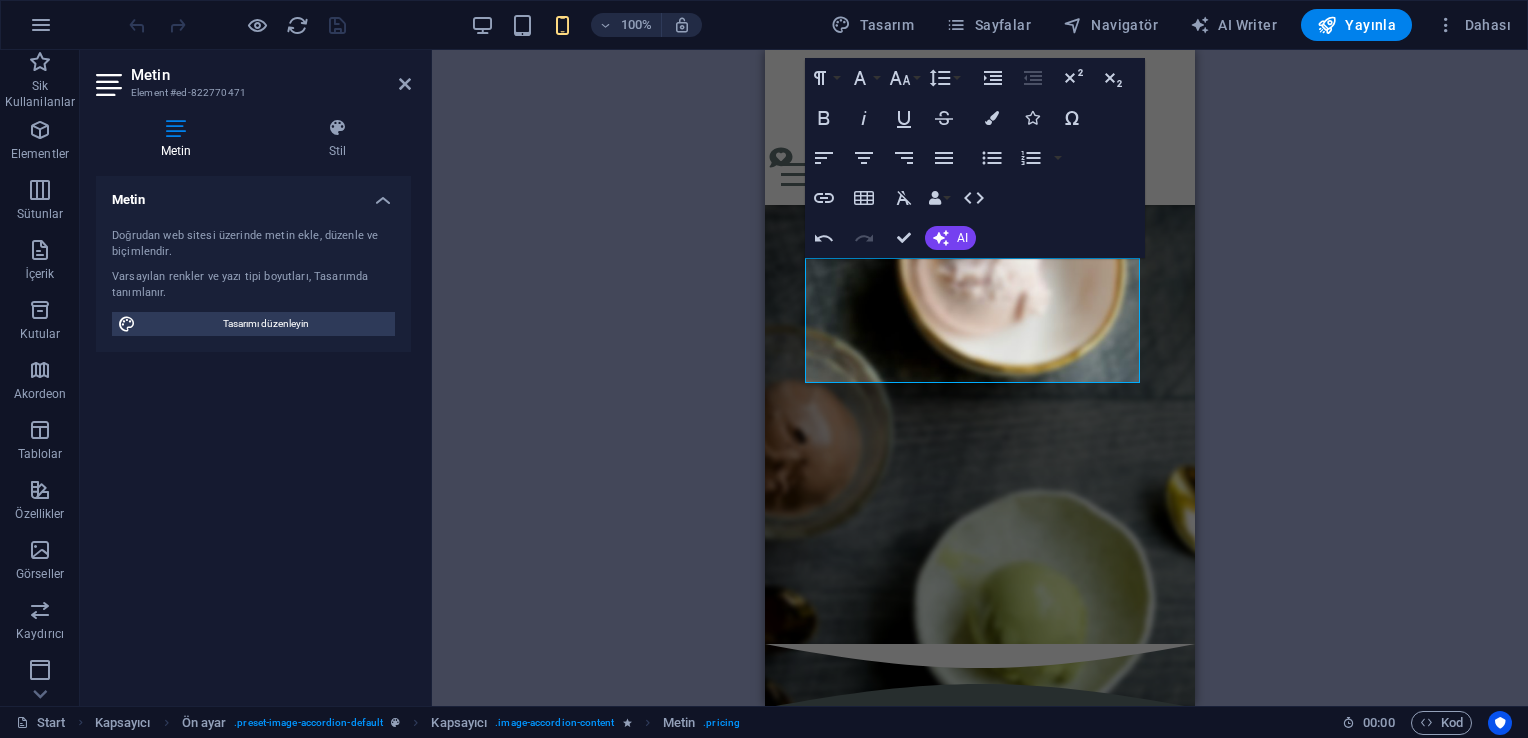 click on "Mevcut içeriği değiştirmek için buraya sürükleyin. Yeni bir element oluşturmak istiyorsanız “Ctrl” tuşuna basın.
H2   Kapsayıcı   Logo   Kapsayıcı   Ön ayar   Kapsayıcı   Kapsayıcı   Metin   Kapsayıcı   Metin   Metin   Metin   Metin   Menü Çubuğu   Banner   Metin   Menü Paragraph Format Normal Heading 1 Heading 2 Heading 3 Heading 4 Heading 5 Heading 6 Code Font Family Arial Georgia Impact Tahoma Times New Roman Verdana Bowlby One Lobster Open Sans Pacifico Yellowtail Font Size 8 9 10 11 12 14 18 24 30 36 48 60 72 96 Line Height Default Single 1.15 1.5 Double Increase Indent Decrease Indent Superscript Subscript Bold Italic Underline Strikethrough Colors Icons Special Characters Align Left Align Center Align Right Align Justify Unordered List   Default Circle Disc Square    Ordered List   Default Lower Alpha Lower Greek Lower Roman Upper Alpha Upper Roman    Insert Link Insert Table Clear Formatting Data Bindings Firma İlk ad Soyad Sokak Posta Kodu Şehir Cep" at bounding box center [980, -223] 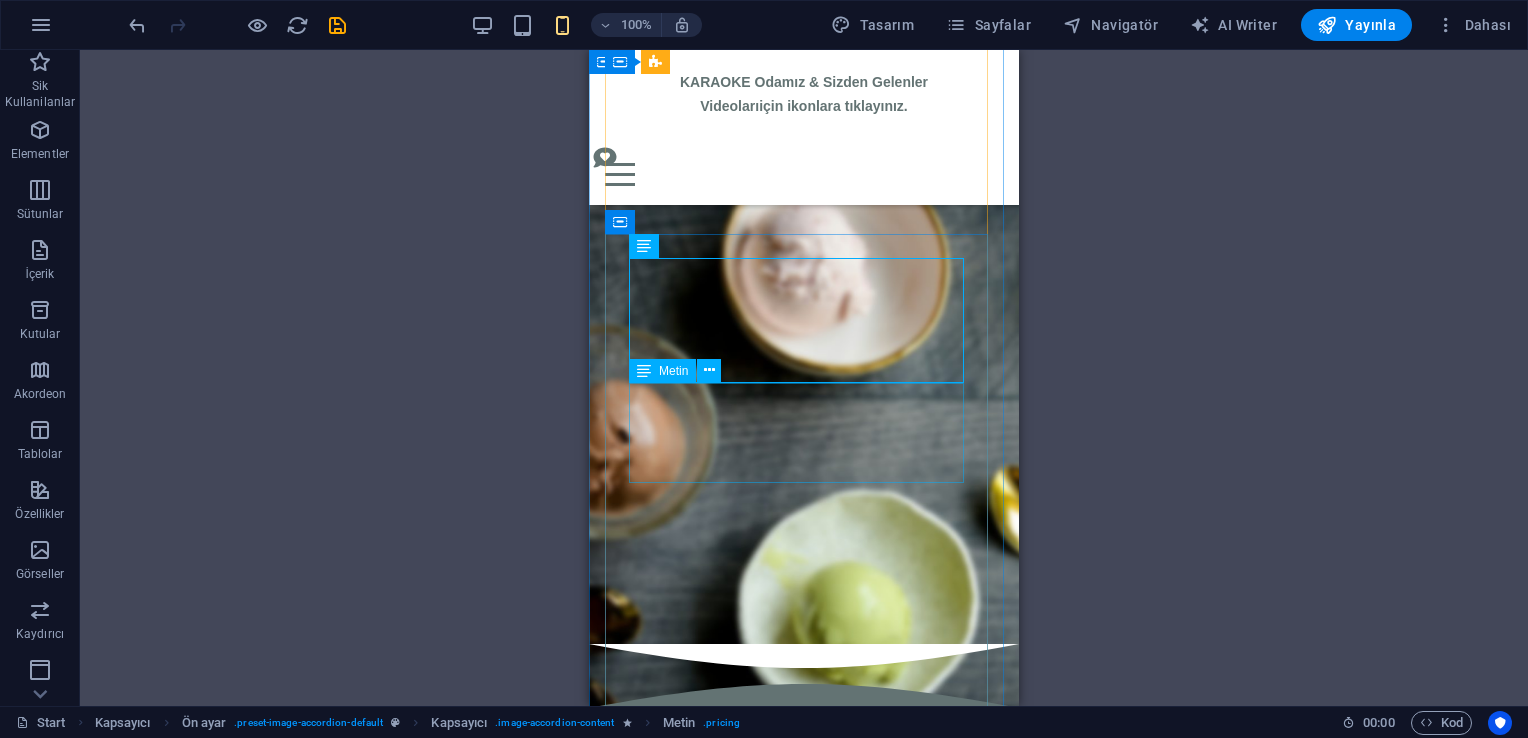 click on "nO|8 kuzu kulağı FRESH Kuzu Kulağı, Absolut Vodka, Taze Nane, Lime, Soda ₺425 ₺275" at bounding box center [804, 1942] 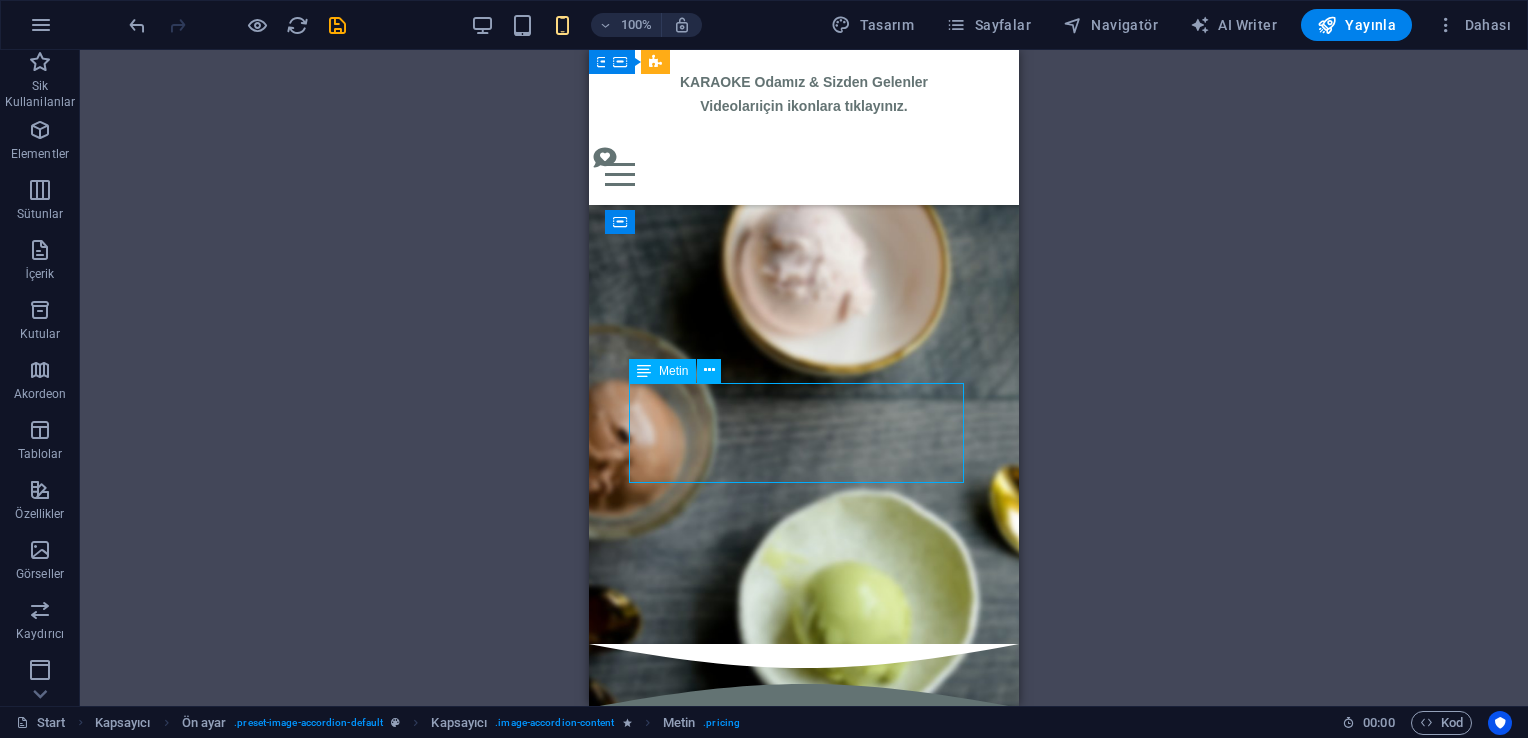 click on "nO|8 kuzu kulağı FRESH Kuzu Kulağı, Absolut Vodka, Taze Nane, Lime, Soda ₺425 ₺275" at bounding box center (804, 1942) 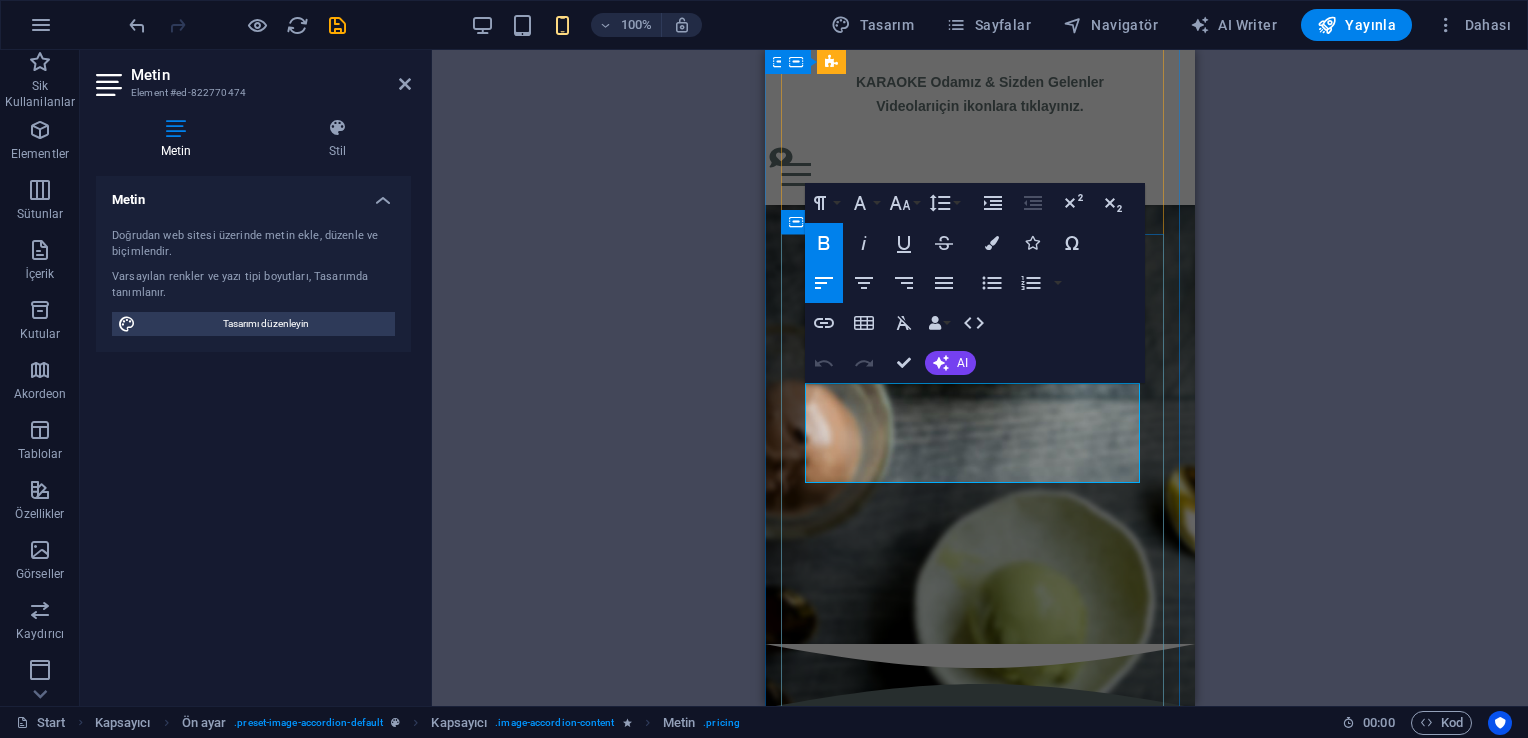 click on "nO|8 [LIQUID] FRESH" at bounding box center [959, 1907] 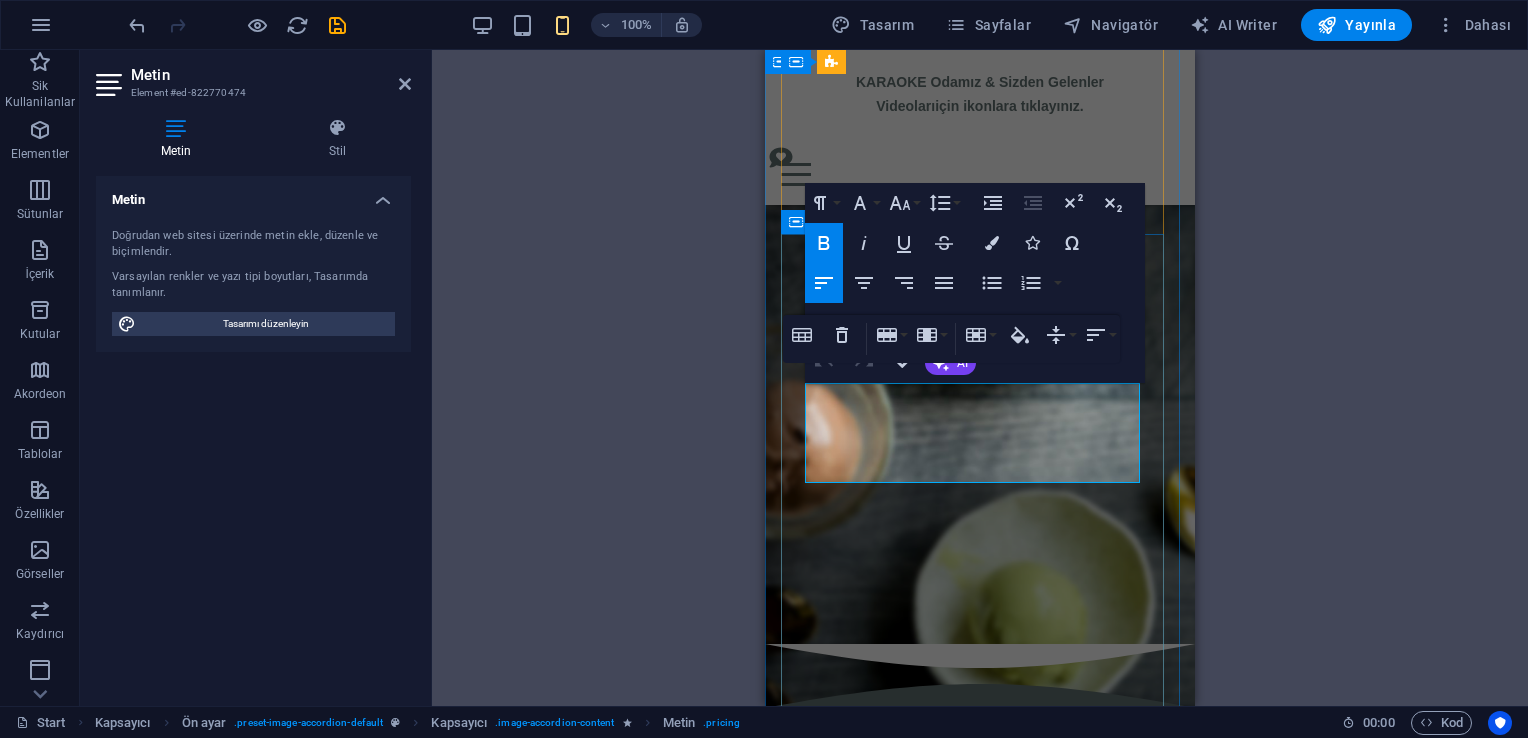type 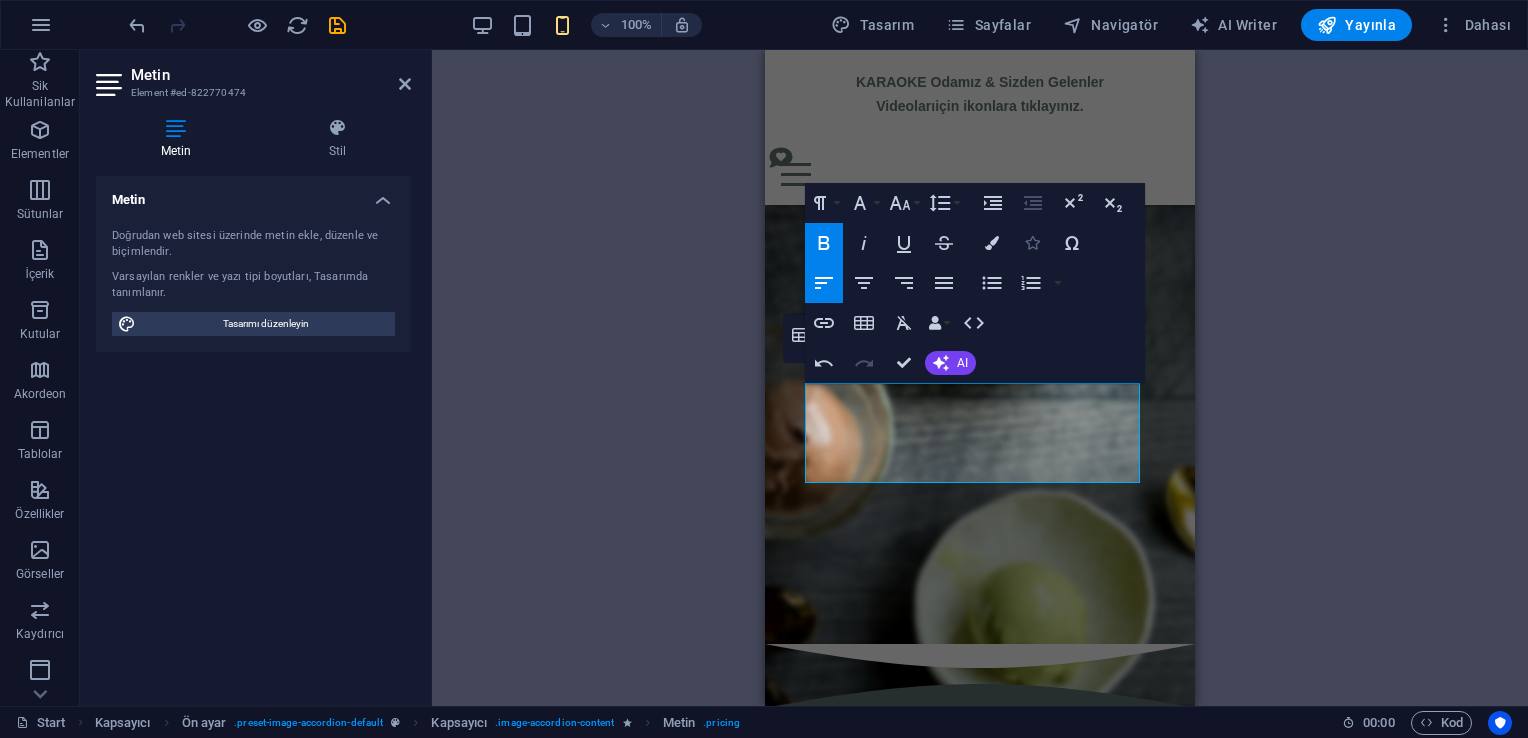 click on "Icons" at bounding box center [1032, 243] 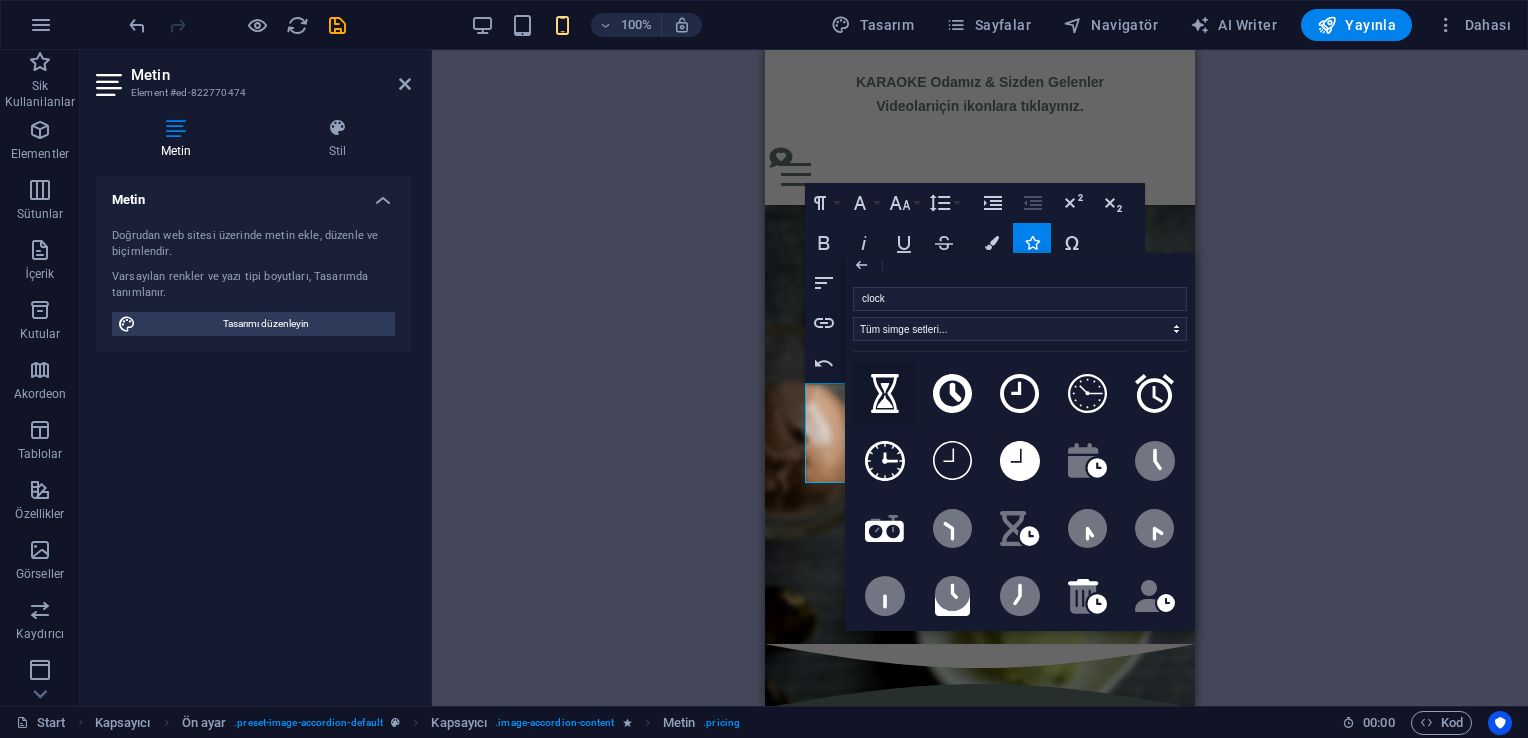 type on "clock" 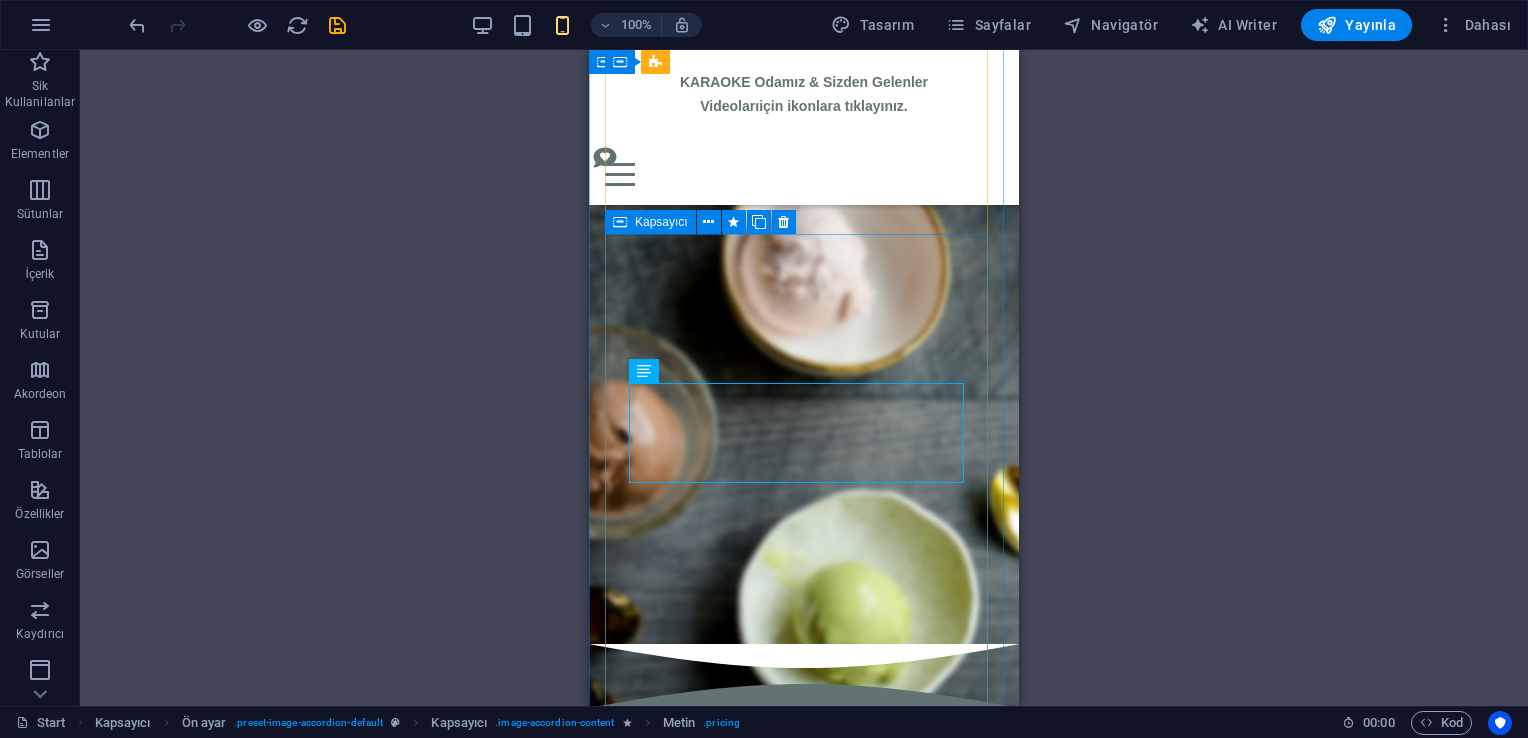 click on "nO|8 kuzu kulağı gold       Alışılmışın dışına çıkanlara: Kuzu Kulağı, Absolut Vodka, Karamel Lİkörü, Yeşil Elma ₺425 ₺275 nO|8 kuzu kulağı FRESH      Kuzu Kulağı, Absolut Vodka, Taze Nane, Lime, Soda ₺425 ₺275 50 CL FIÇI EFES MALT Her gün saat 18:00’e kadar! ₺150 ₺125 eFES 33CL+vODKA SHOT Fındık, Karamel, Çilek, Badem Vodka Shot Seçenekleri İle. ₺210 ₺175 no|8 blue dream Ananas, Absolut, Blue Curacao ₺350 ₺250 no|8 sunset Portakal, Absolut, Greanadine ₺350 ₺250 Jägerbomb Jägermeister Shot, Enerji ₺325 ₺250" at bounding box center [804, 2080] 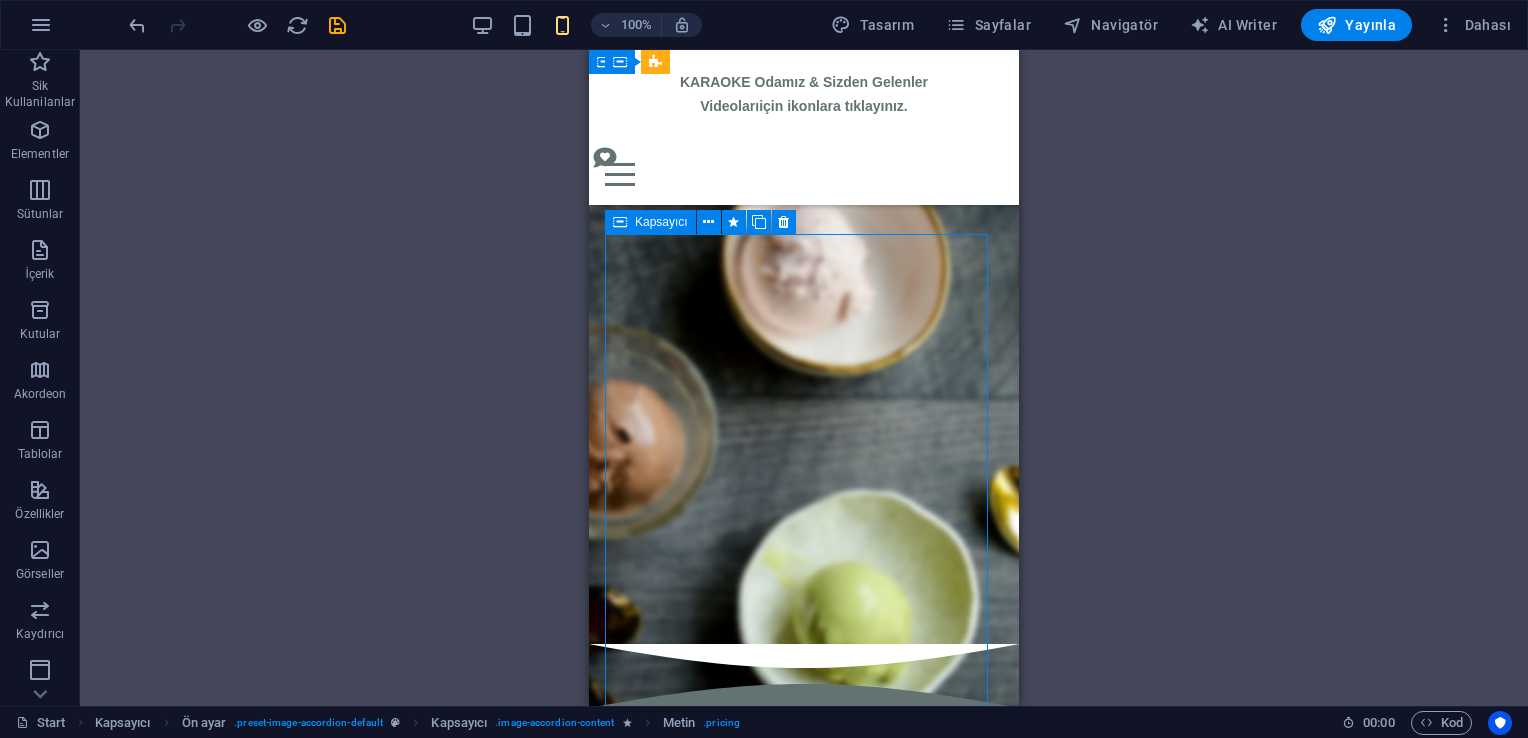 click on "nO|8 kuzu kulağı gold       Alışılmışın dışına çıkanlara: Kuzu Kulağı, Absolut Vodka, Karamel Lİkörü, Yeşil Elma ₺425 ₺275 nO|8 kuzu kulağı FRESH      Kuzu Kulağı, Absolut Vodka, Taze Nane, Lime, Soda ₺425 ₺275 50 CL FIÇI EFES MALT Her gün saat 18:00’e kadar! ₺150 ₺125 eFES 33CL+vODKA SHOT Fındık, Karamel, Çilek, Badem Vodka Shot Seçenekleri İle. ₺210 ₺175 no|8 blue dream Ananas, Absolut, Blue Curacao ₺350 ₺250 no|8 sunset Portakal, Absolut, Greanadine ₺350 ₺250 Jägerbomb Jägermeister Shot, Enerji ₺325 ₺250" at bounding box center (804, 2080) 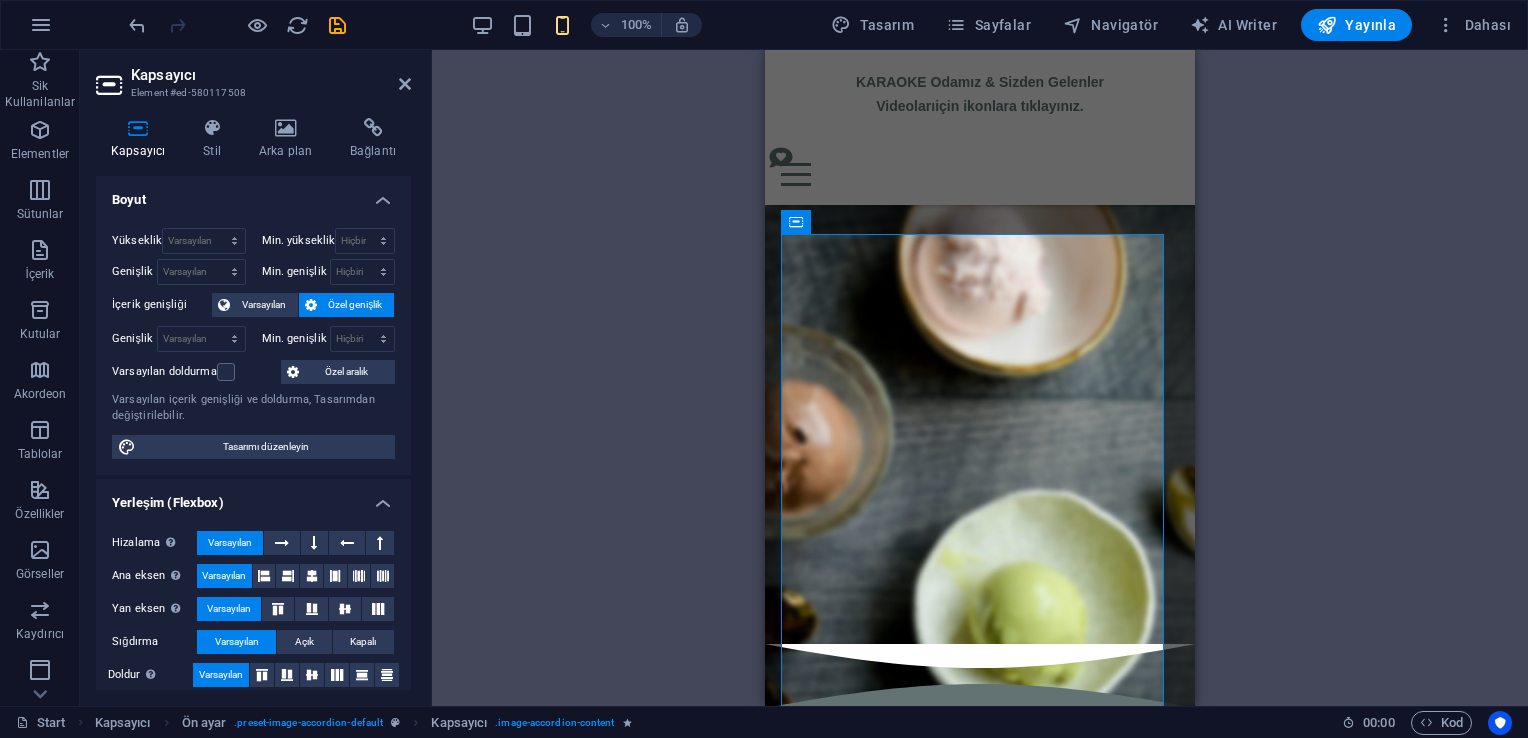 click on "Kapsayıcı" at bounding box center [271, 75] 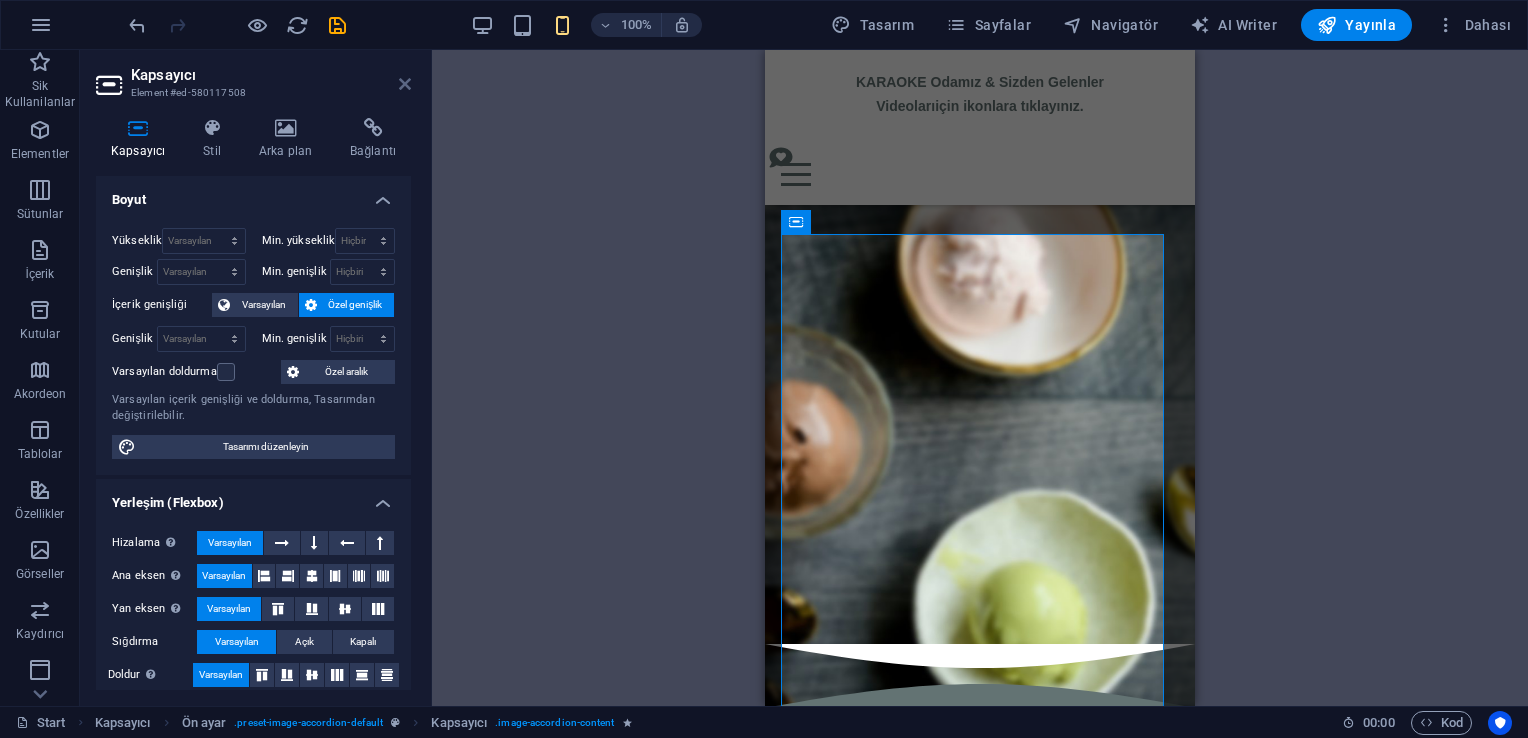 click at bounding box center (405, 84) 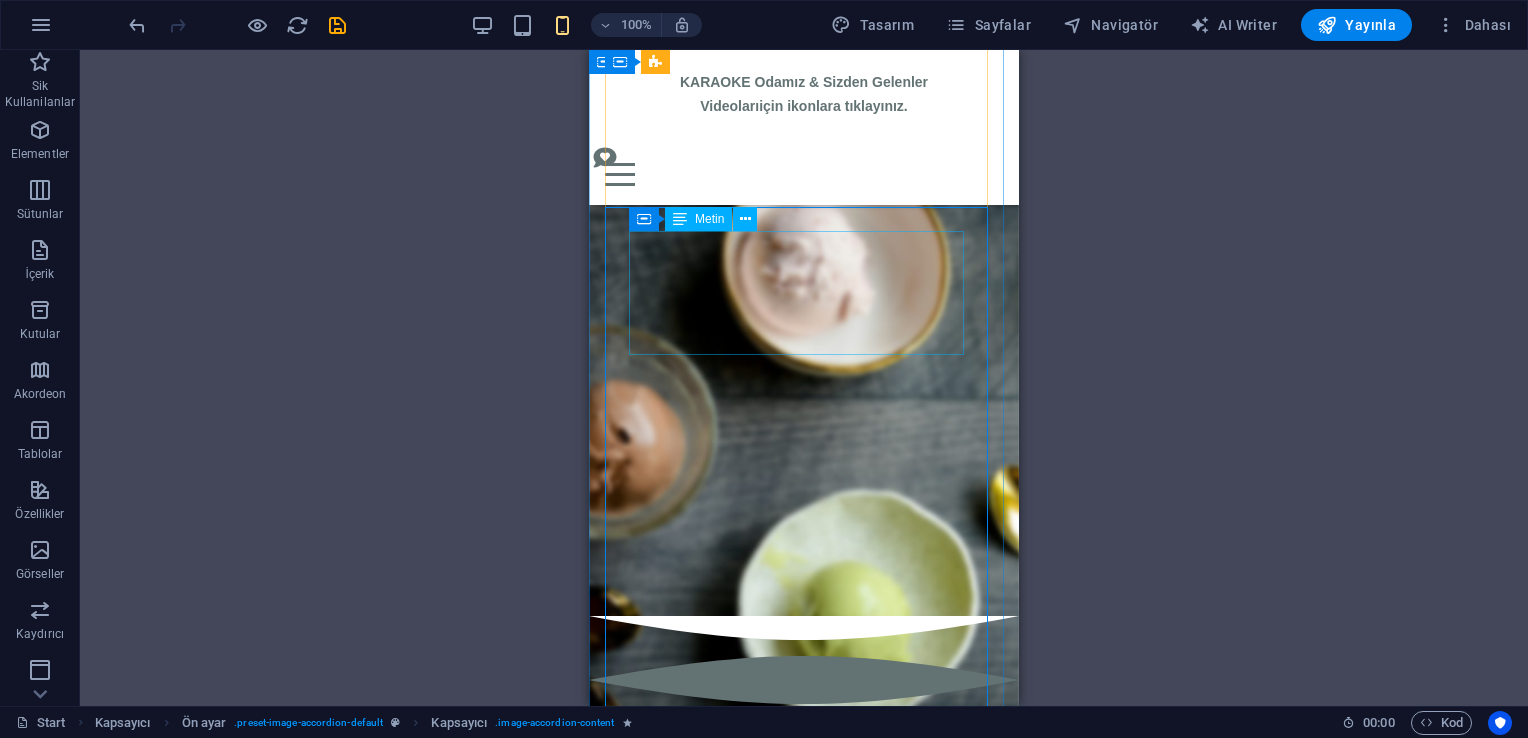 scroll, scrollTop: 1228, scrollLeft: 0, axis: vertical 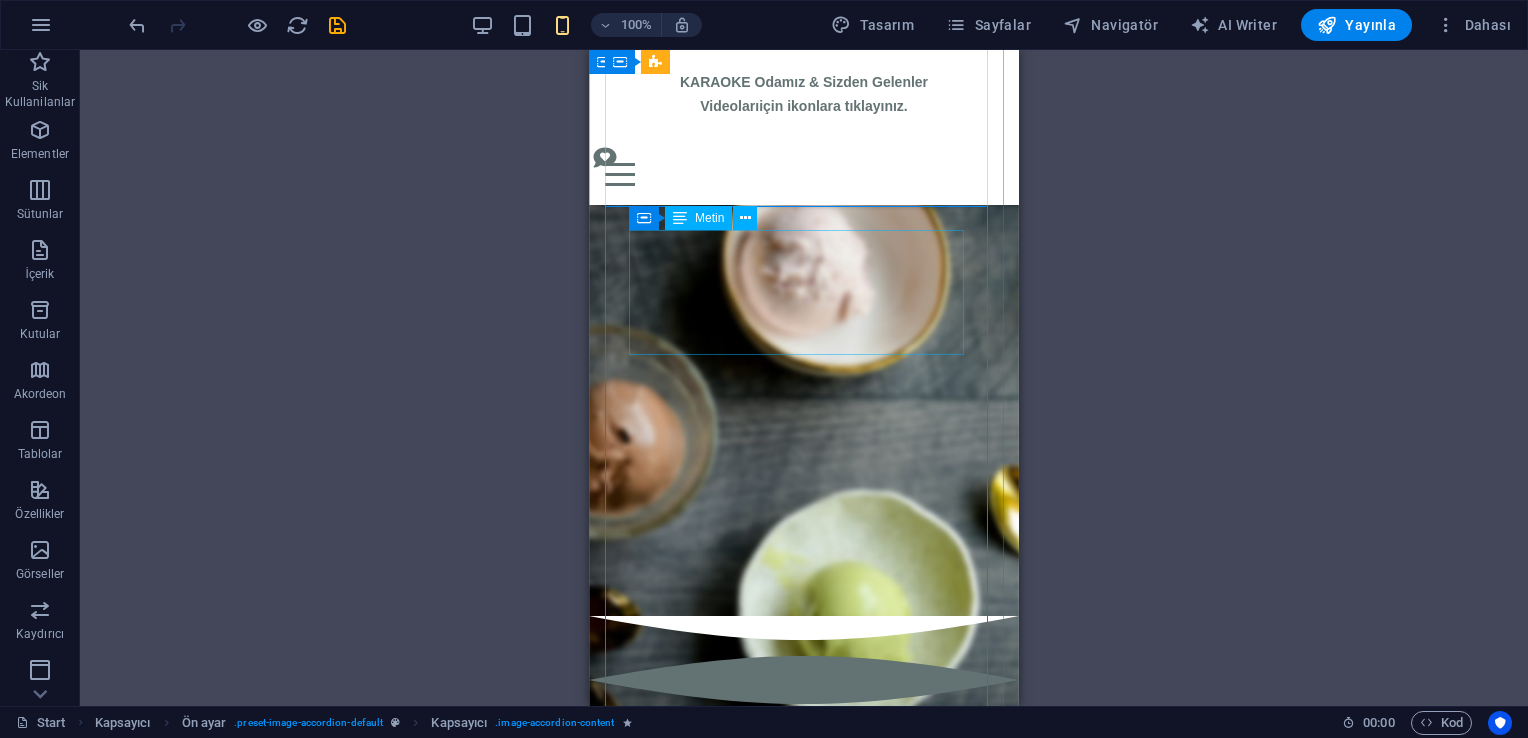 click on "nO|8 kuzu kulağı gold       Alışılmışın dışına çıkanlara: Kuzu Kulağı, Absolut Vodka, Karamel Lİkörü, Yeşil Elma ₺425 ₺275" at bounding box center [804, 1573] 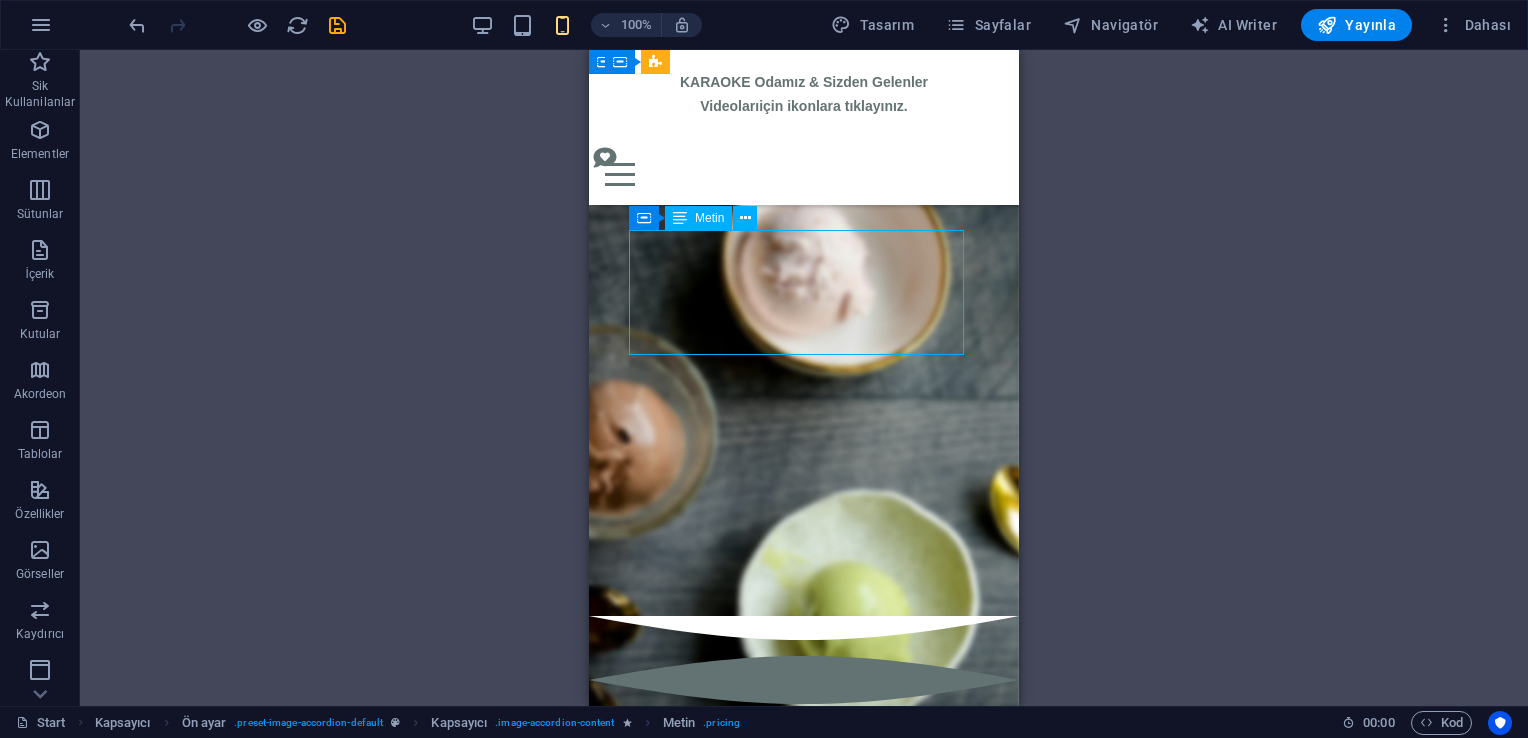 click on "nO|8 kuzu kulağı gold       Alışılmışın dışına çıkanlara: Kuzu Kulağı, Absolut Vodka, Karamel Lİkörü, Yeşil Elma ₺425 ₺275" at bounding box center [804, 1573] 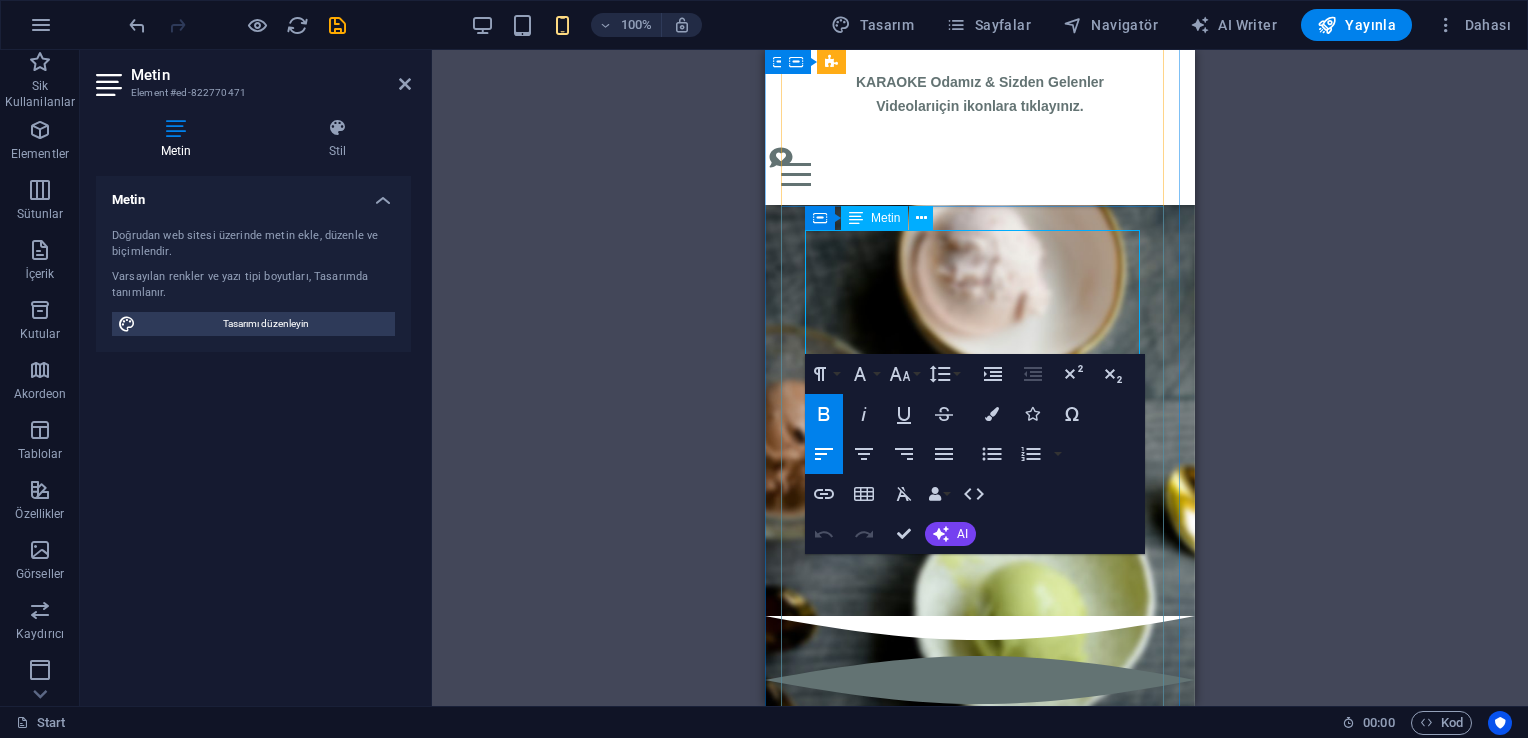 drag, startPoint x: 968, startPoint y: 321, endPoint x: 956, endPoint y: 324, distance: 12.369317 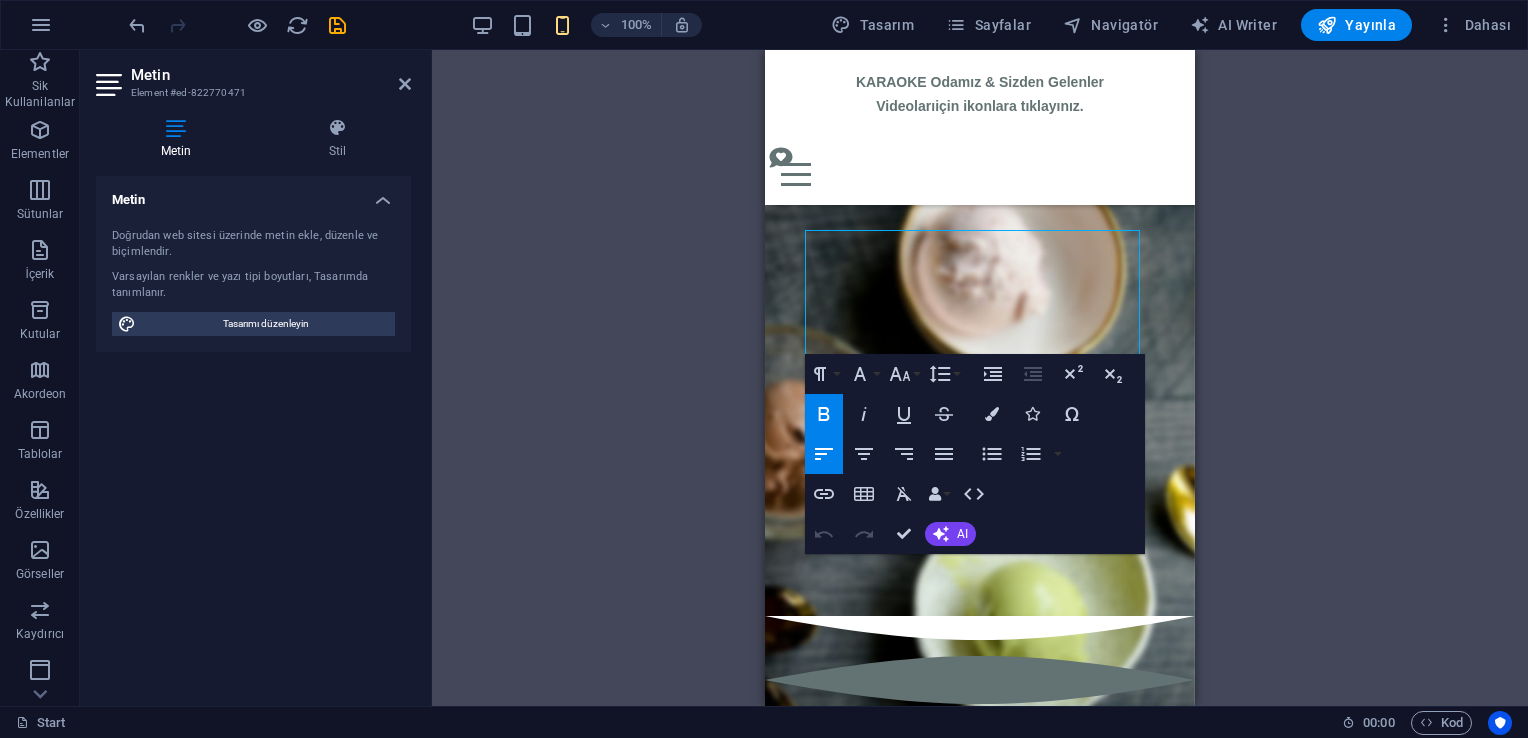 drag, startPoint x: 1654, startPoint y: 588, endPoint x: 812, endPoint y: 324, distance: 882.4171 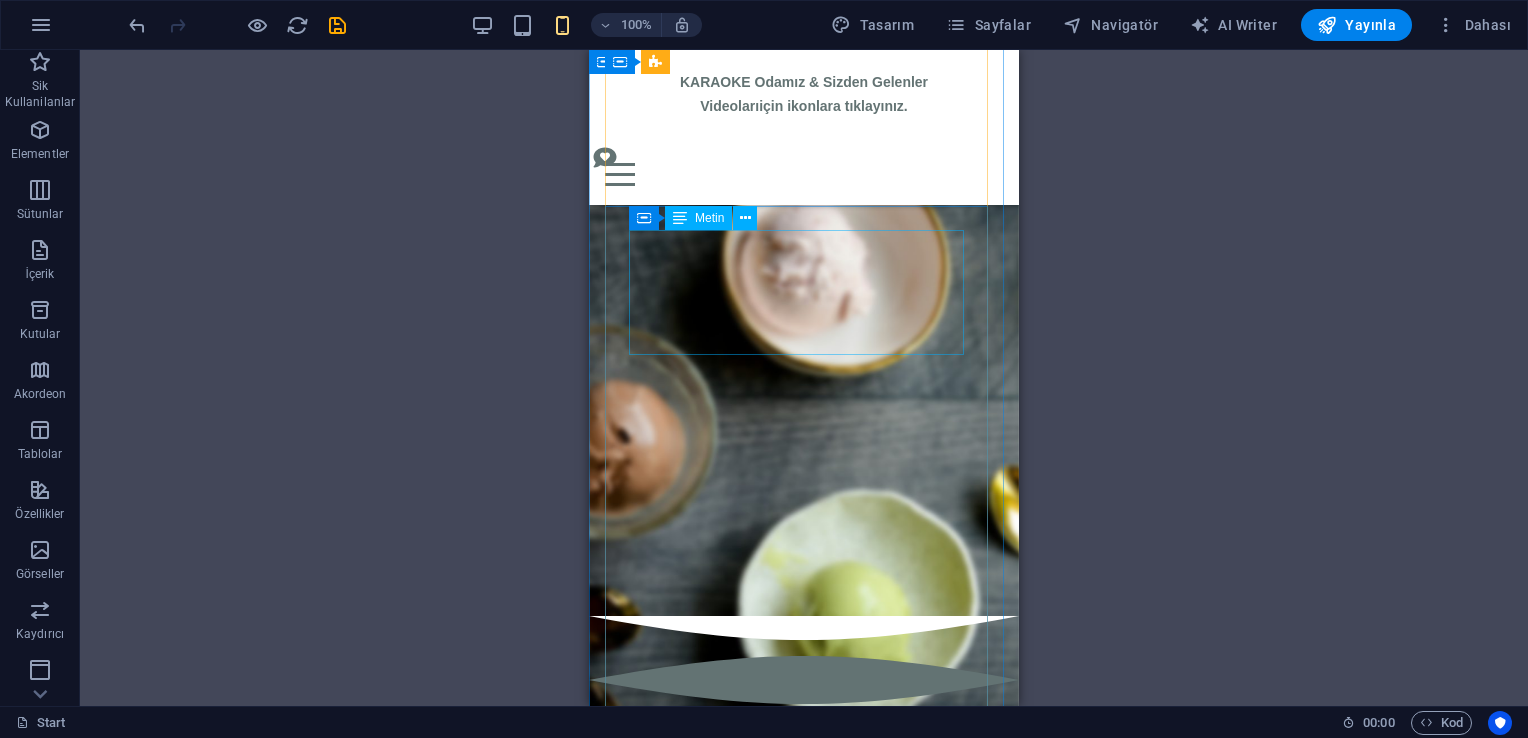 click on "nO|8 kuzu kulağı gold       Alışılmışın dışına çıkanlara: Kuzu Kulağı, Absolut Vodka, Karamel Lİkörü, Yeşil Elma ₺425 ₺275" at bounding box center (804, 1573) 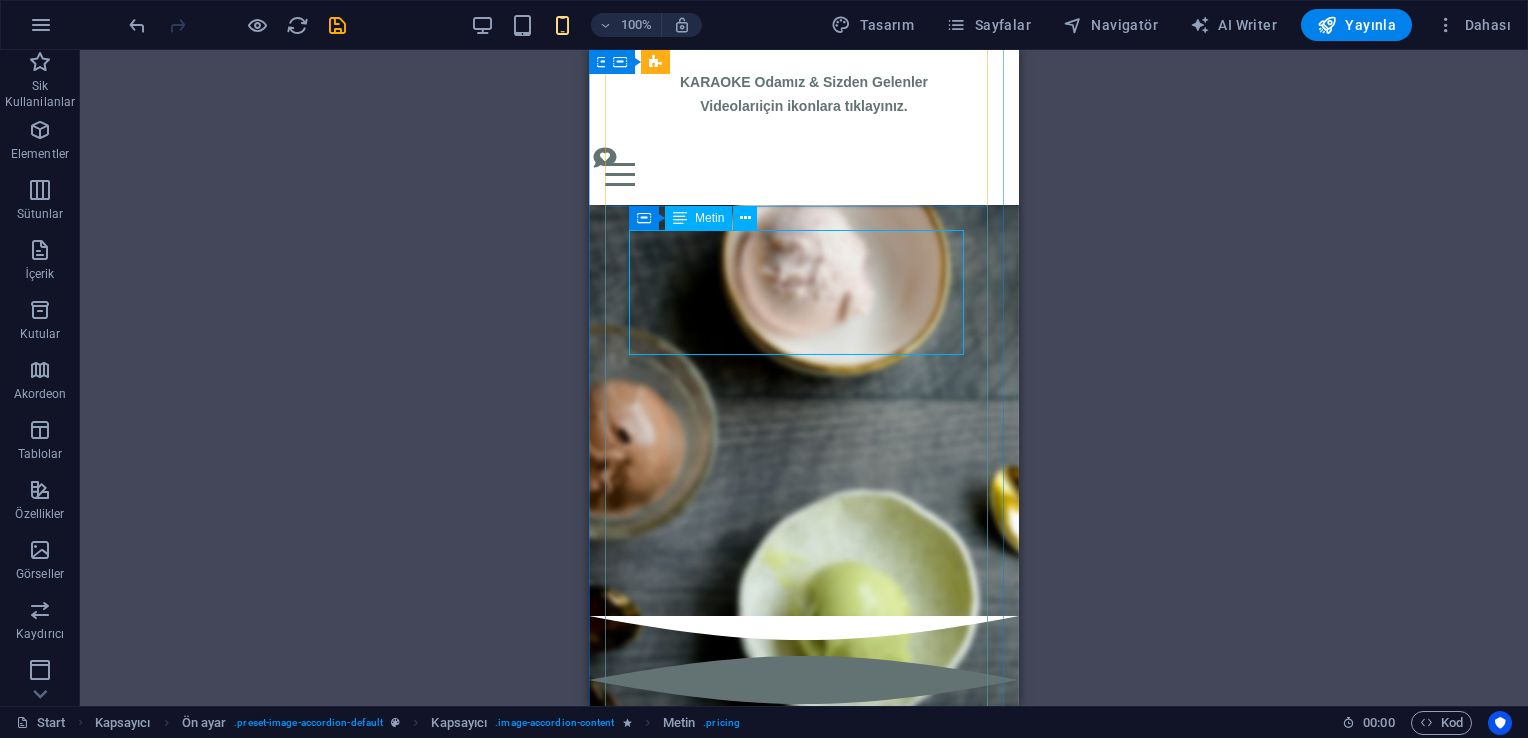 click on "nO|8 kuzu kulağı gold       Alışılmışın dışına çıkanlara: Kuzu Kulağı, Absolut Vodka, Karamel Lİkörü, Yeşil Elma ₺425 ₺275" at bounding box center (804, 1573) 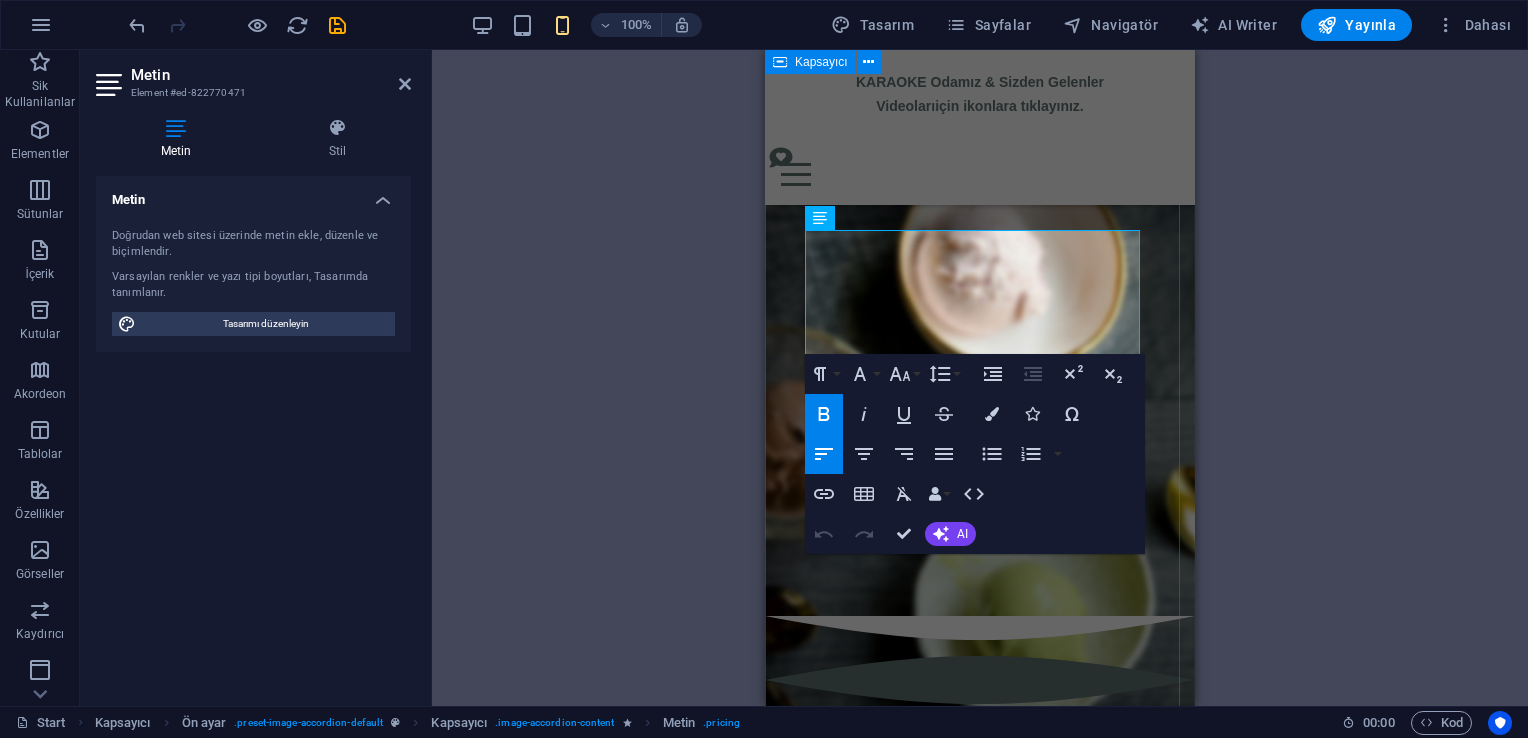 click on "MENU KAMPANYALAR nO|8 kuzu kulağı gold       Alışılmışın dışına çıkanlara: Kuzu Kulağı, Absolut Vodka, Karamel Lİkörü, Yeşil Elma ₺425 ₺275 nO|8 kuzu kulağı FRESH      Kuzu Kulağı, Absolut Vodka, Taze Nane, Lime, Soda ₺425 ₺275 50 CL FIÇI EFES MALT Her gün saat 18:00’e kadar! ₺150 ₺125 eFES 33CL+vODKA SHOT Fındık, Karamel, Çilek, Badem Vodka Shot Seçenekleri İle. ₺210 ₺175 no|8 blue dream Ananas, Absolut, Blue Curacao ₺350 ₺250 no|8 sunset Portakal, Absolut, Greanadine ₺350 ₺250 Jägerbomb Jägermeister Shot, Enerji ₺325 ₺250 ŞİŞE BİRALAR EFES MALT 50 CL  ₺180 50 CL FIÇI EFES MALT Her gün saat 18:00’e kadar! ₺150 ₺125 eFES ÖZEL SERİ 50 CL ₺200 efes pılsen 50 cl ₺180 bud 50 cl ₺220 belfast 50 cl ₺200 mıller 50 cl ₺200 Beck's 50 cl ₺220 amsterdam 50 cl ₺270 bOMONTi FiLTRESiZ 50 CL ₺200 mILLER 33 CL ₺ 180 efes 33 cl ₺130 erdınger 33 cl ₺270 corona 35.5 cl ₺250 Efes glutensiz 50 cl ₺210 ₺15" at bounding box center [980, 10984] 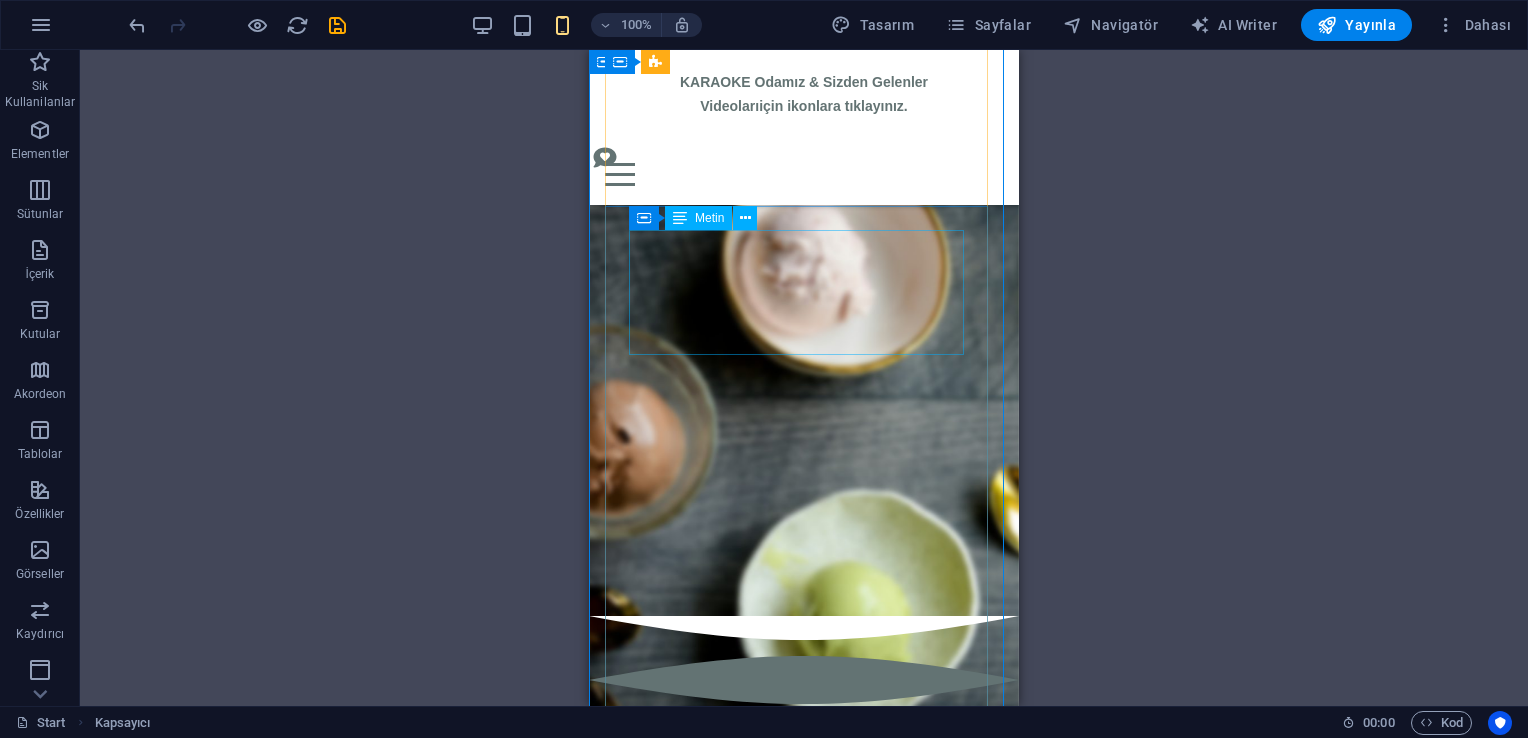 click on "nO|8 kuzu kulağı gold       Alışılmışın dışına çıkanlara: Kuzu Kulağı, Absolut Vodka, Karamel Lİkörü, Yeşil Elma ₺425 ₺275" at bounding box center (804, 1573) 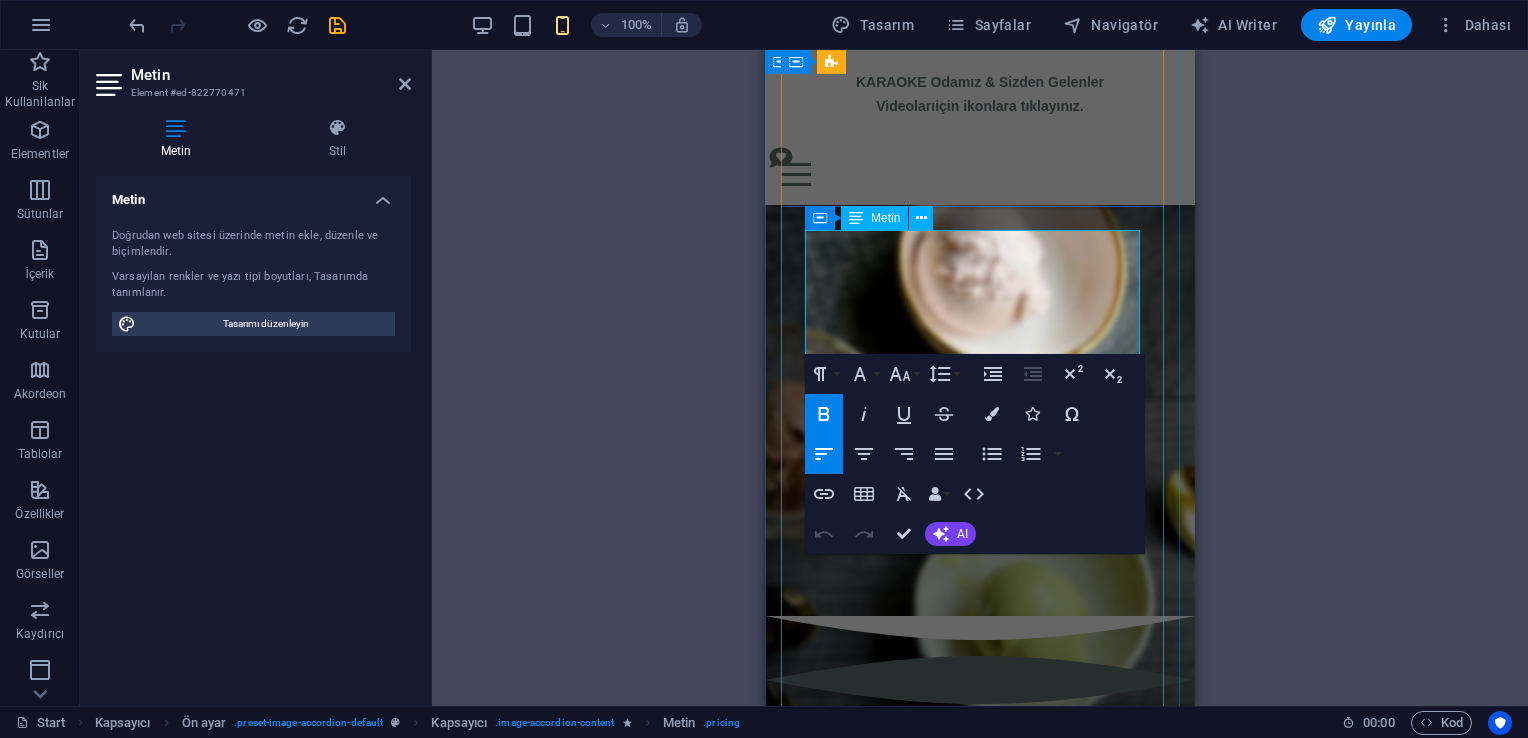 click on "nO|8 kuzu kulağı gold       Alışılmışın dışına çıkanlara: Kuzu Kulağı, Absolut Vodka, Karamel Lİkörü, Yeşil Elma" at bounding box center [959, 1561] 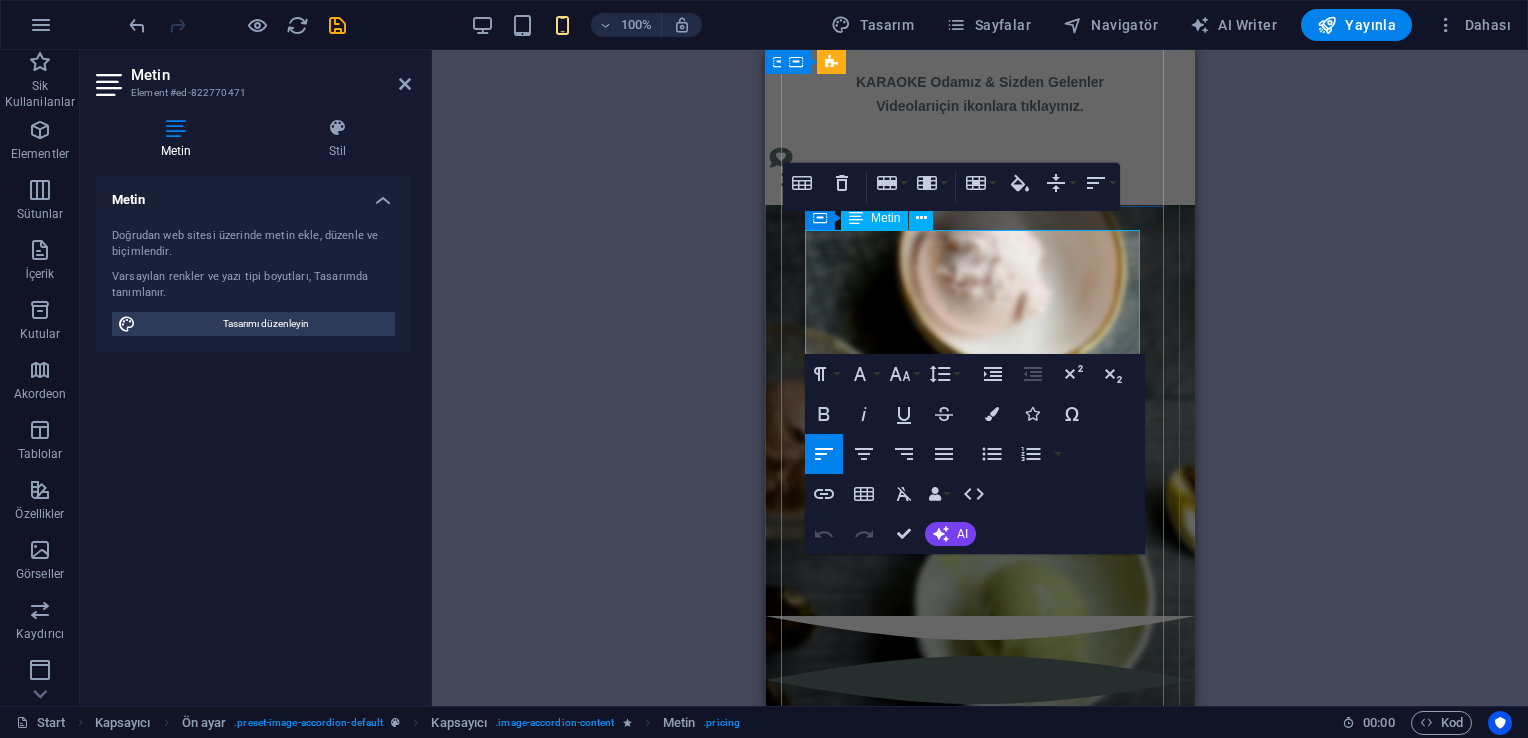 click on "nO|8 [LIQUID] gold" at bounding box center (959, 1525) 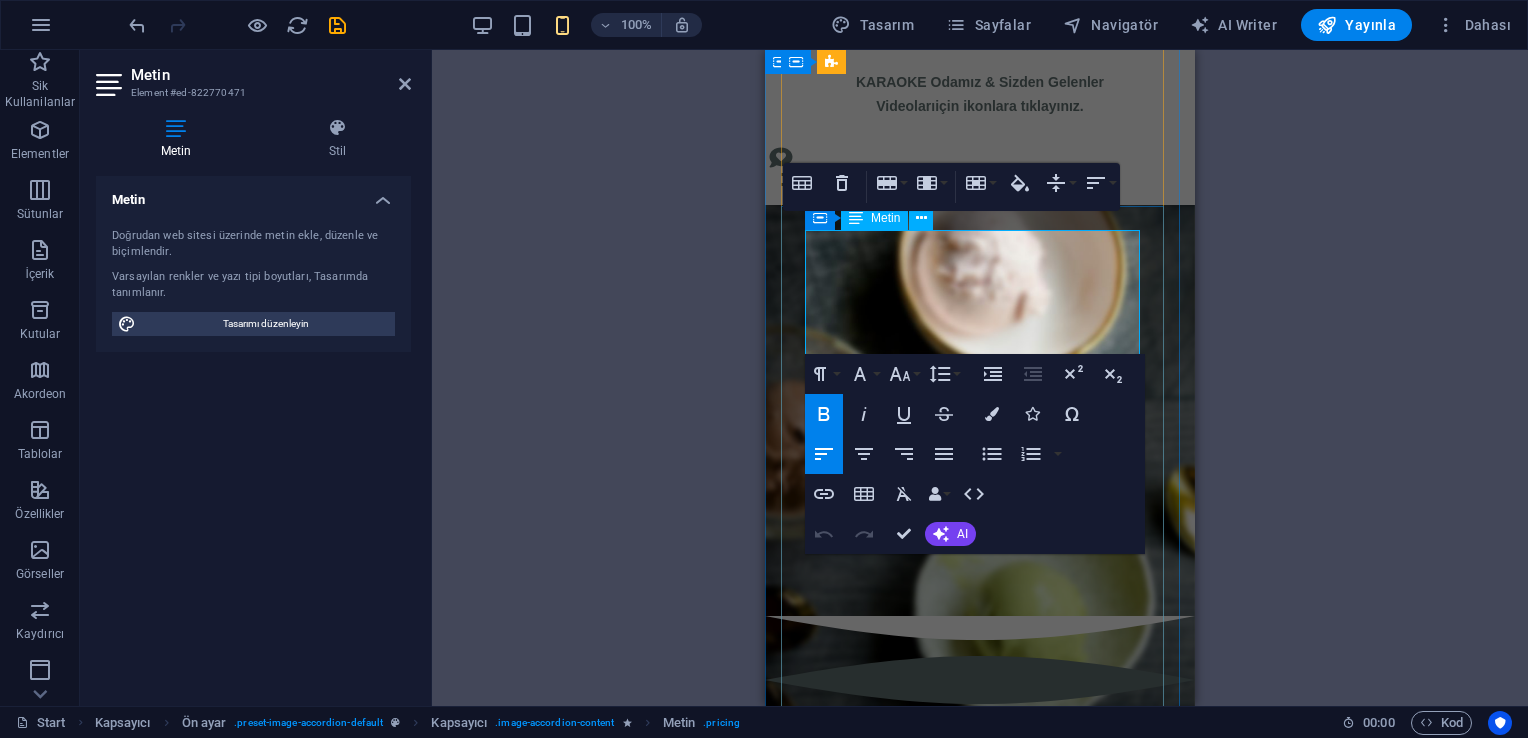 click at bounding box center [959, 1851] 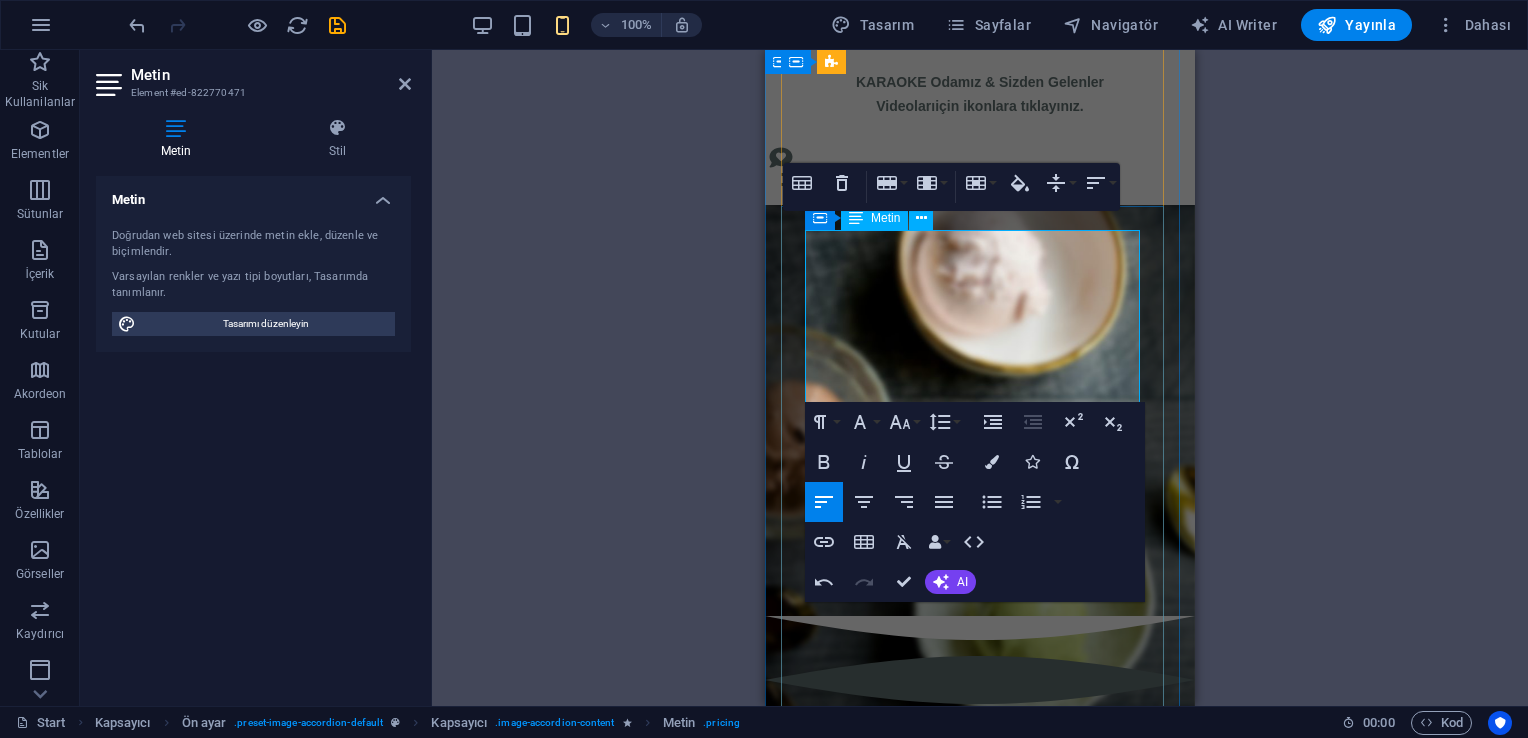 scroll, scrollTop: 148, scrollLeft: 7, axis: both 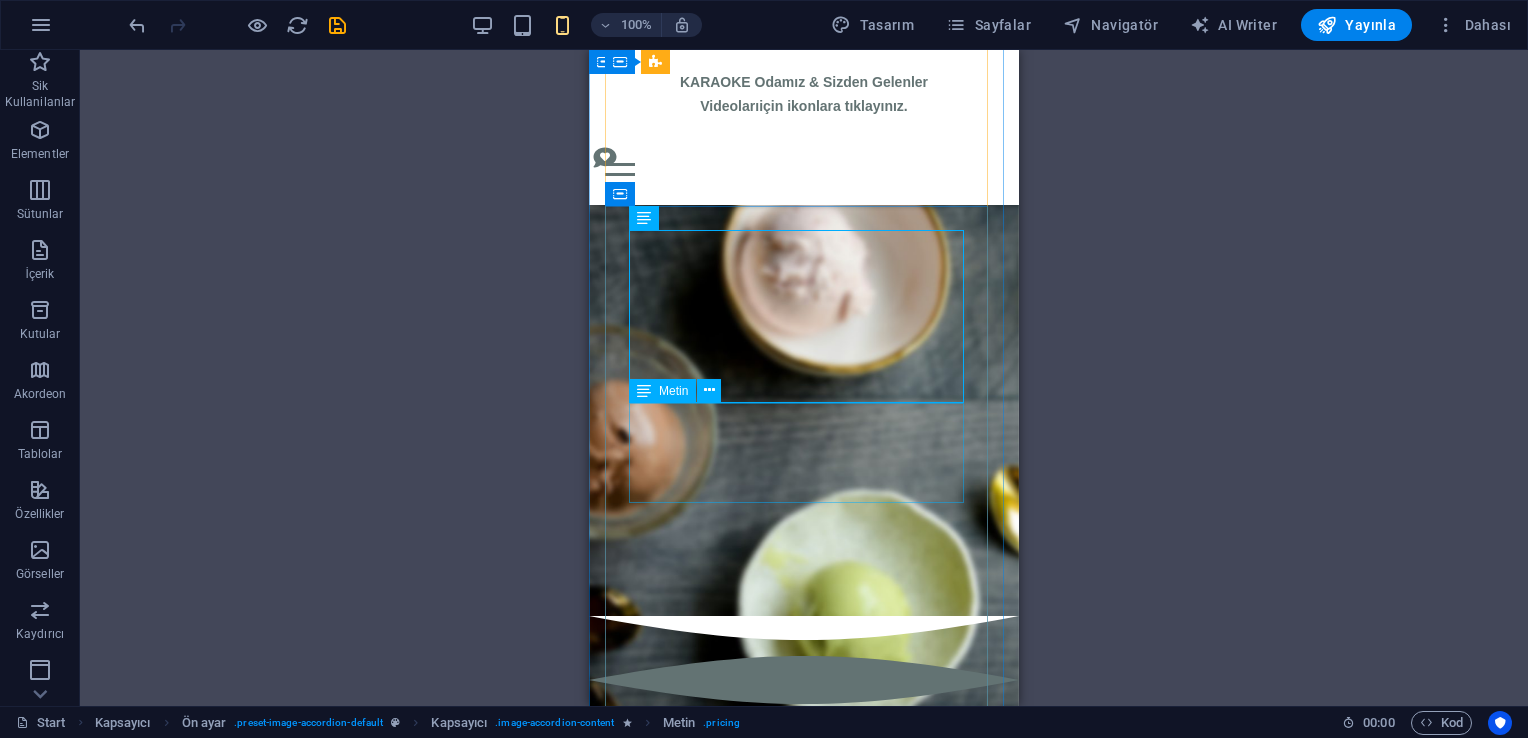 click on "nO|8 kuzu kulağı FRESH      Kuzu Kulağı, Absolut Vodka, Taze Nane, Lime, Soda ₺425 ₺275" at bounding box center [804, 2191] 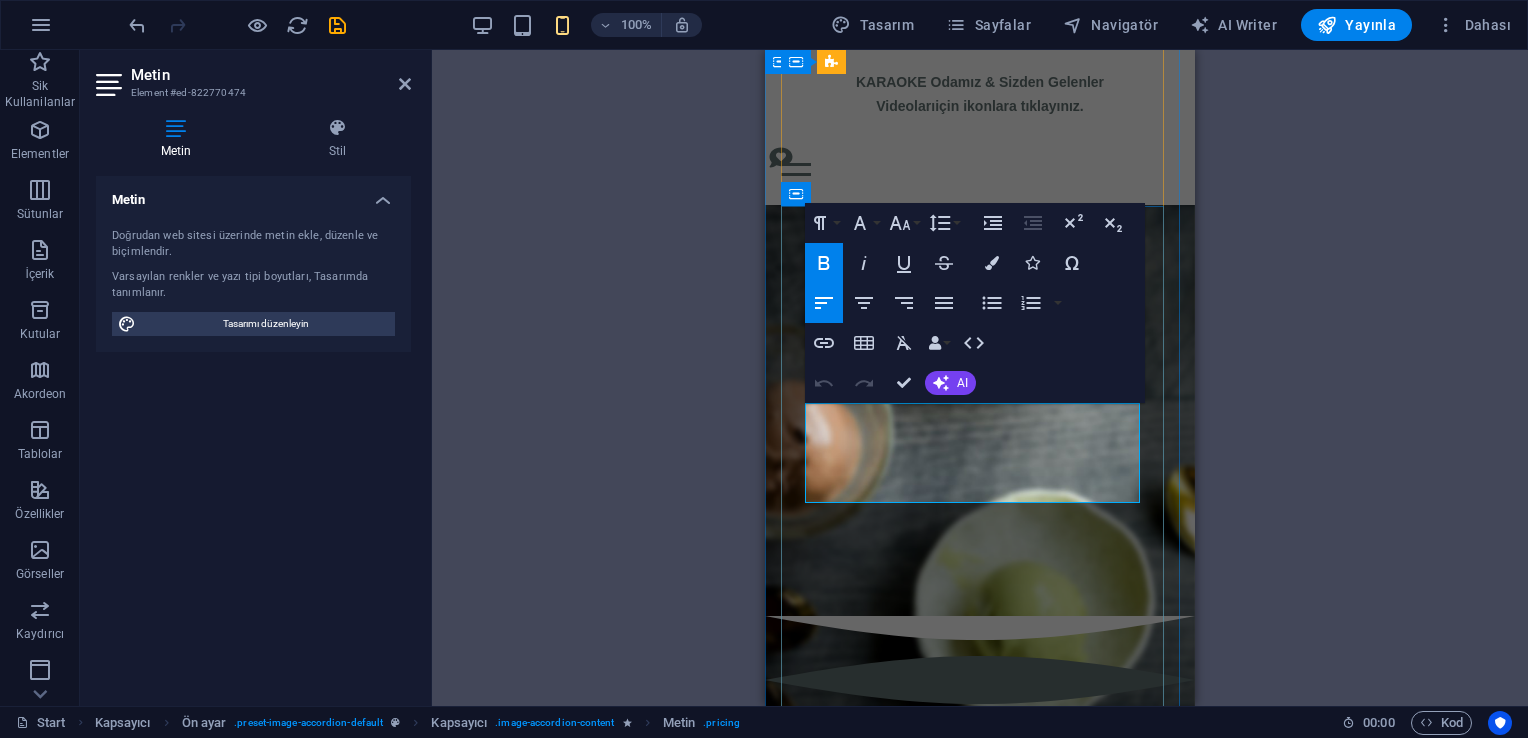 click at bounding box center (959, 2457) 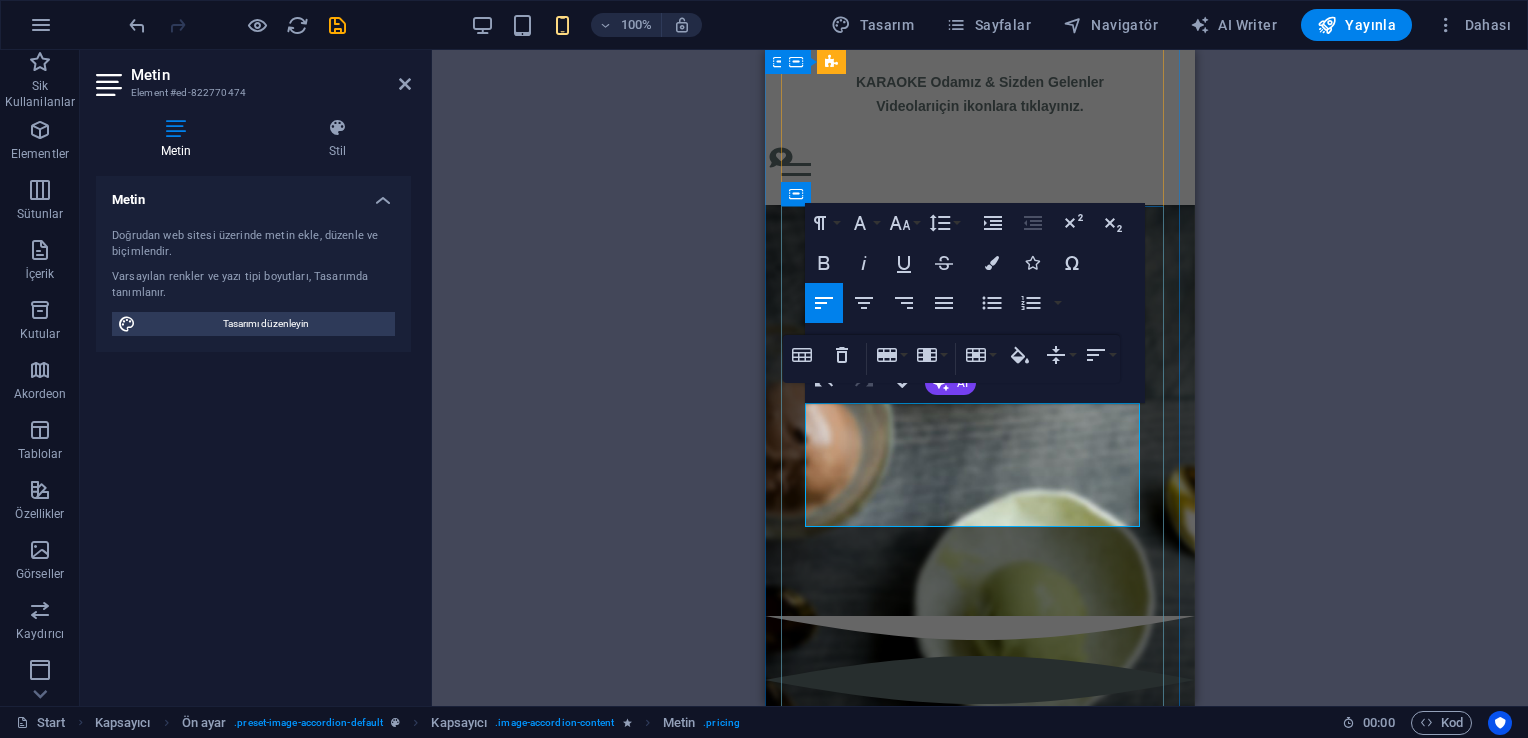 scroll, scrollTop: 148, scrollLeft: 7, axis: both 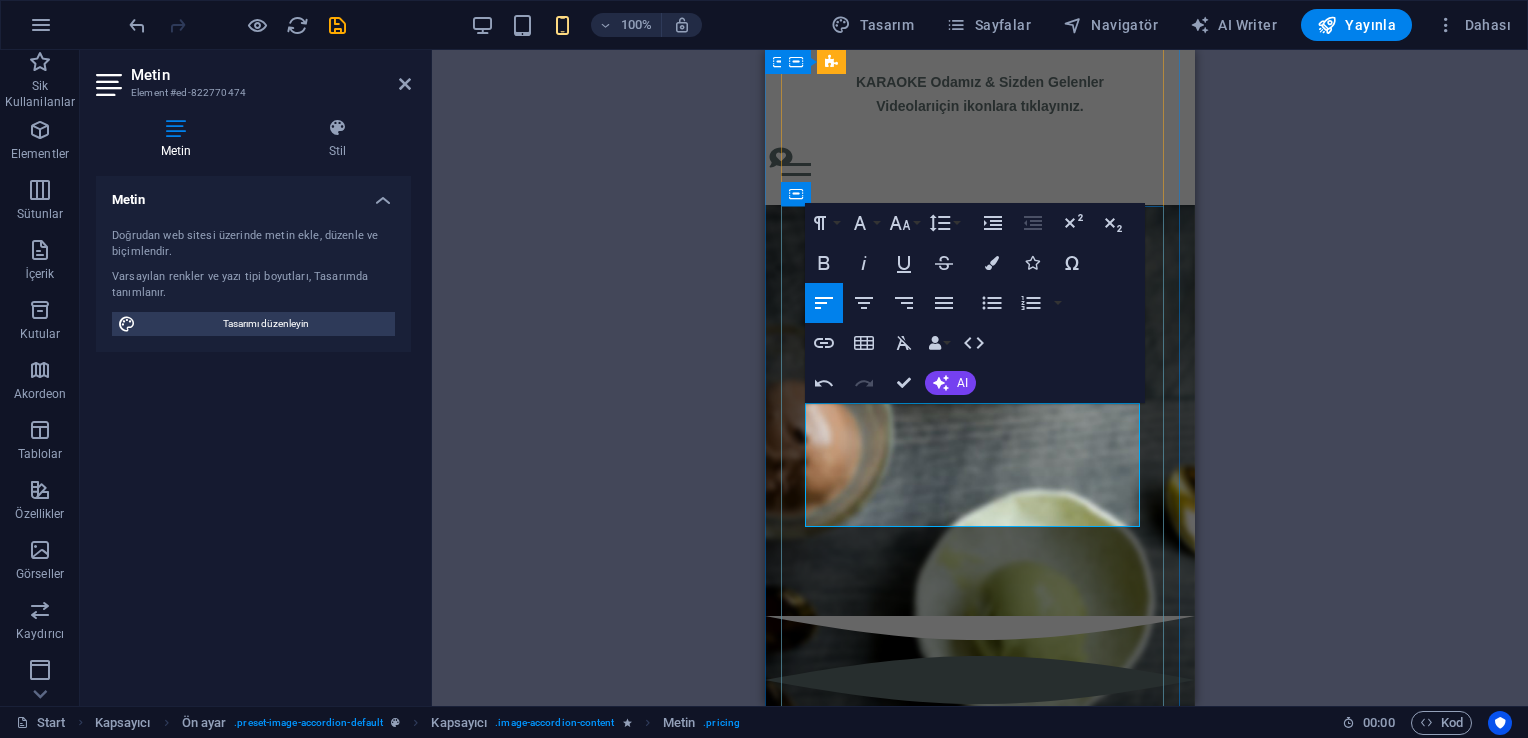 click on "nO|8 kuzu kulağı FRESH      Kuzu Kulağı, Absolut Vodka, Taze Nane, Lime, Soda" at bounding box center [959, 2179] 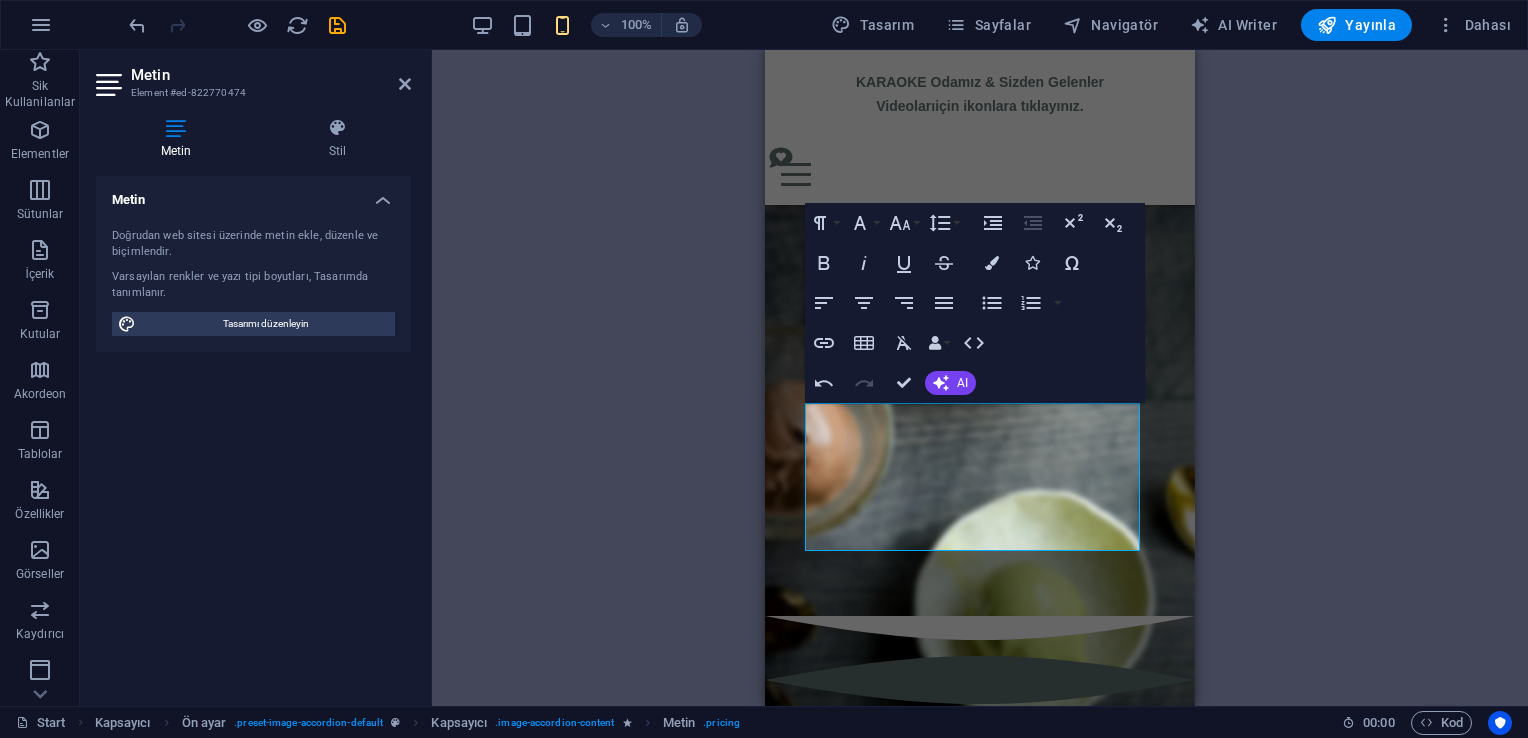 click on "Mevcut içeriği değiştirmek için buraya sürükleyin. Yeni bir element oluşturmak istiyorsanız “Ctrl” tuşuna basın.
H2   Kapsayıcı   Logo   Kapsayıcı   Ön ayar   Kapsayıcı   Kapsayıcı   Metin   Metin   Metin   Metin   Metin   Menü Çubuğu   Banner   Menü Çubuğu   Metin   Menü Paragraph Format Normal Heading 1 Heading 2 Heading 3 Heading 4 Heading 5 Heading 6 Code Font Family Arial Georgia Impact Tahoma Times New Roman Verdana Bowlby One Lobster Open Sans Pacifico Yellowtail Font Size 8 9 10 11 12 14 18 24 30 36 48 60 72 96 Line Height Default Single 1.15 1.5 Double Increase Indent Decrease Indent Superscript Subscript Bold Italic Underline Strikethrough Colors Icons Special Characters Align Left Align Center Align Right Align Justify Unordered List   Default Circle Disc Square    Ordered List   Default Lower Alpha Lower Greek Lower Roman Upper Alpha Upper Roman    Insert Link Insert Table Clear Formatting Data Bindings Firma İlk ad Soyad Sokak Posta Kodu Şehir" at bounding box center [980, -237] 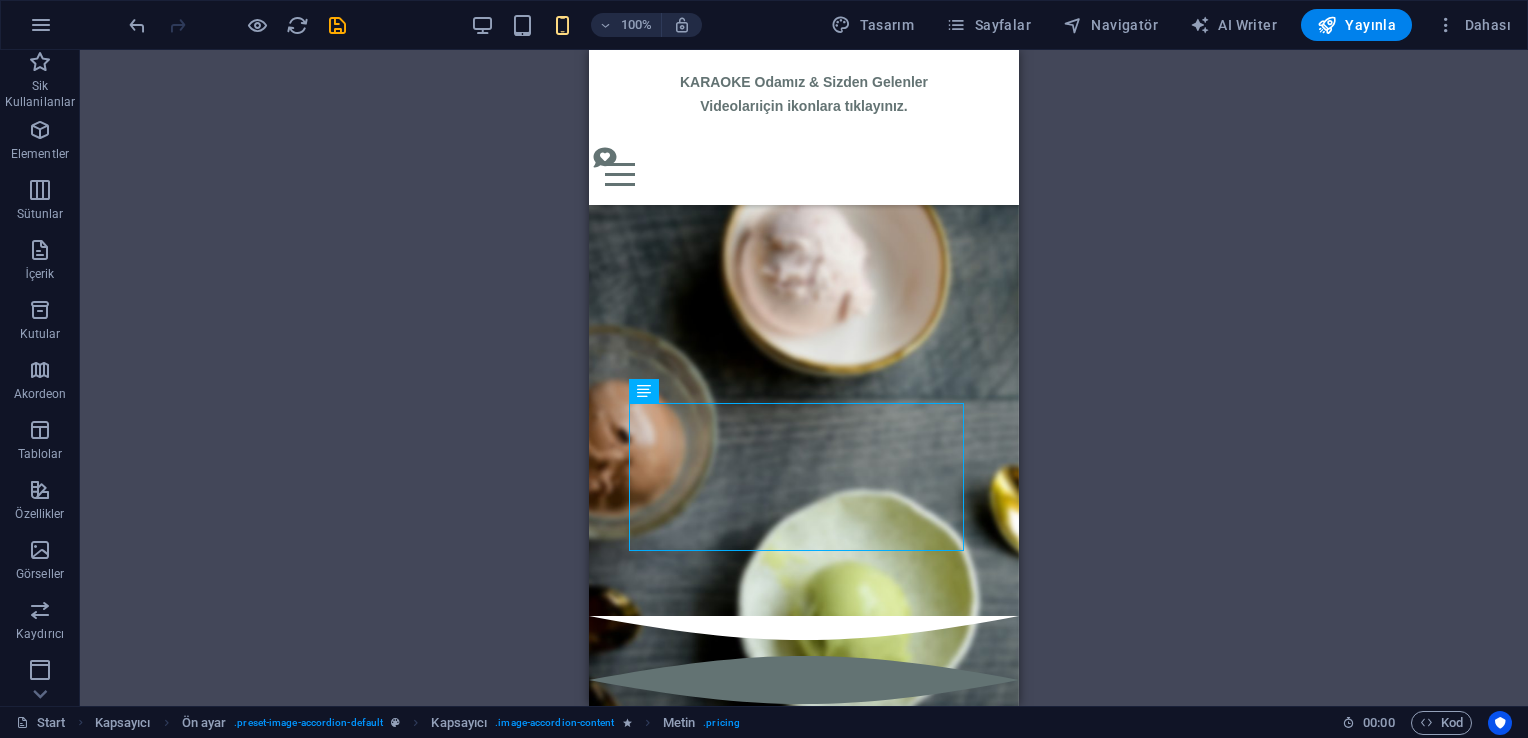 click on "Mevcut içeriği değiştirmek için buraya sürükleyin. Yeni bir element oluşturmak istiyorsanız “Ctrl” tuşuna basın.
H2   Kapsayıcı   Logo   Kapsayıcı   Ön ayar   Kapsayıcı   Kapsayıcı   Metin   Metin   Metin   Metin   Metin   Menü Çubuğu   Banner   Menü Çubuğu   Metin   Menü" at bounding box center [804, 378] 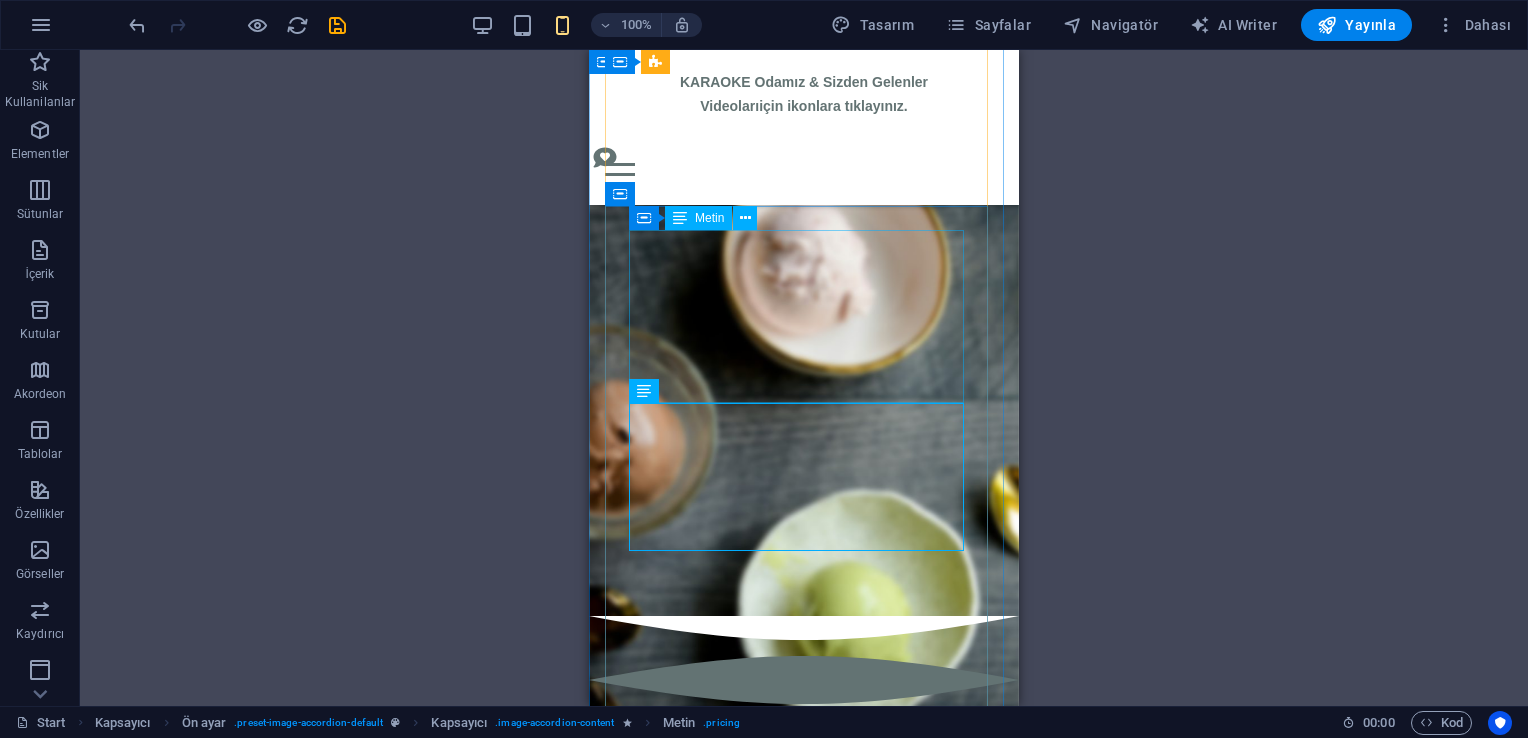 click on "nO|8 kuzu kulağı gold       Alışılmışın dışına çıkanlara: Kuzu Kulağı, Absolut Vodka, Karamel Lİkörü, Yeşil Elma ⌛Kampanya Sadece Bu Hafta & Sınırlı Sayıda ₺425 ₺275" at bounding box center (804, 1597) 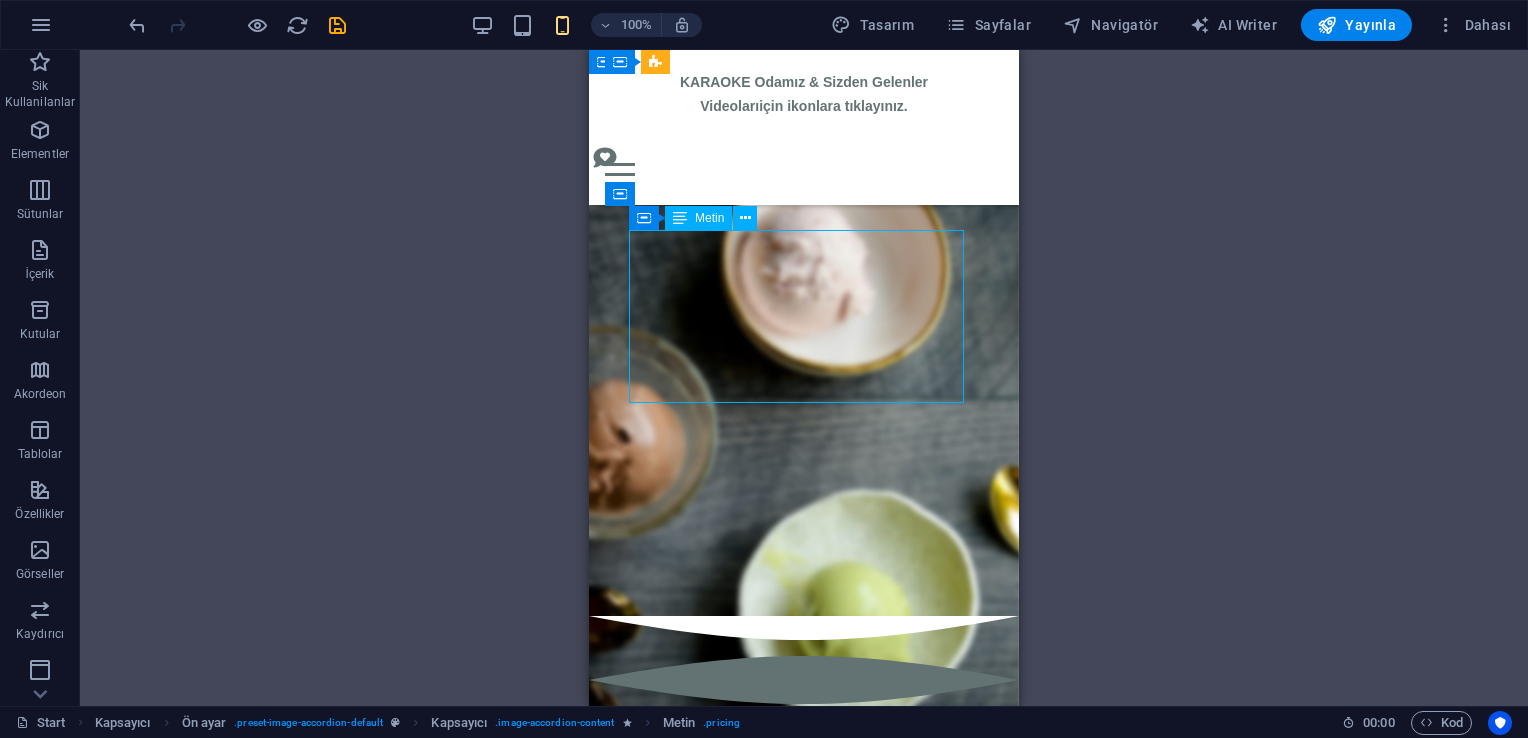 click on "nO|8 kuzu kulağı gold       Alışılmışın dışına çıkanlara: Kuzu Kulağı, Absolut Vodka, Karamel Lİkörü, Yeşil Elma ⌛Kampanya Sadece Bu Hafta & Sınırlı Sayıda ₺425 ₺275" at bounding box center [804, 1597] 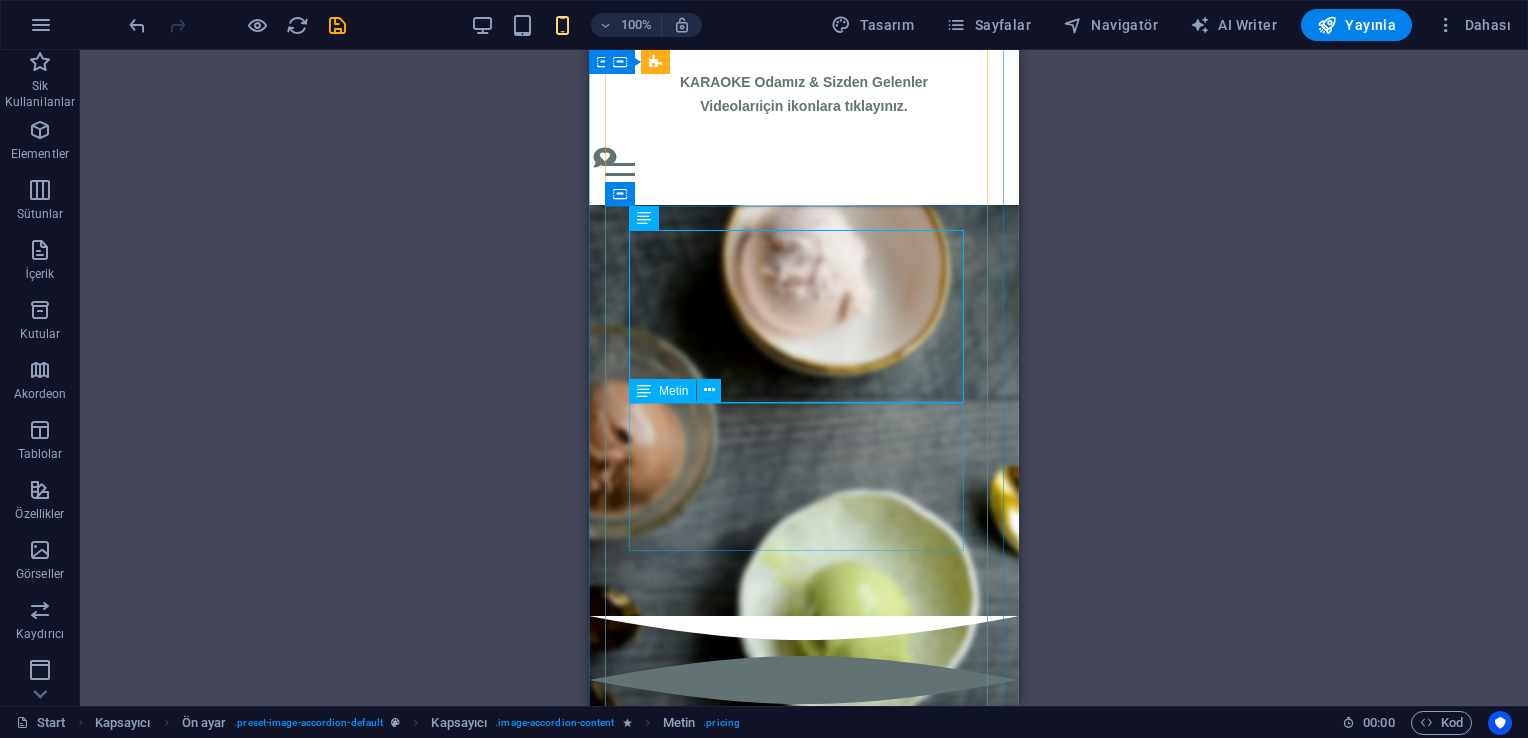 click on "nO|8 kuzu kulağı FRESH      Kuzu Kulağı, Absolut Vodka, Taze Nane, Lime, Soda ⌛Kampanya Sadece Bu Hafta & Sınırlı Sayıda ₺425 ₺275" at bounding box center [804, 2215] 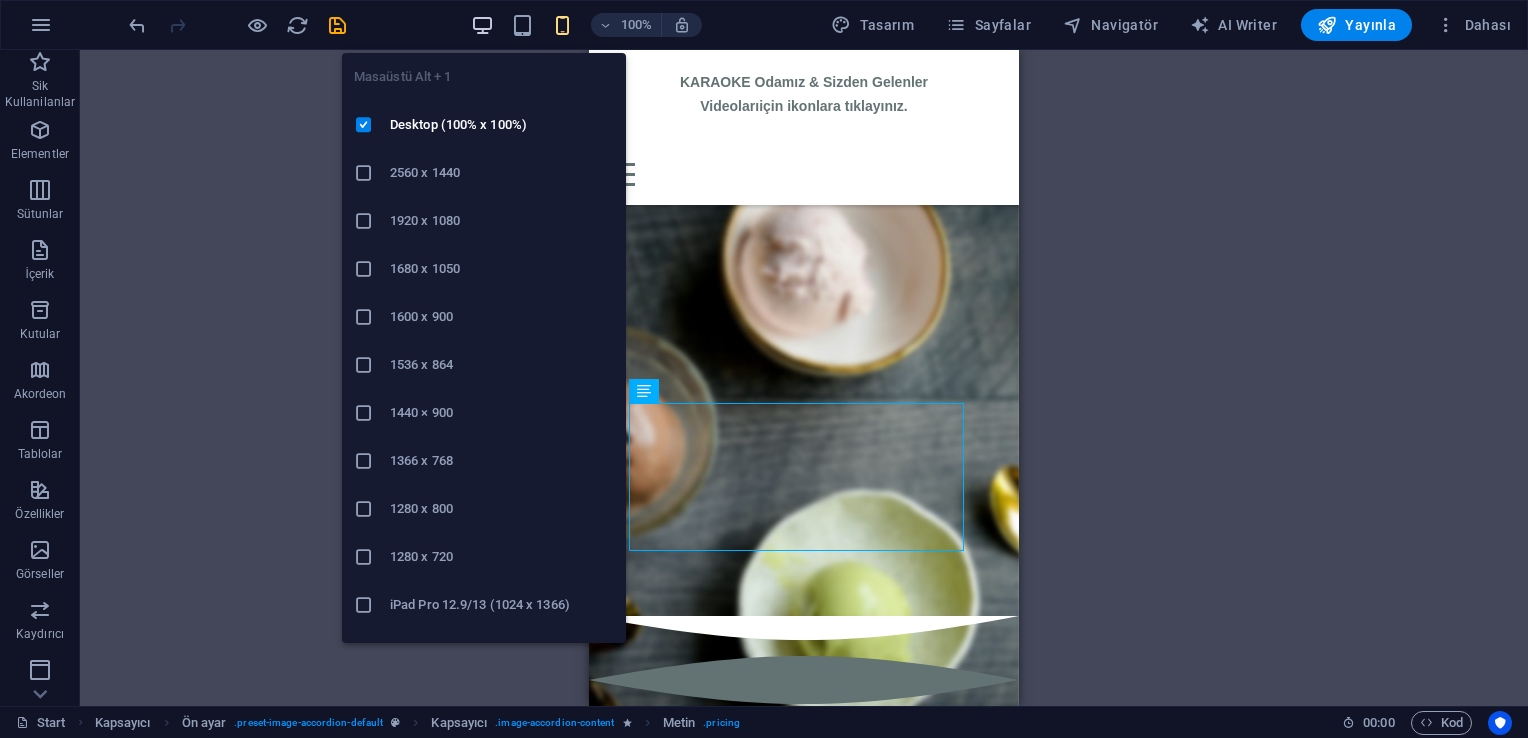 click at bounding box center [482, 25] 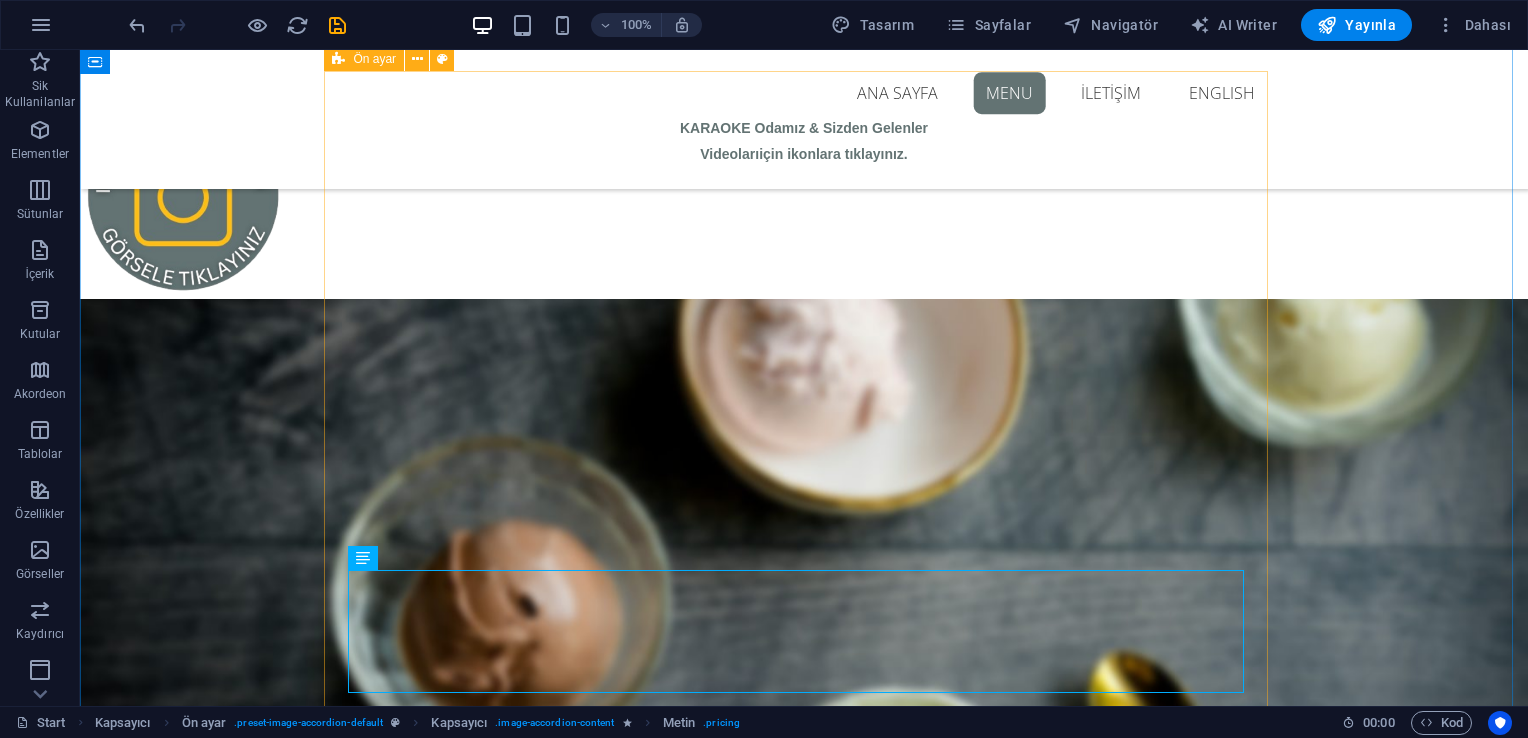 scroll, scrollTop: 1156, scrollLeft: 0, axis: vertical 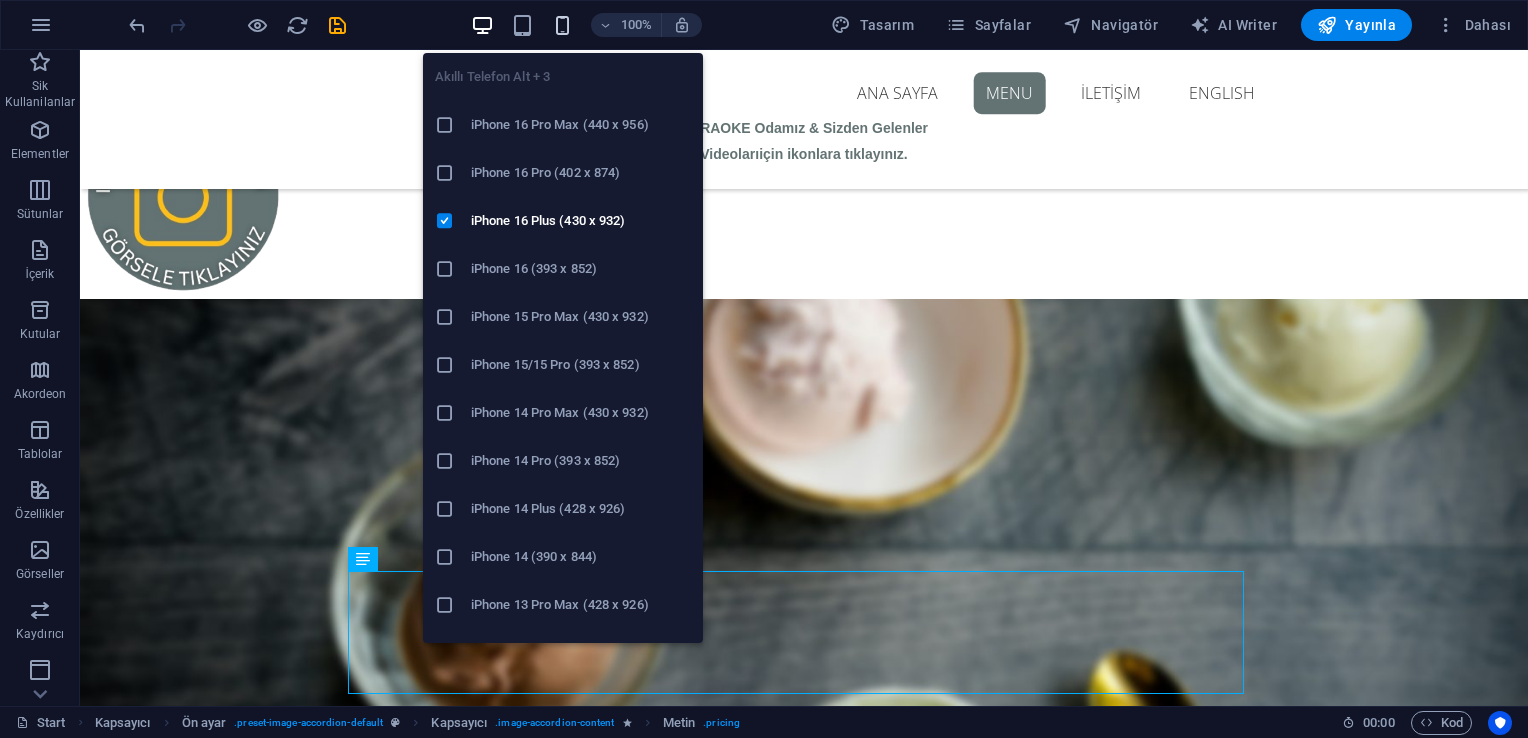 click at bounding box center [562, 25] 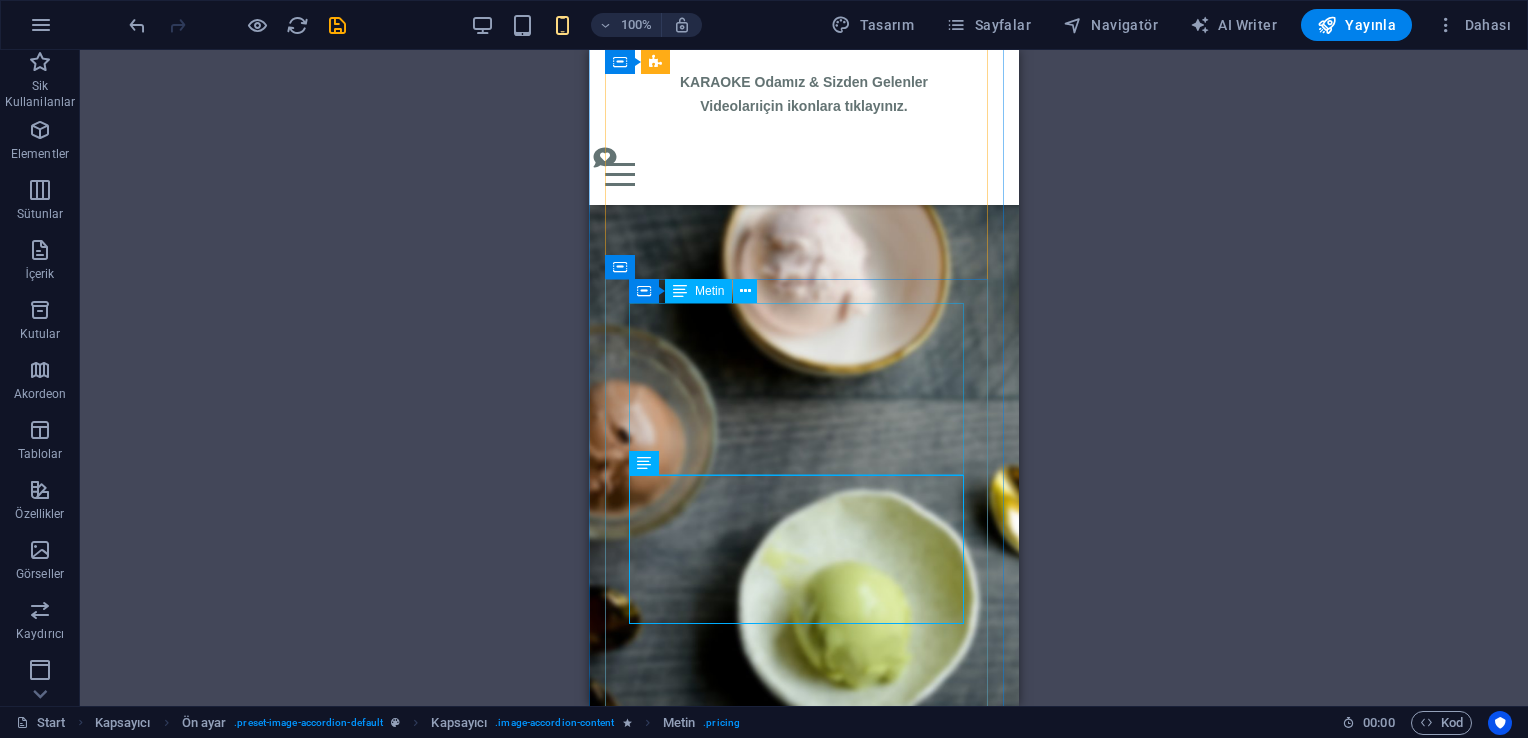 click on "nO|8 kuzu kulağı gold       Alışılmışın dışına çıkanlara: Kuzu Kulağı, Absolut Vodka, Karamel Lİkörü, Yeşil Elma ⌛Kampanya Sadece Bu Hafta & Sınırlı Sayıda ₺425 ₺275" at bounding box center (804, 1703) 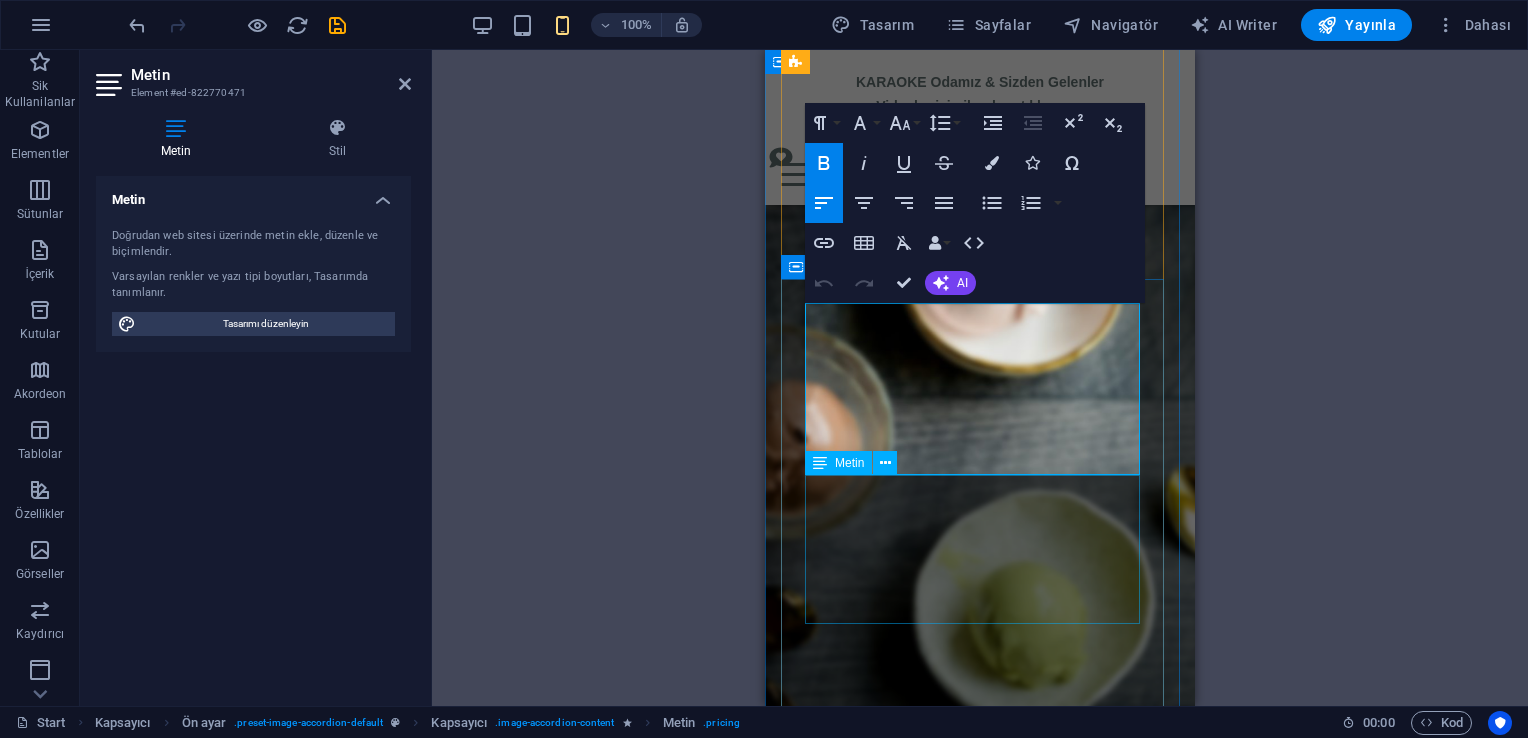 drag, startPoint x: 808, startPoint y: 435, endPoint x: 897, endPoint y: 476, distance: 97.98979 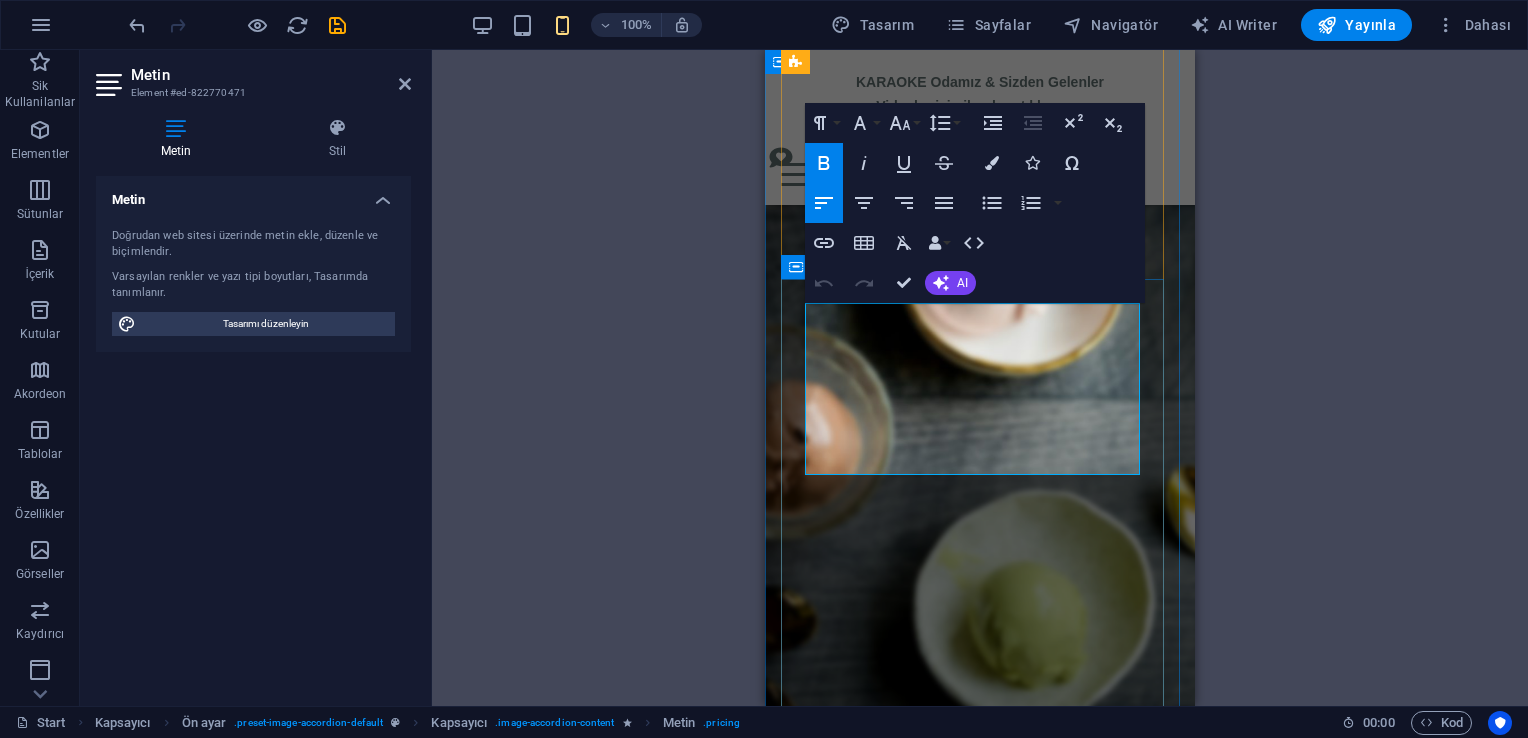 click on "⌛Kampanya Sadece Bu Hafta & Sınırlı Sayıda" at bounding box center (959, 1993) 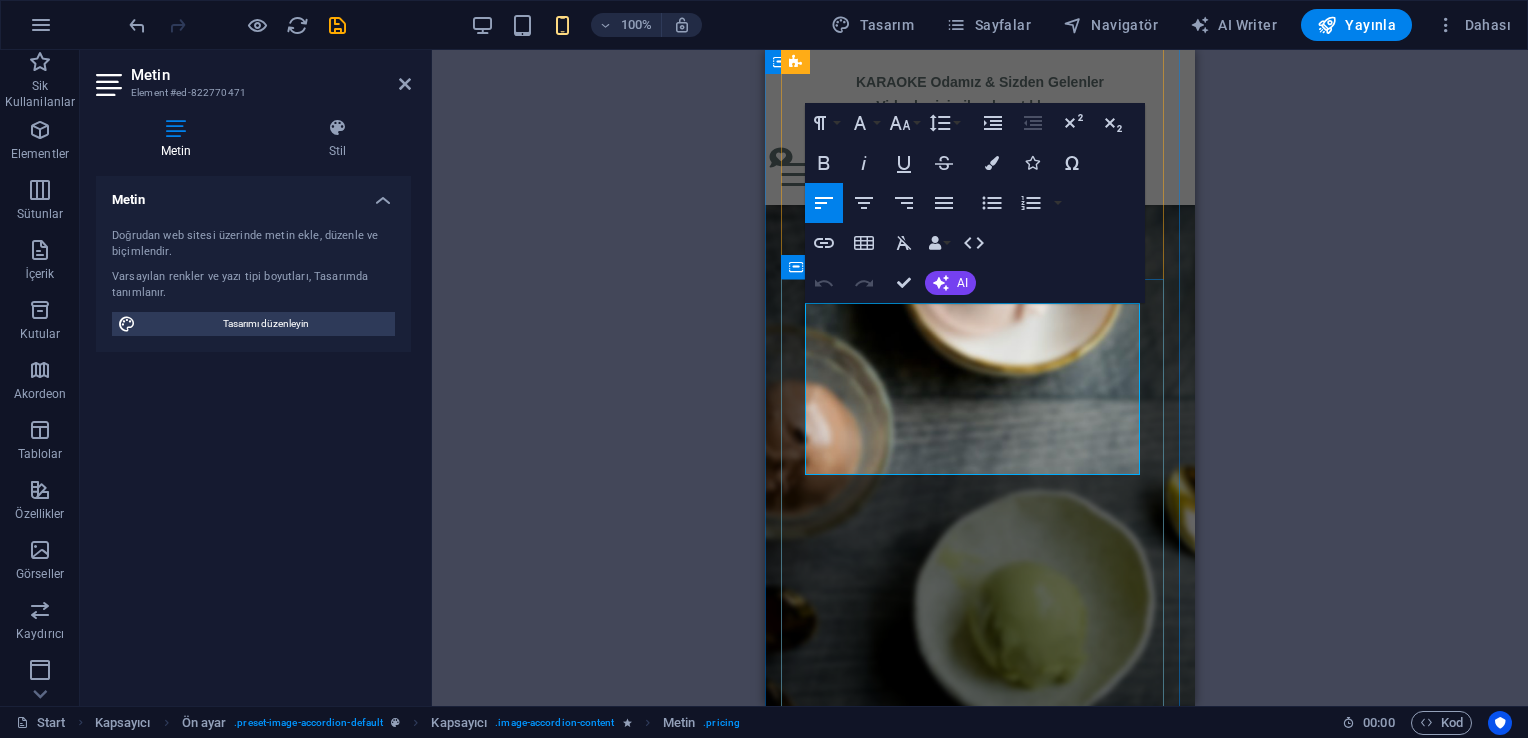 drag, startPoint x: 1018, startPoint y: 345, endPoint x: 806, endPoint y: 342, distance: 212.02122 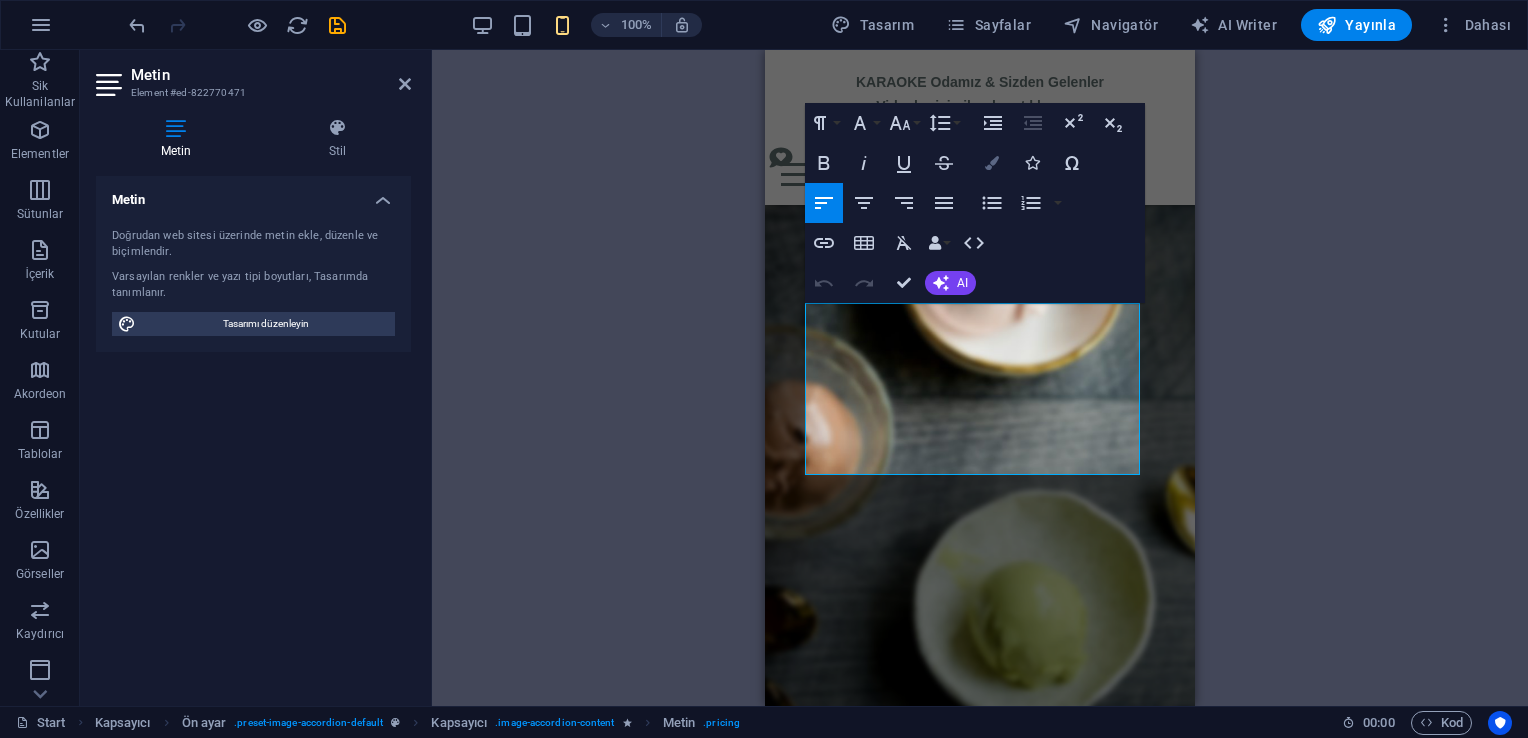 click at bounding box center [992, 163] 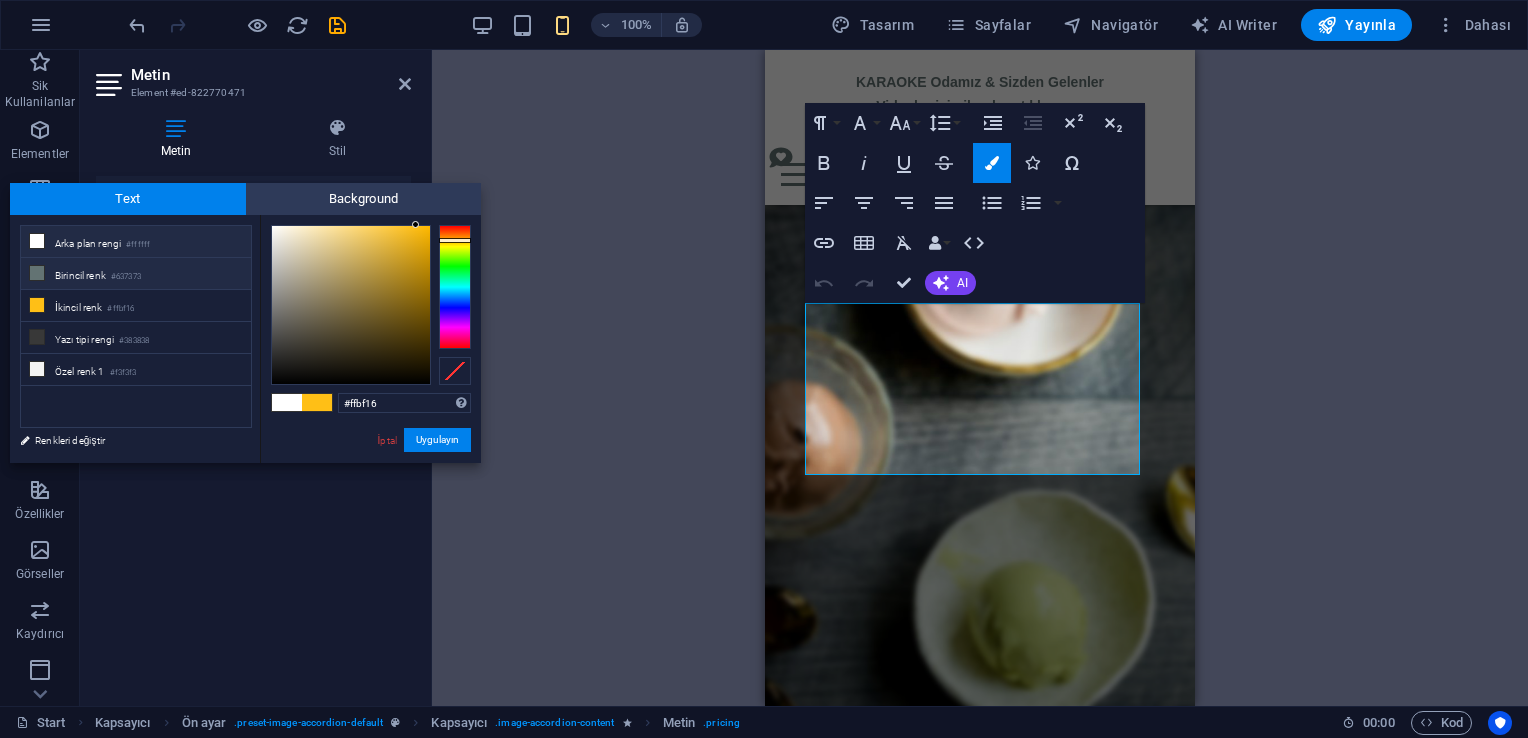 click on "Birincil renk
#637373" at bounding box center (136, 274) 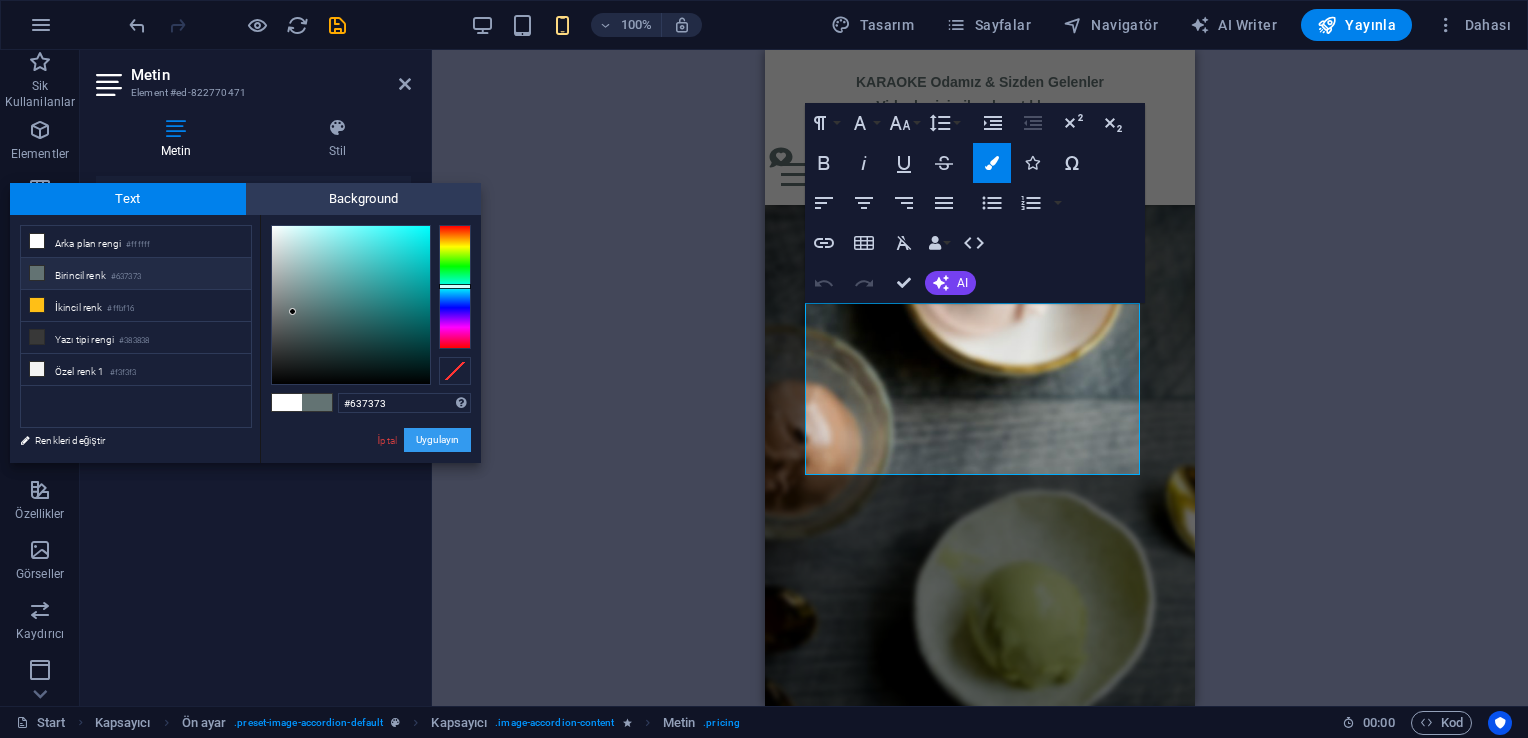 click on "Uygulayın" at bounding box center (437, 440) 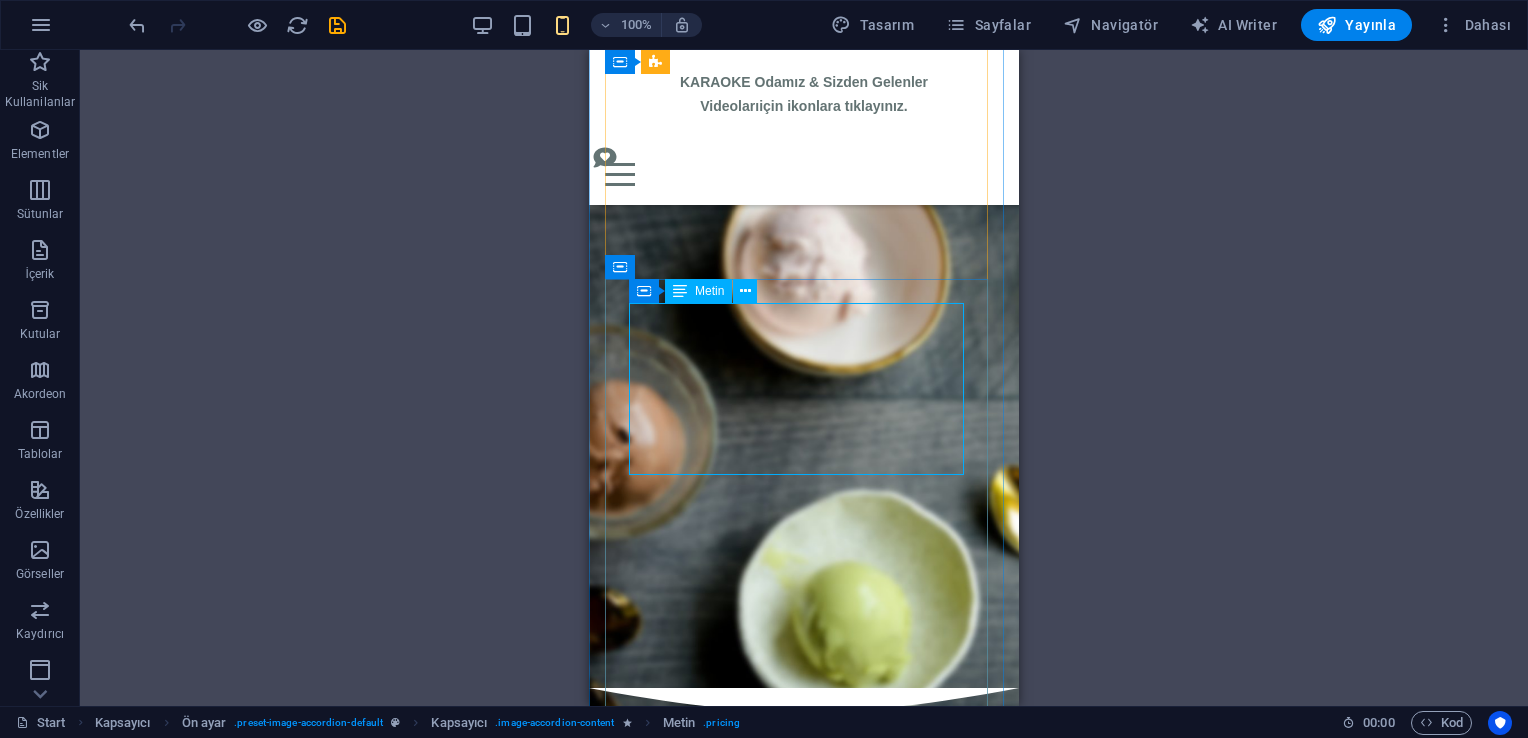 click on "nO|8 kuzu kulağı gold       Alışılmışın dışına çıkanlara: Kuzu Kulağı, Absolut Vodka, Karamel Lİkörü, Yeşil Elma ⌛Kampanya Sadece Bu Hafta & Sınırlı Sayıda ₺425 ₺275" at bounding box center [804, 1669] 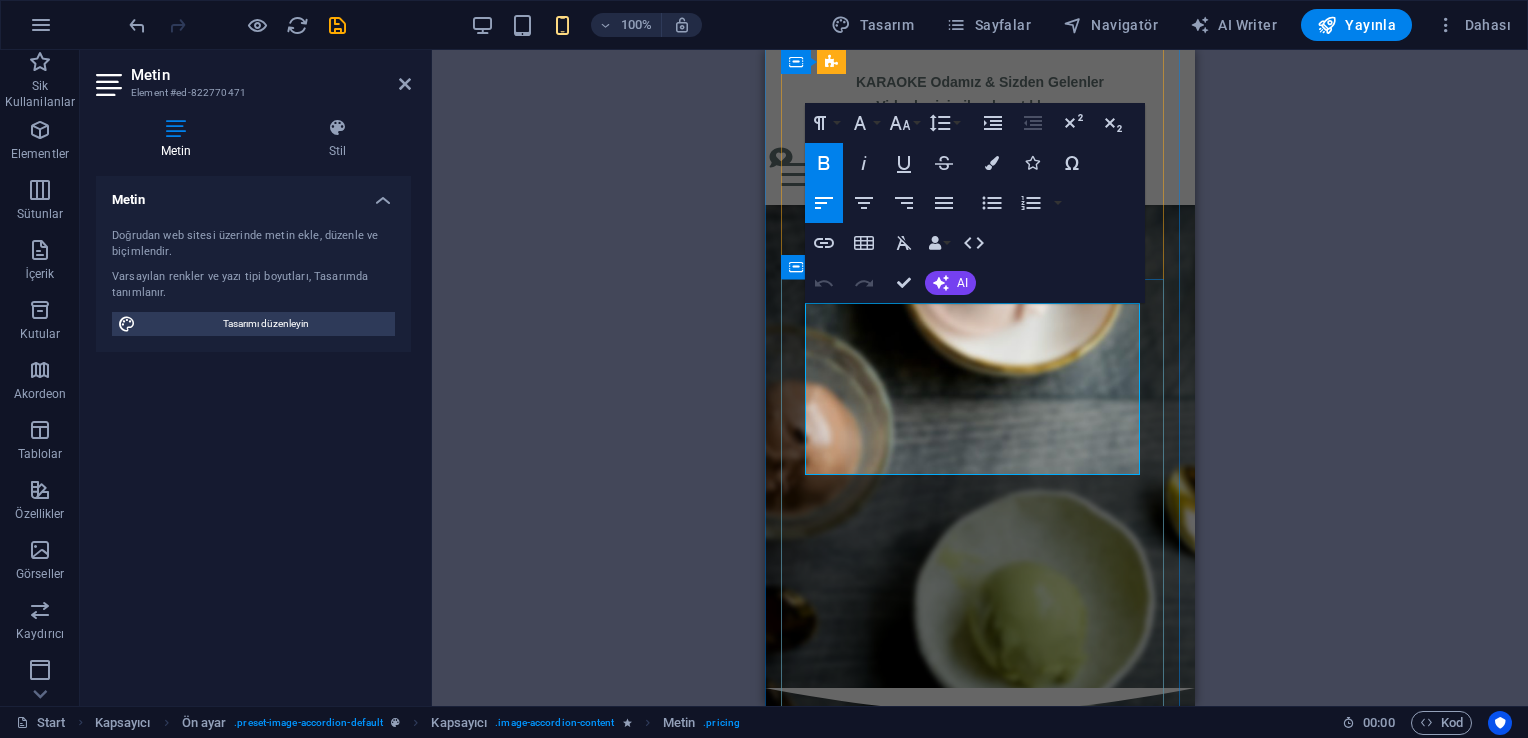 drag, startPoint x: 1045, startPoint y: 335, endPoint x: 800, endPoint y: 335, distance: 245 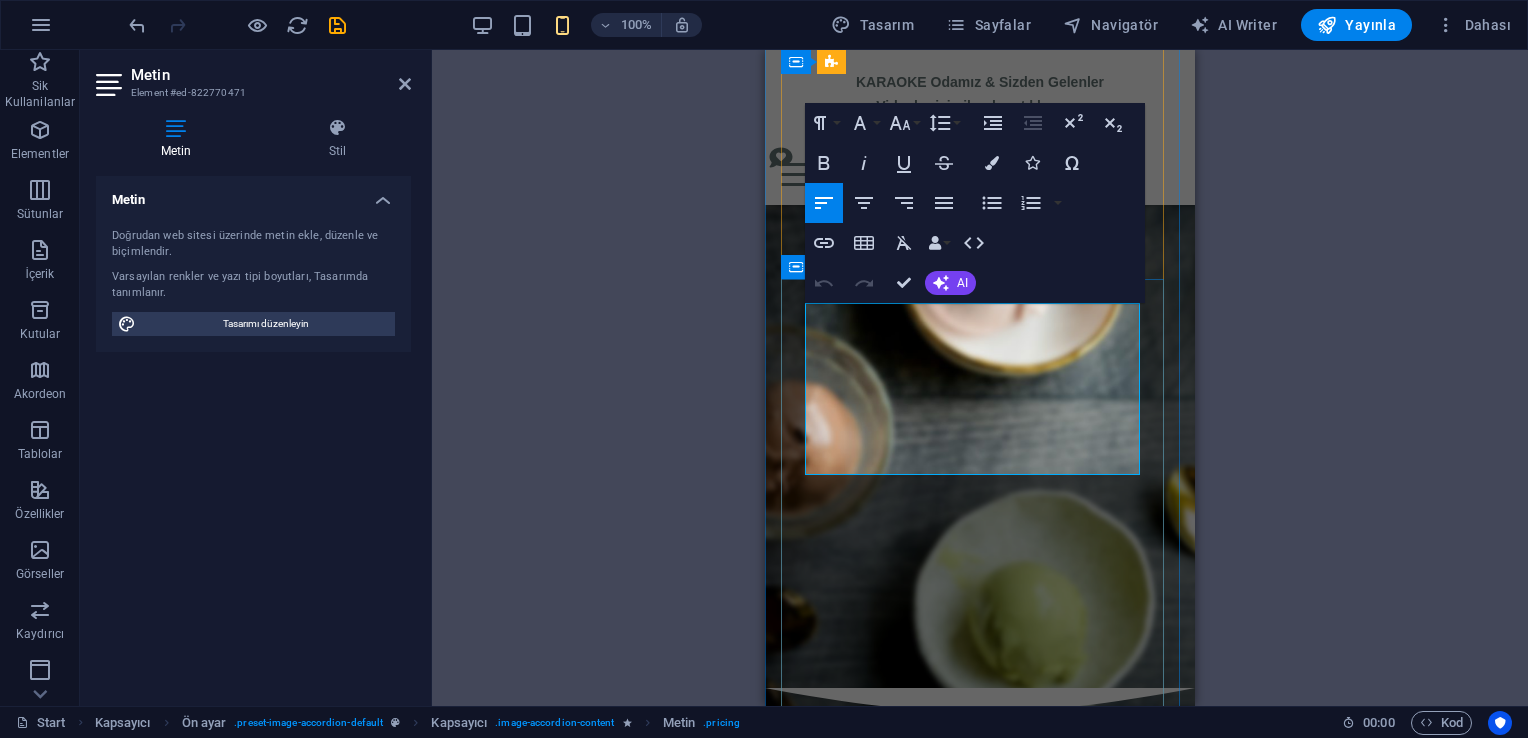 click on "Alışılmışın dışına çıkanlara:" at bounding box center (907, 1851) 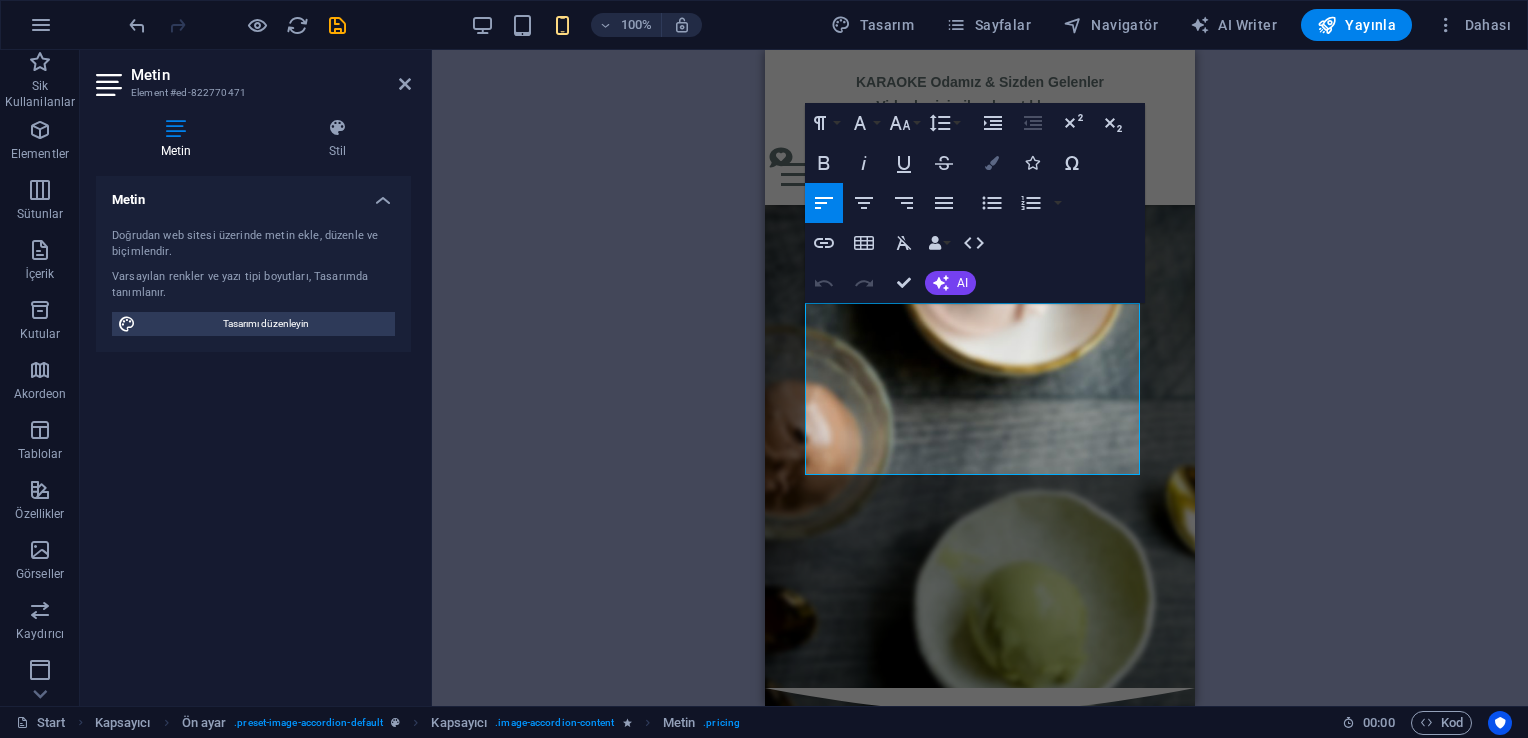 click on "Colors" at bounding box center (992, 163) 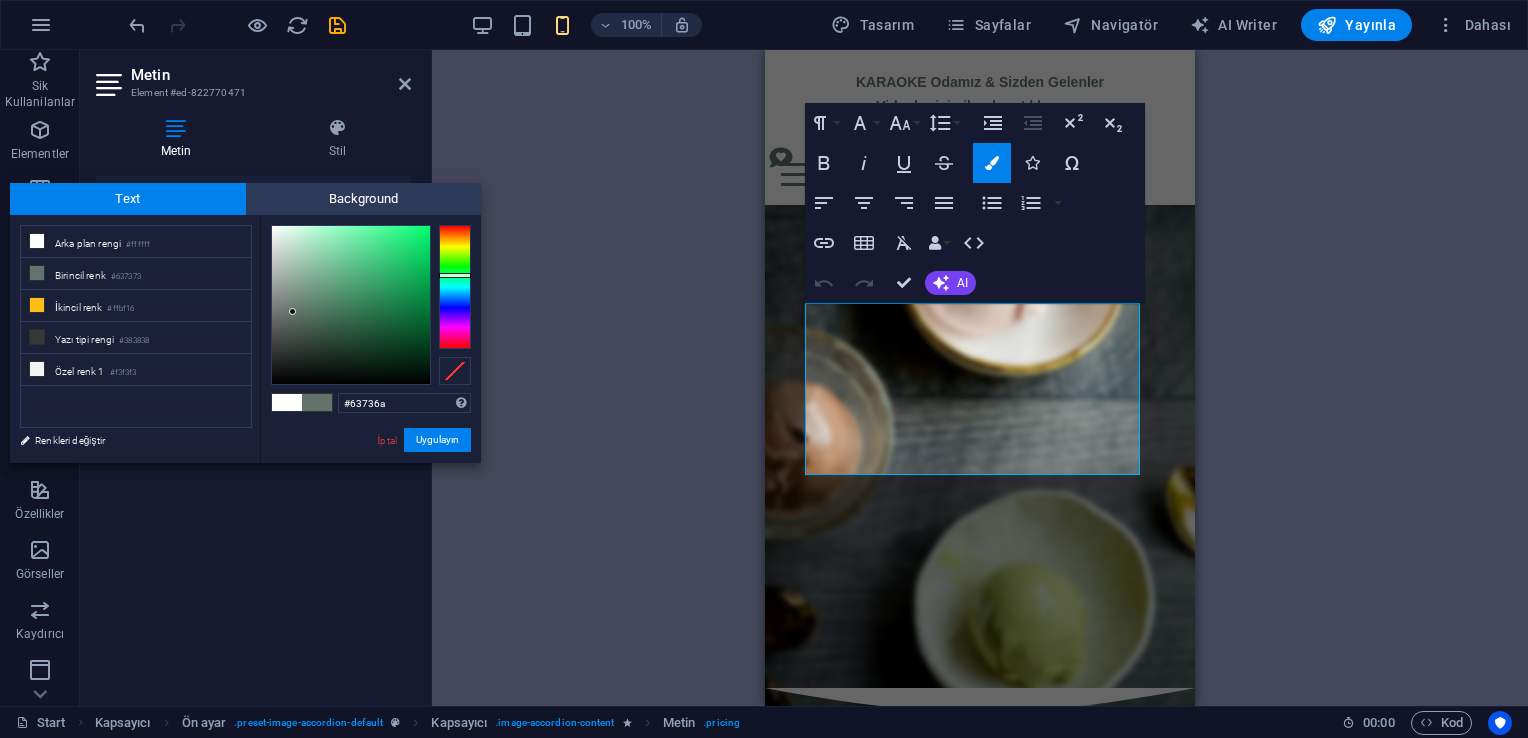 click at bounding box center (455, 287) 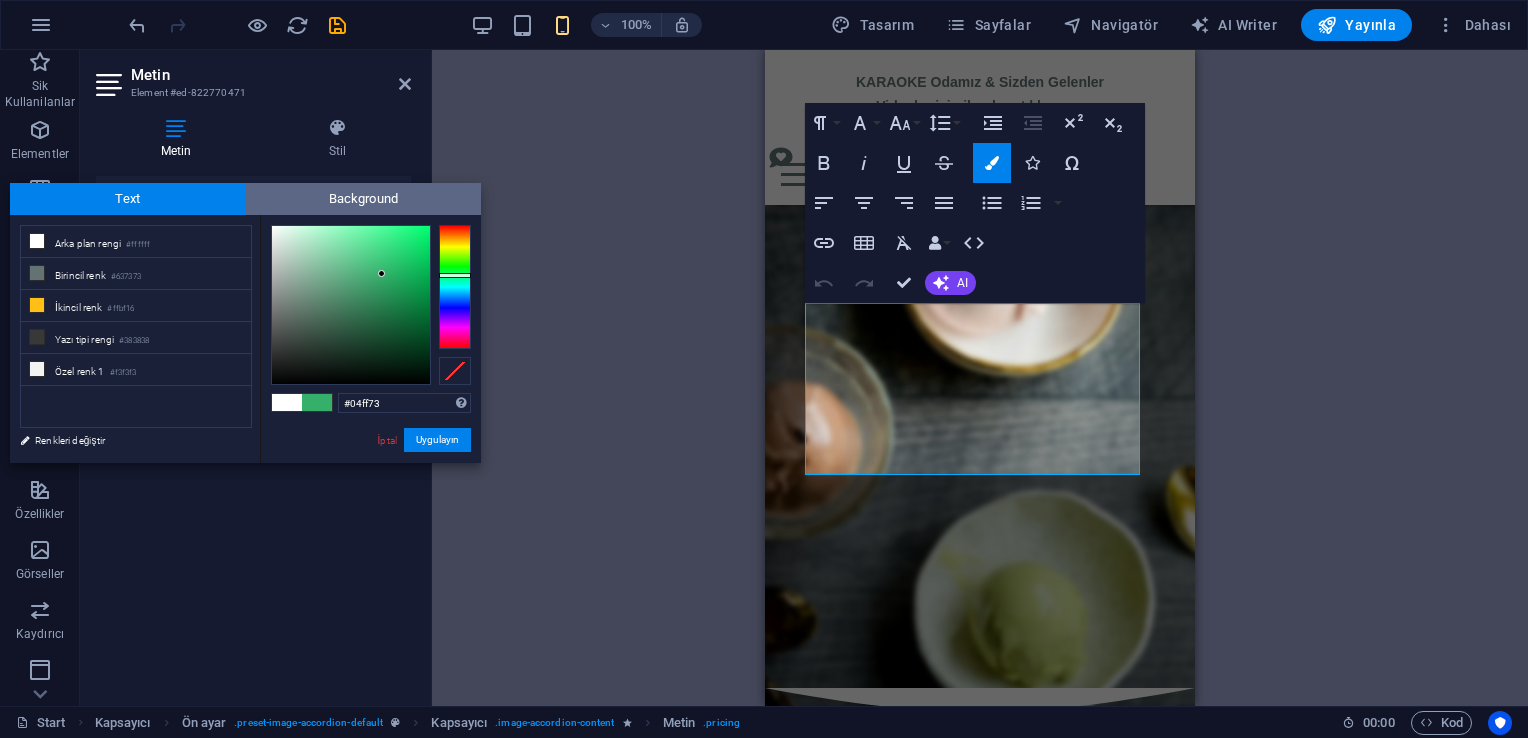 type on "#00ff71" 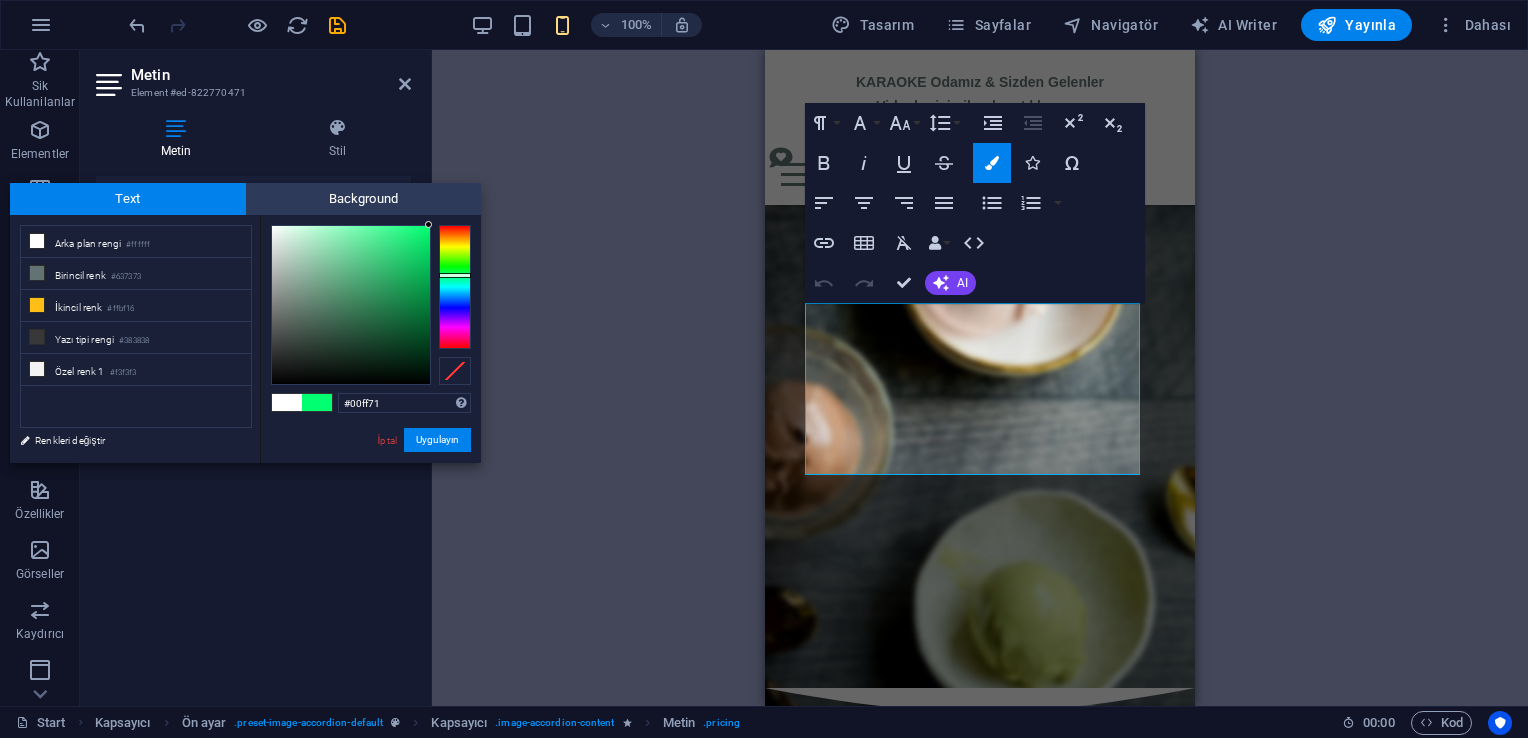 drag, startPoint x: 382, startPoint y: 274, endPoint x: 544, endPoint y: 206, distance: 175.69292 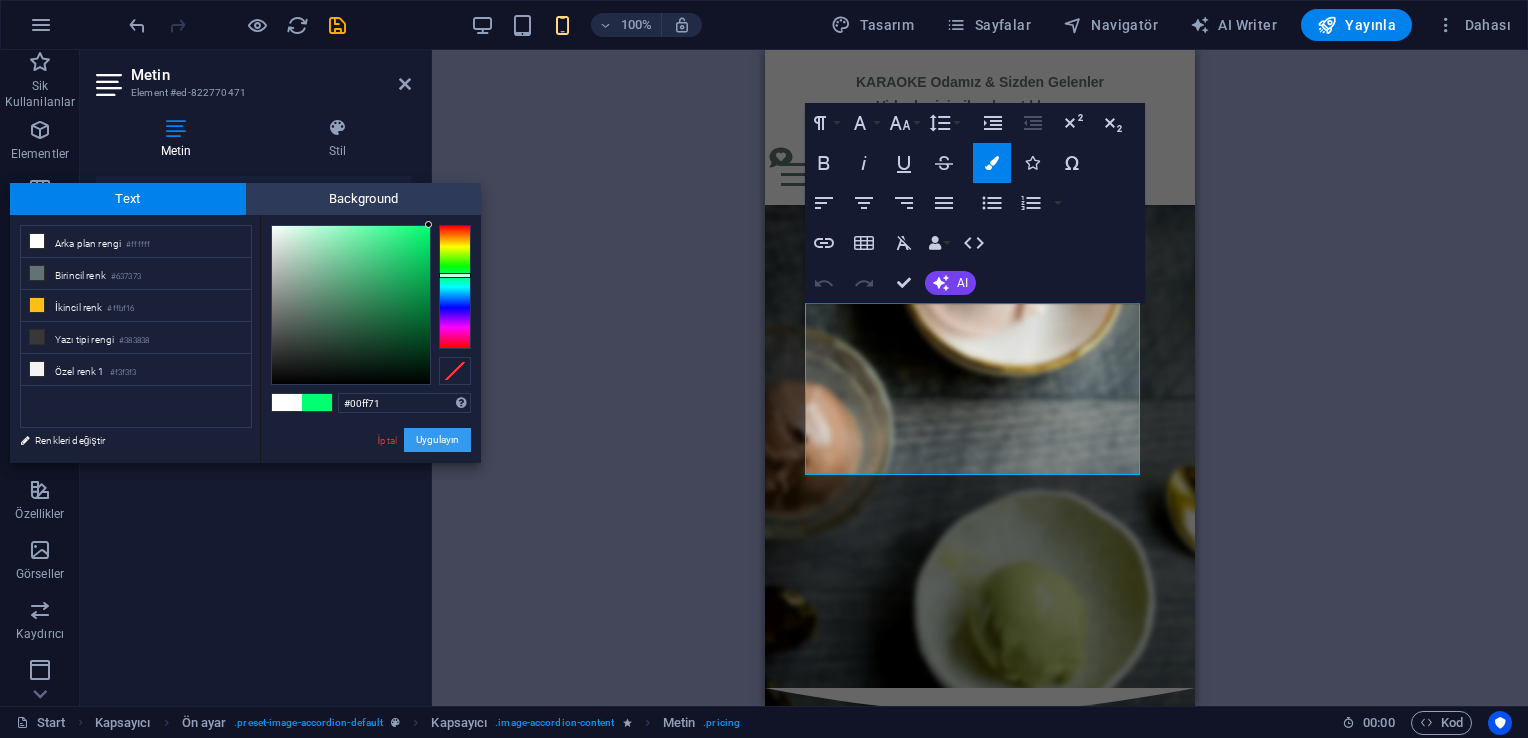 click on "Uygulayın" at bounding box center [437, 440] 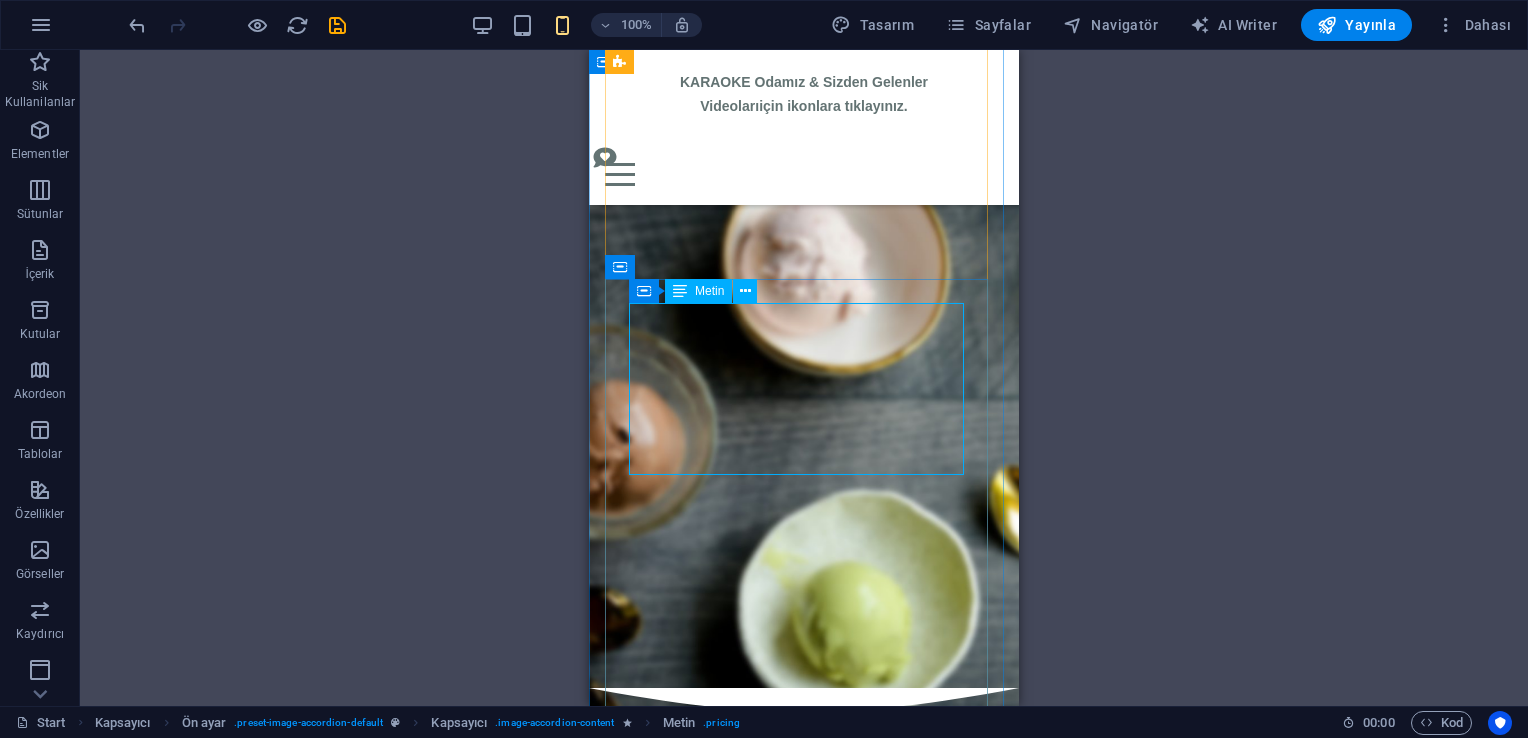 click on "nO|8 kuzu kulağı gold       Alışılmışın dışına çıkanlara: Kuzu Kulağı, Absolut Vodka, Karamel Lİkörü, Yeşil Elma ⌛Kampanya Sadece Bu Hafta & Sınırlı Sayıda ₺425 ₺275" at bounding box center (804, 1669) 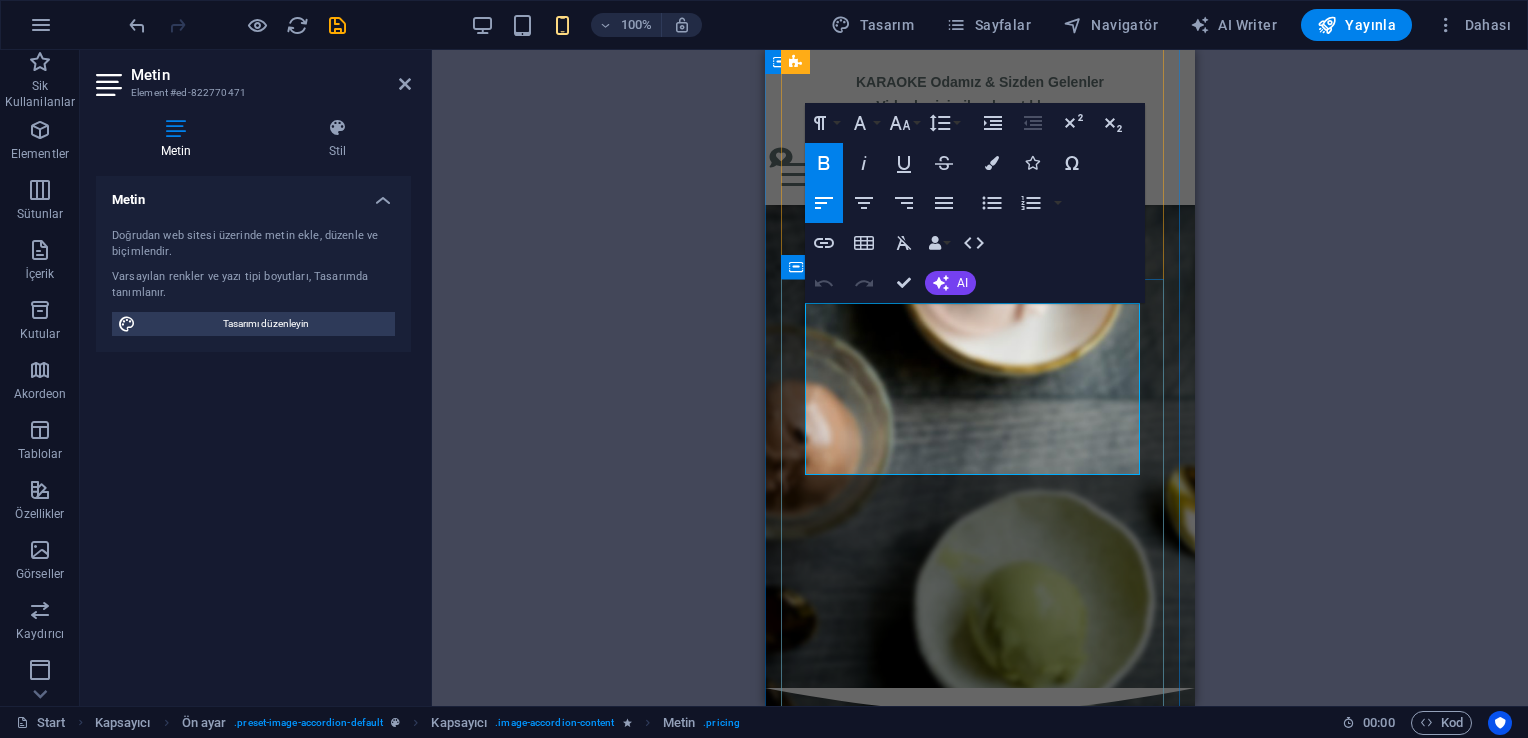 drag, startPoint x: 1056, startPoint y: 340, endPoint x: 809, endPoint y: 350, distance: 247.20235 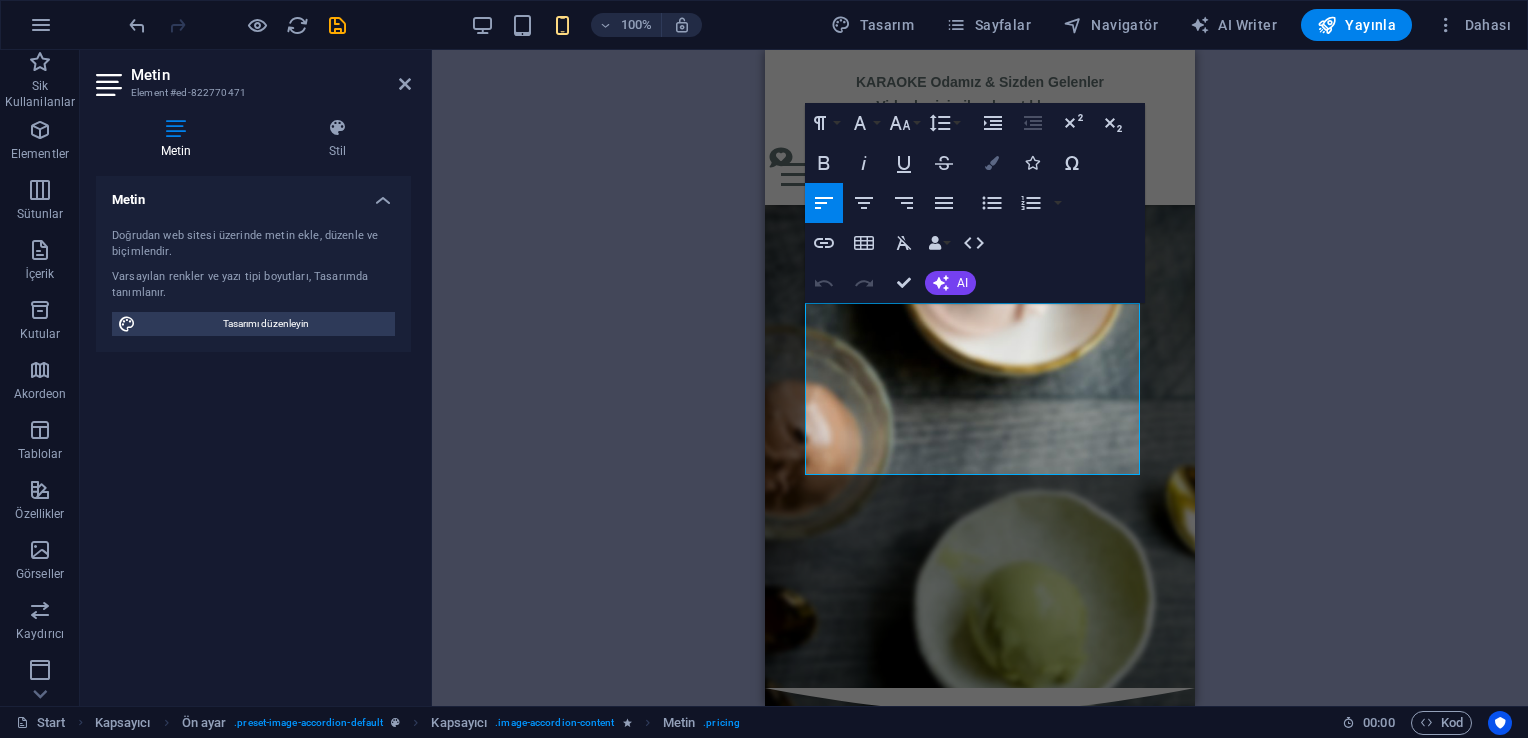 click on "Colors" at bounding box center [992, 163] 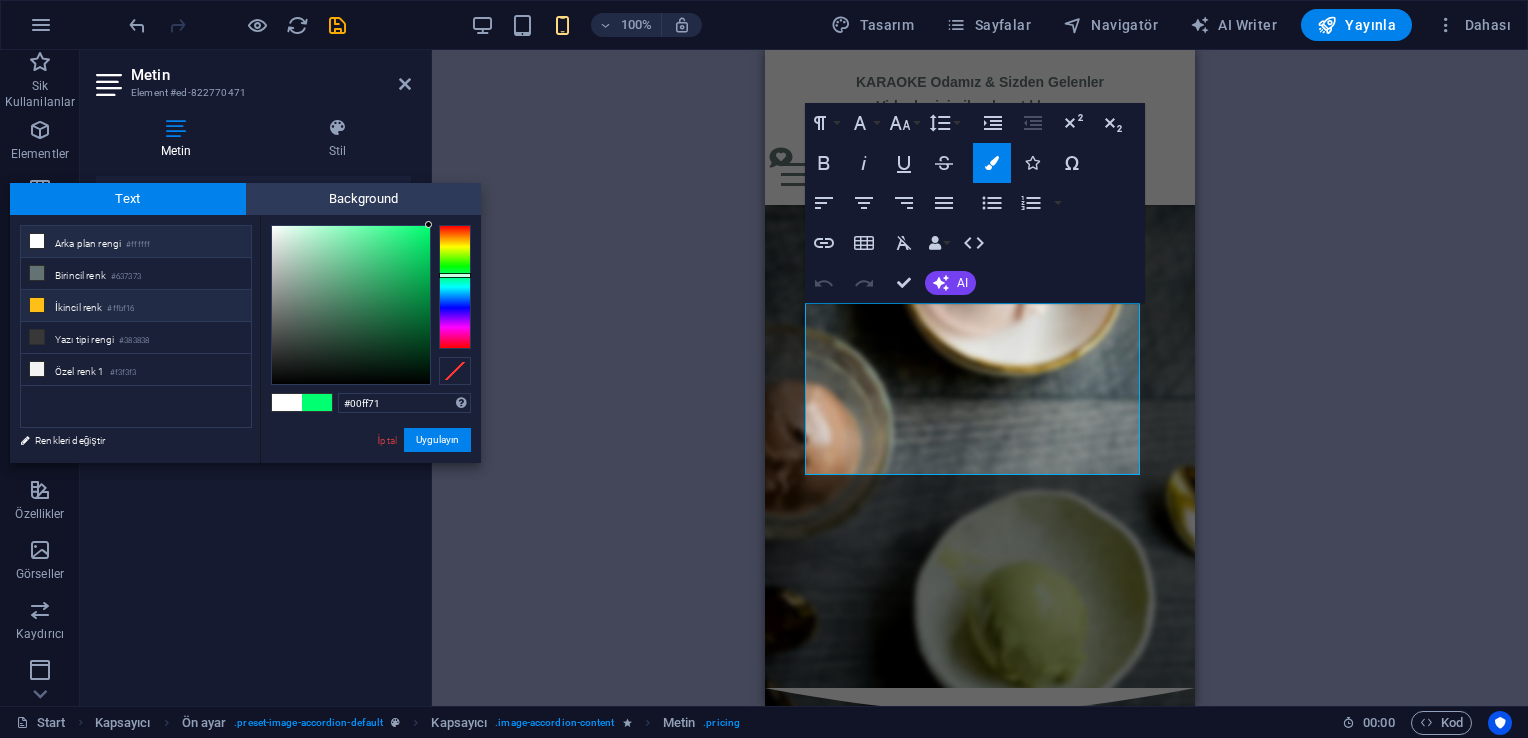 click on "İkincil renk
#ffbf16" at bounding box center [136, 306] 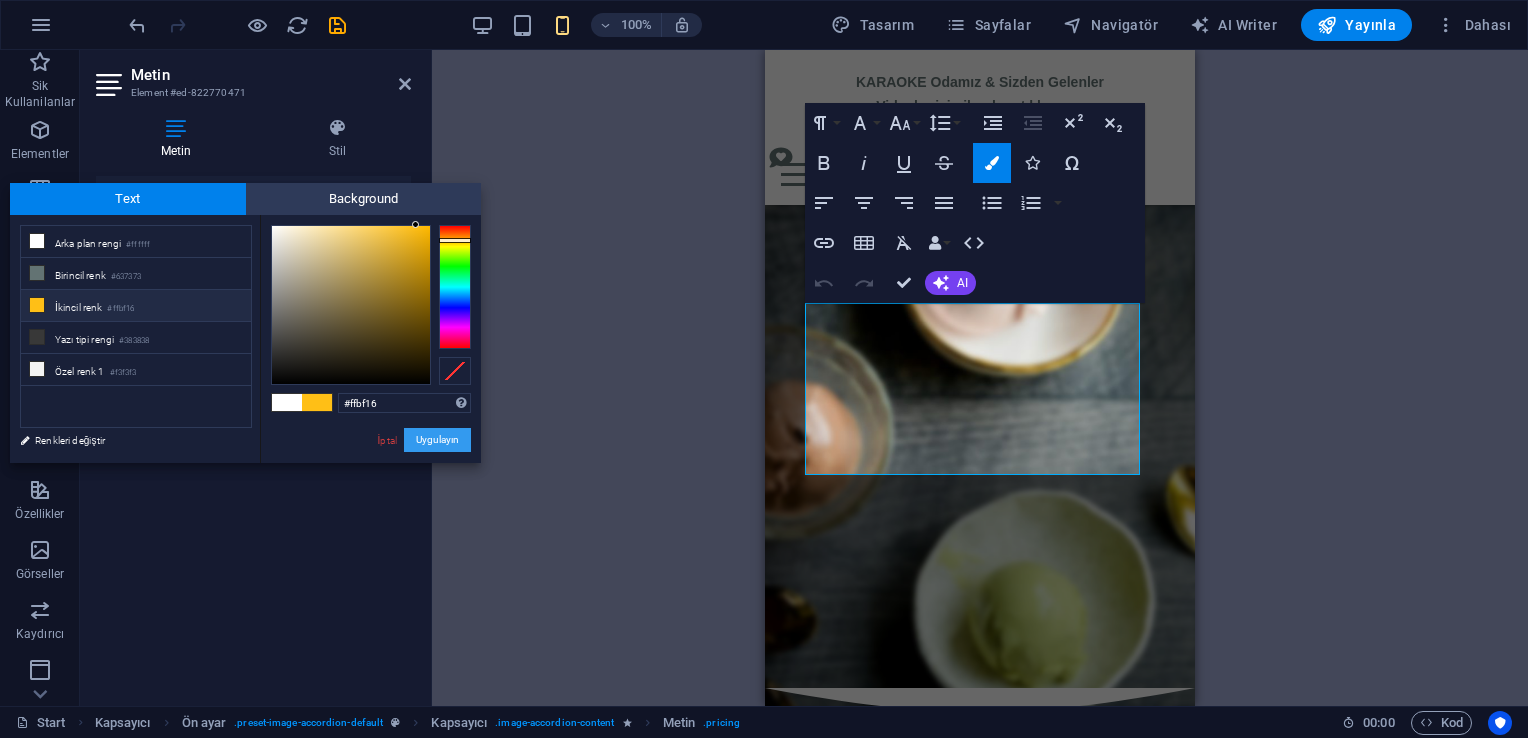 click on "Uygulayın" at bounding box center (437, 440) 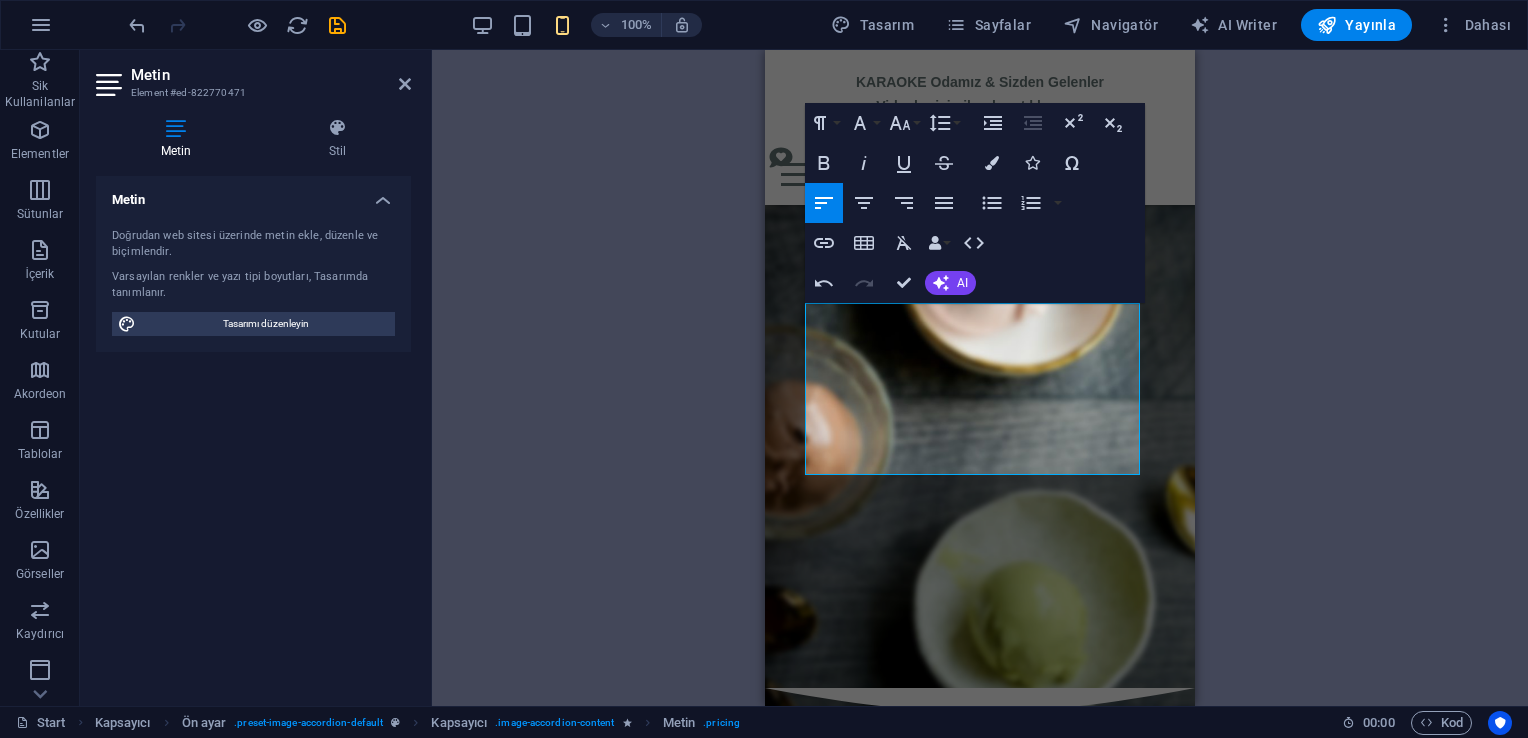 click on "Mevcut içeriği değiştirmek için buraya sürükleyin. Yeni bir element oluşturmak istiyorsanız “Ctrl” tuşuna basın.
H2   Kapsayıcı   Logo   Kapsayıcı   Ön ayar   Kapsayıcı   Kapsayıcı   Metin   Metin   Metin   Metin   Metin   Menü Çubuğu   Banner   Menü Çubuğu   Metin   Menü   Simge   Kapsayıcı   Kapsayıcı   İmaj Paragraph Format Normal Heading 1 Heading 2 Heading 3 Heading 4 Heading 5 Heading 6 Code Font Family Arial Georgia Impact Tahoma Times New Roman Verdana Bowlby One Lobster Open Sans Pacifico Yellowtail Font Size 8 9 10 11 12 14 18 24 30 36 48 60 72 96 Line Height Default Single 1.15 1.5 Double Increase Indent Decrease Indent Superscript Subscript Bold Italic Underline Strikethrough Colors Icons Special Characters Align Left Align Center Align Right Align Justify Unordered List   Default Circle Disc Square    Ordered List   Default Lower Alpha Lower Greek Lower Roman Upper Alpha Upper Roman    Insert Link Insert Table Clear Formatting Data Bindings" at bounding box center [980, 378] 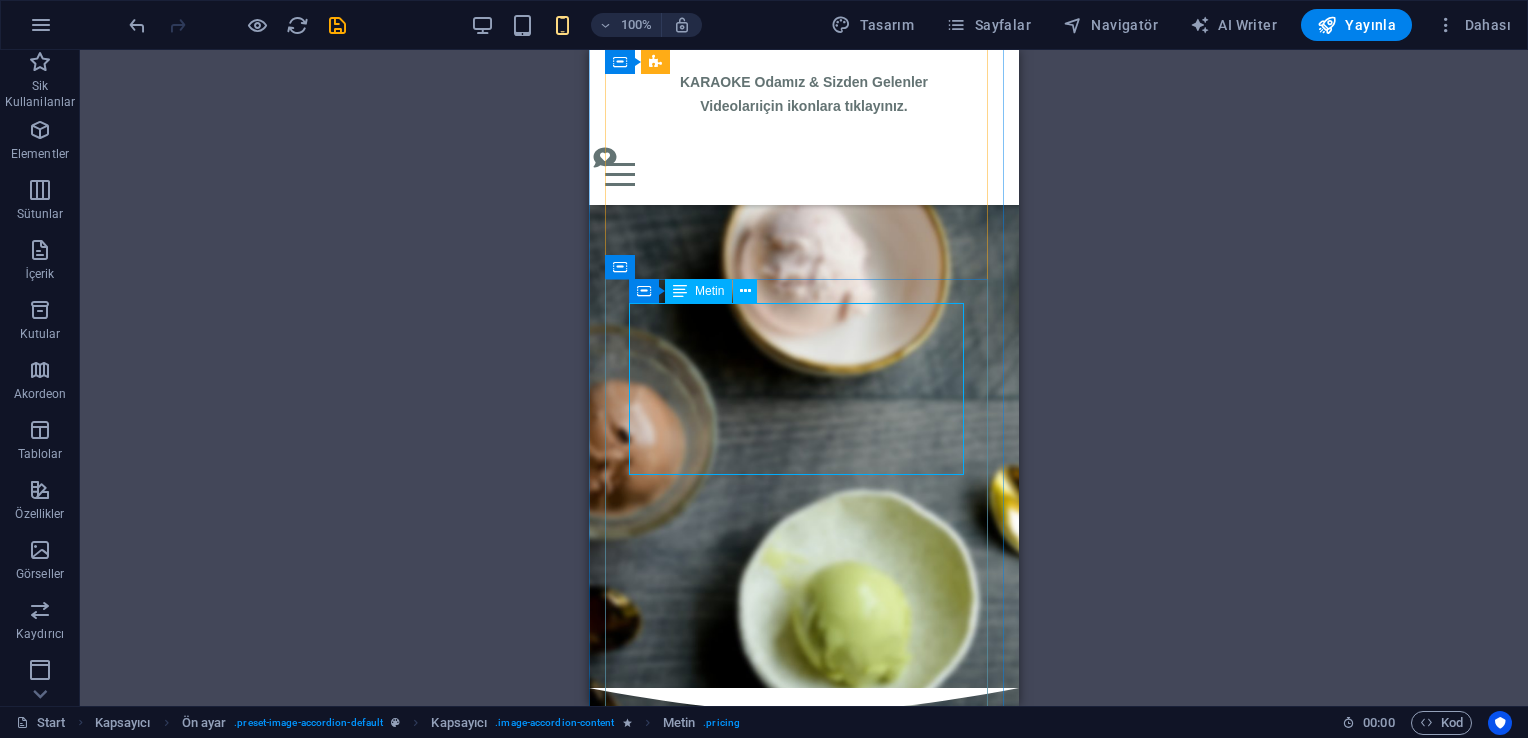 click 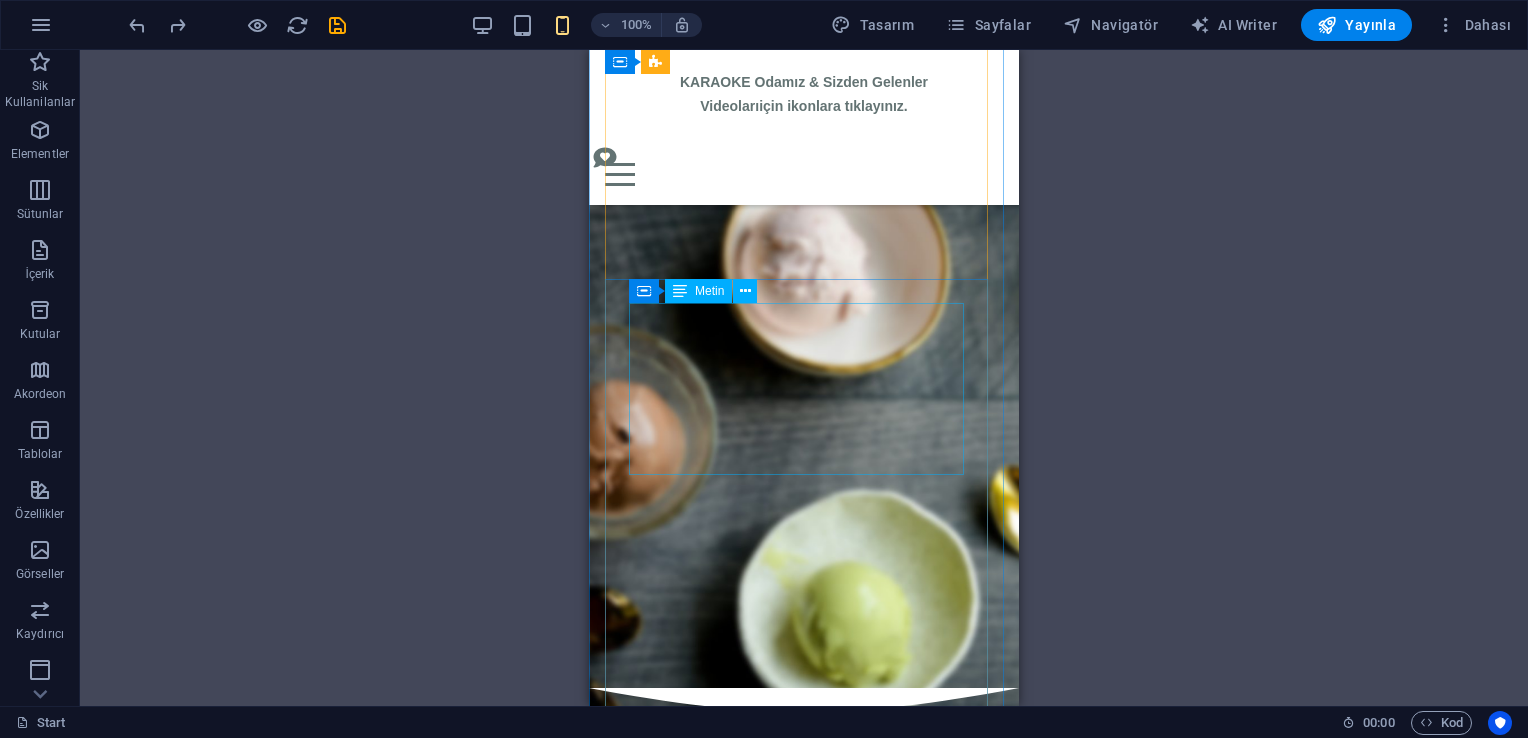 click on "nO|8 kuzu kulağı gold       Alışılmışın dışına çıkanlara: Kuzu Kulağı, Absolut Vodka, Karamel Lİkörü, Yeşil Elma ⌛Kampanya Sadece Bu Hafta & Sınırlı Sayıda ₺425 ₺275" at bounding box center [804, 1669] 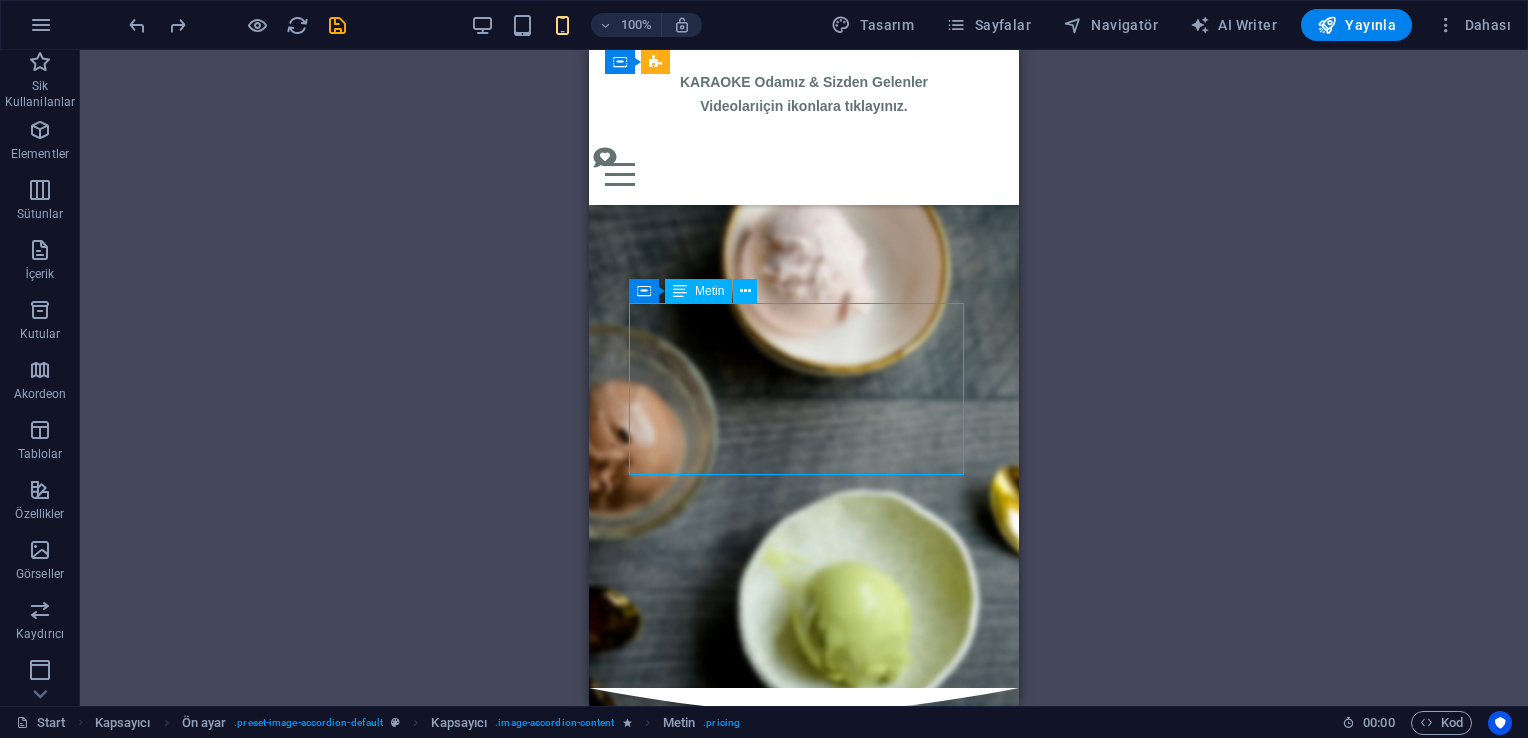 click 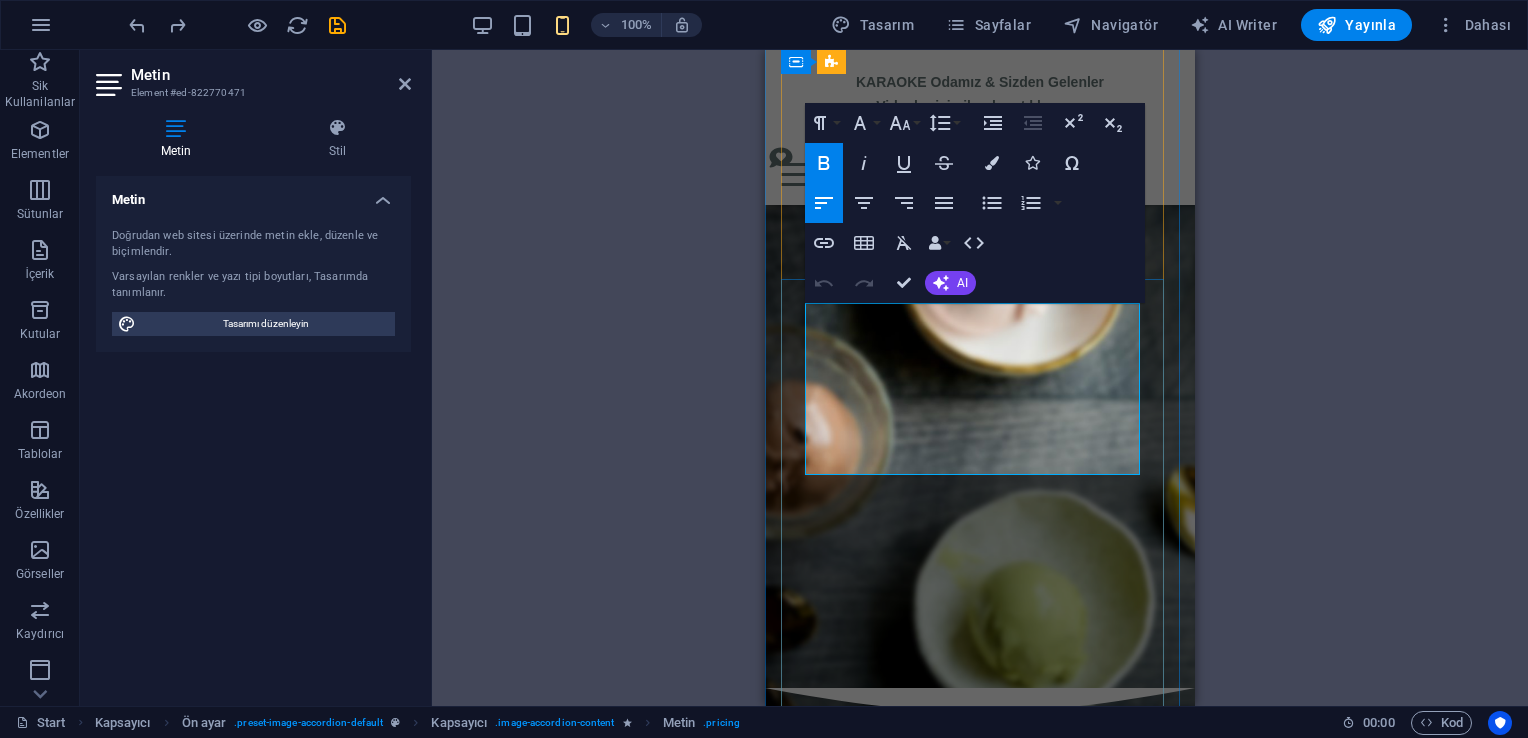 click 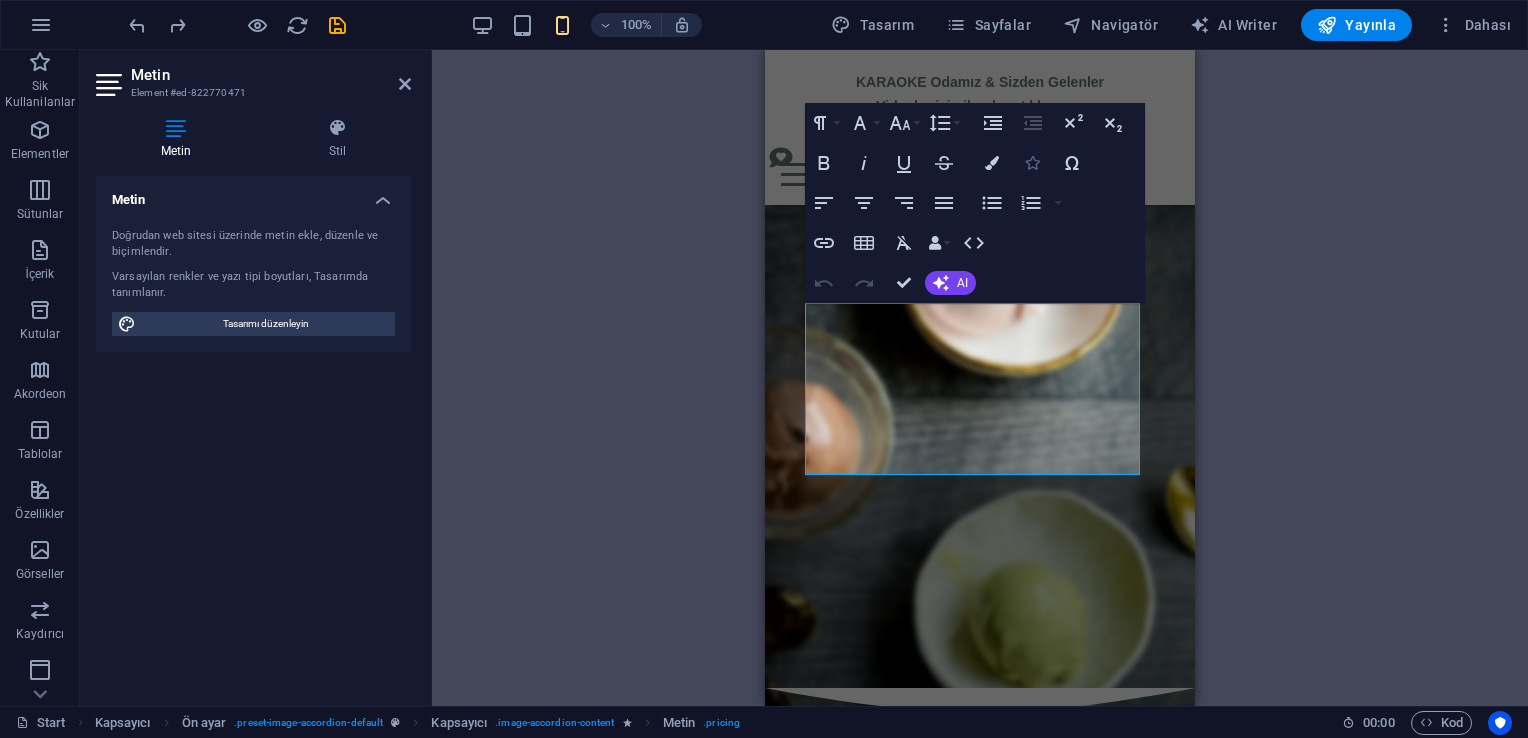click on "Icons" at bounding box center [1032, 163] 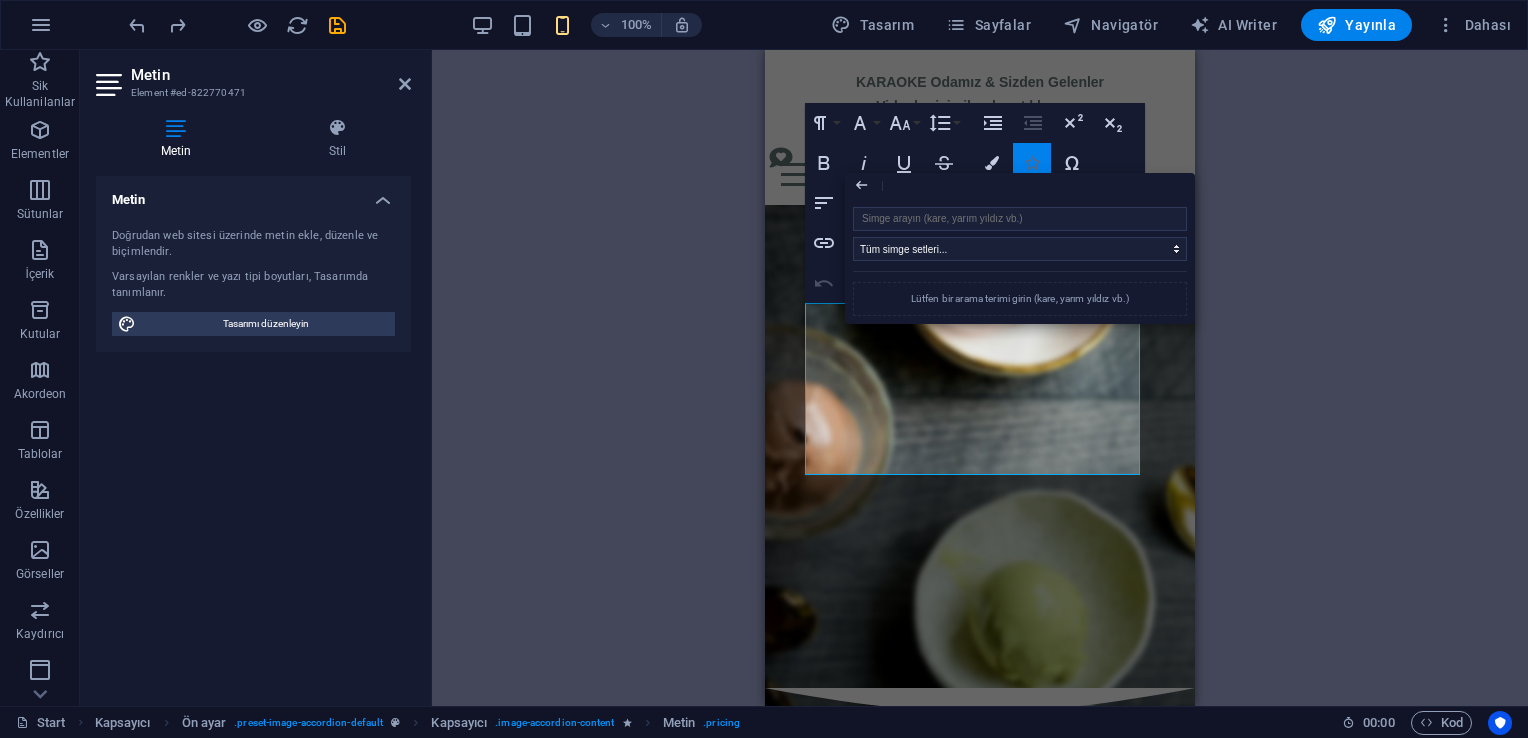 click on "Icons" at bounding box center (1032, 163) 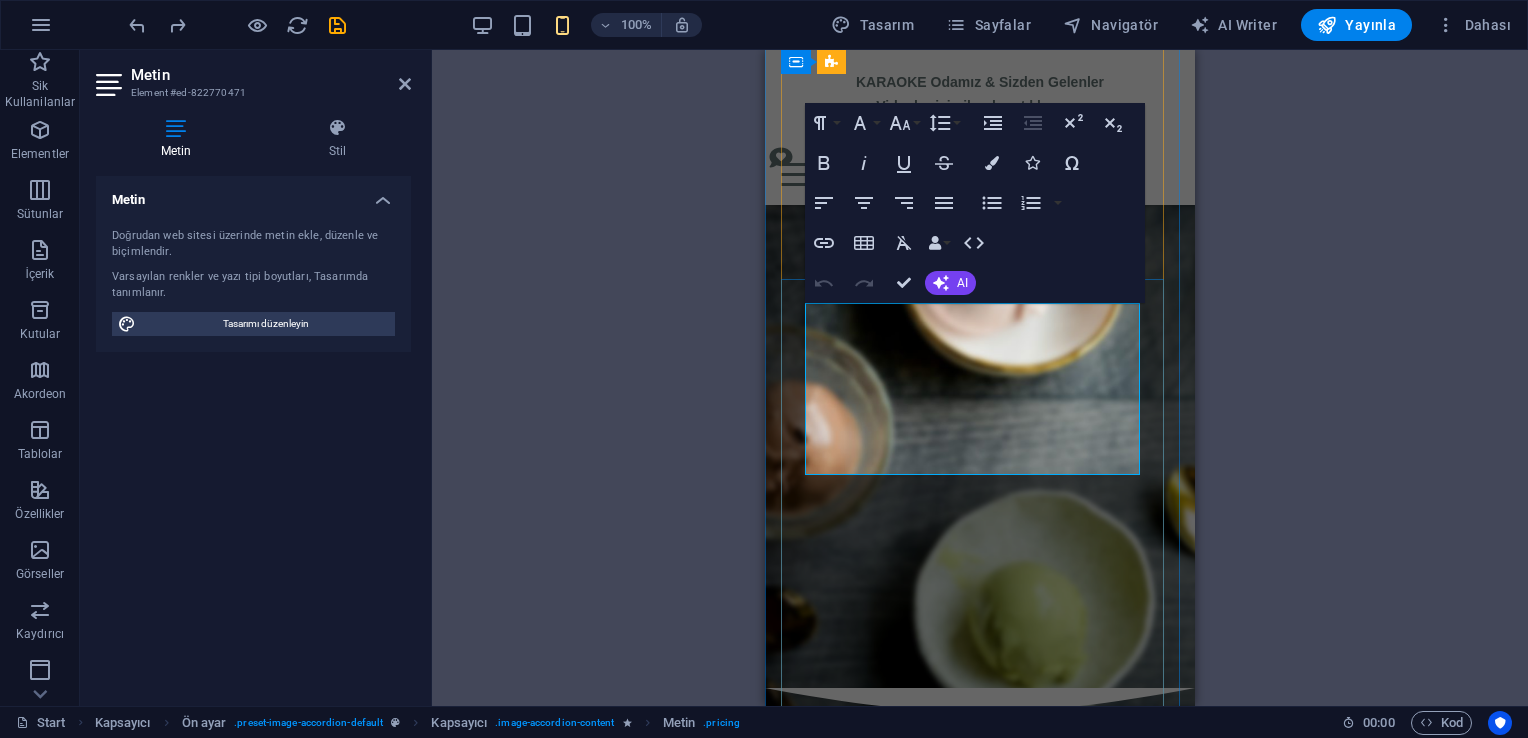 click on "nO|8 [LIQUID] gold" at bounding box center (959, 1597) 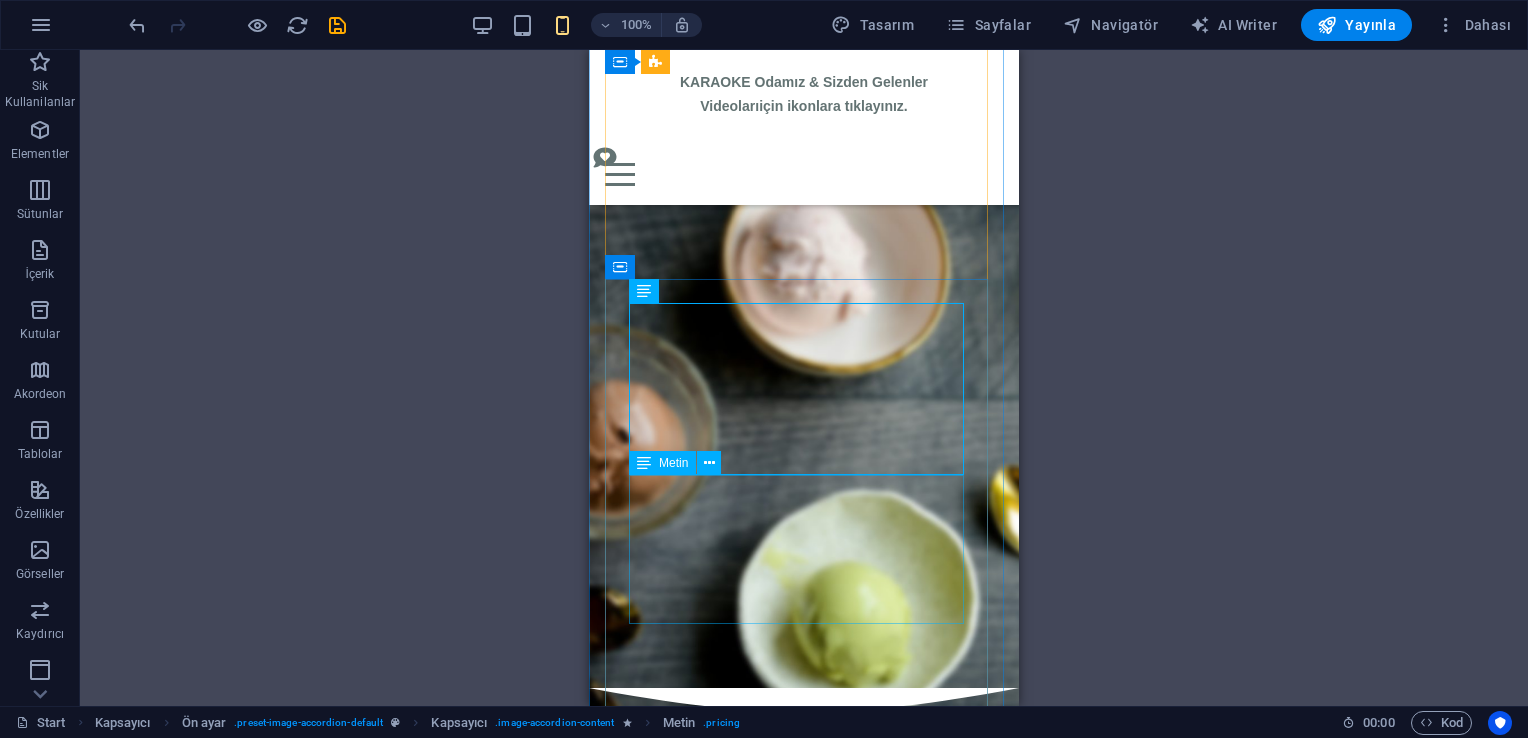 click on "nO|8 kuzu kulağı FRESH      Kuzu Kulağı, Absolut Vodka, Taze Nane, Lime, Soda ⌛Kampanya Sadece Bu Hafta & Sınırlı Sayıda ₺425 ₺275" at bounding box center [804, 1830] 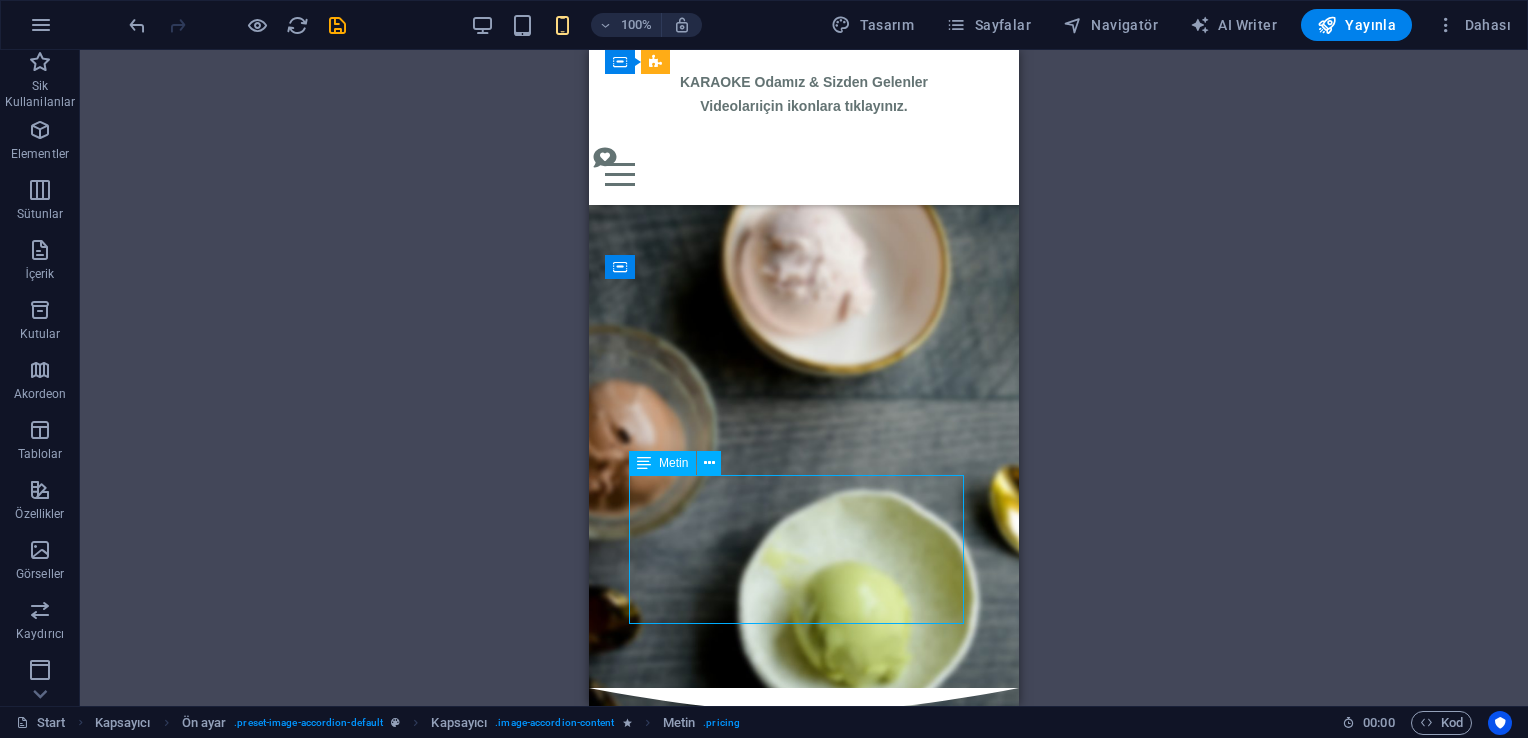 click on "nO|8 kuzu kulağı FRESH      Kuzu Kulağı, Absolut Vodka, Taze Nane, Lime, Soda ⌛Kampanya Sadece Bu Hafta & Sınırlı Sayıda ₺425 ₺275" at bounding box center (804, 1830) 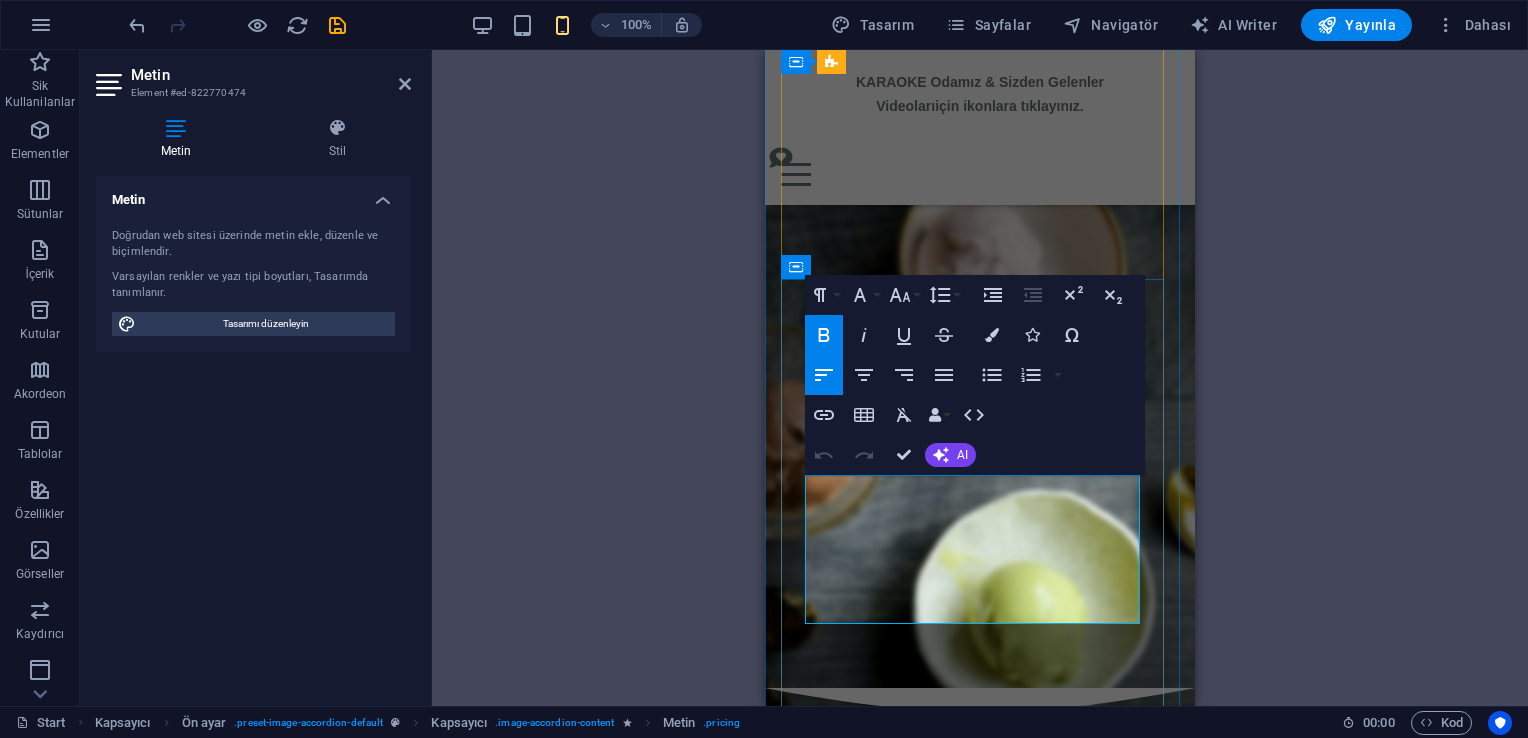 click on "nO|8 [LIQUID] FRESH" at bounding box center (959, 1770) 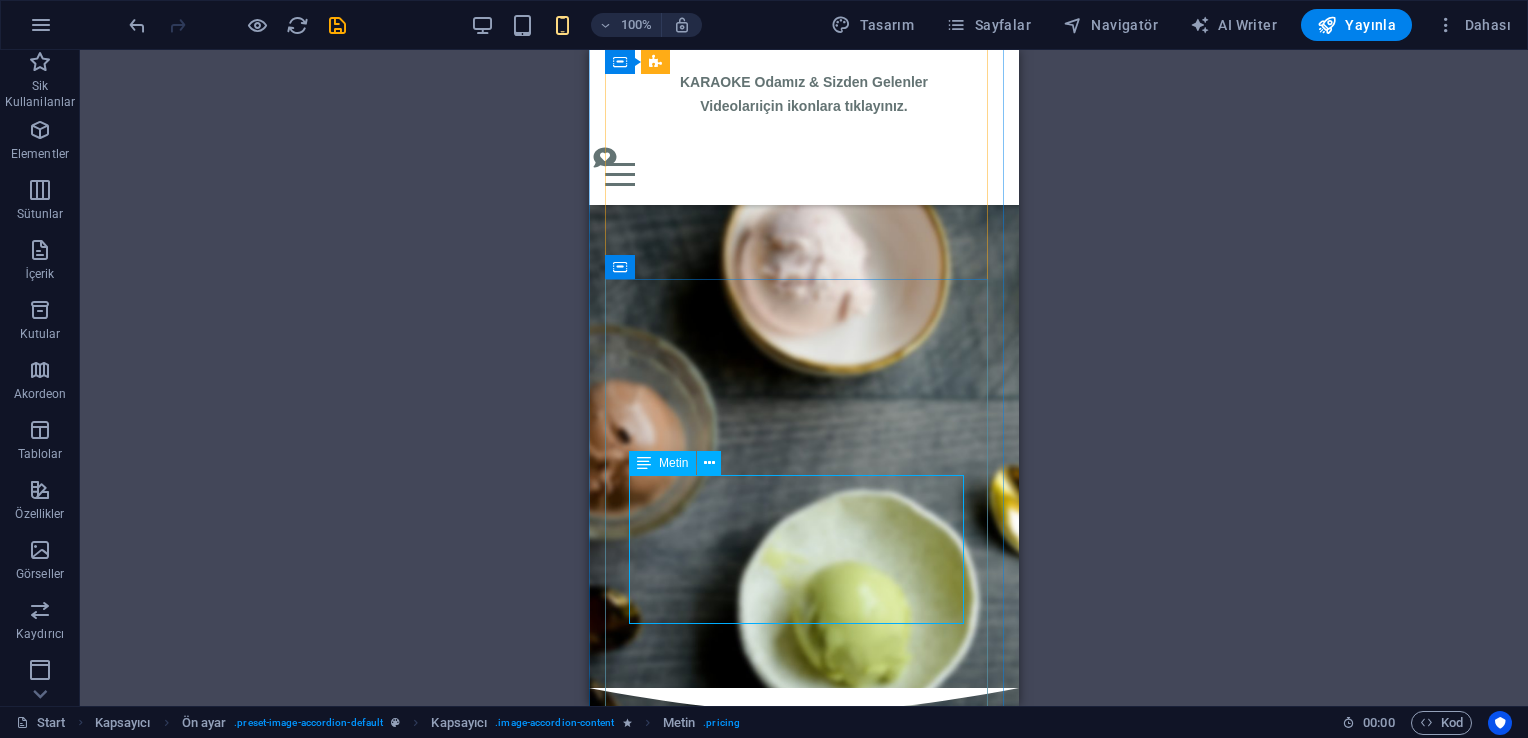 click on "nO|8 kuzu kulağı FRESH  Kuzu Kulağı, Absolut Vodka, Taze Nane, Lime, Soda ⌛Kampanya Sadece Bu Hafta & Sınırlı Sayıda ₺425 ₺275" at bounding box center (804, 1601) 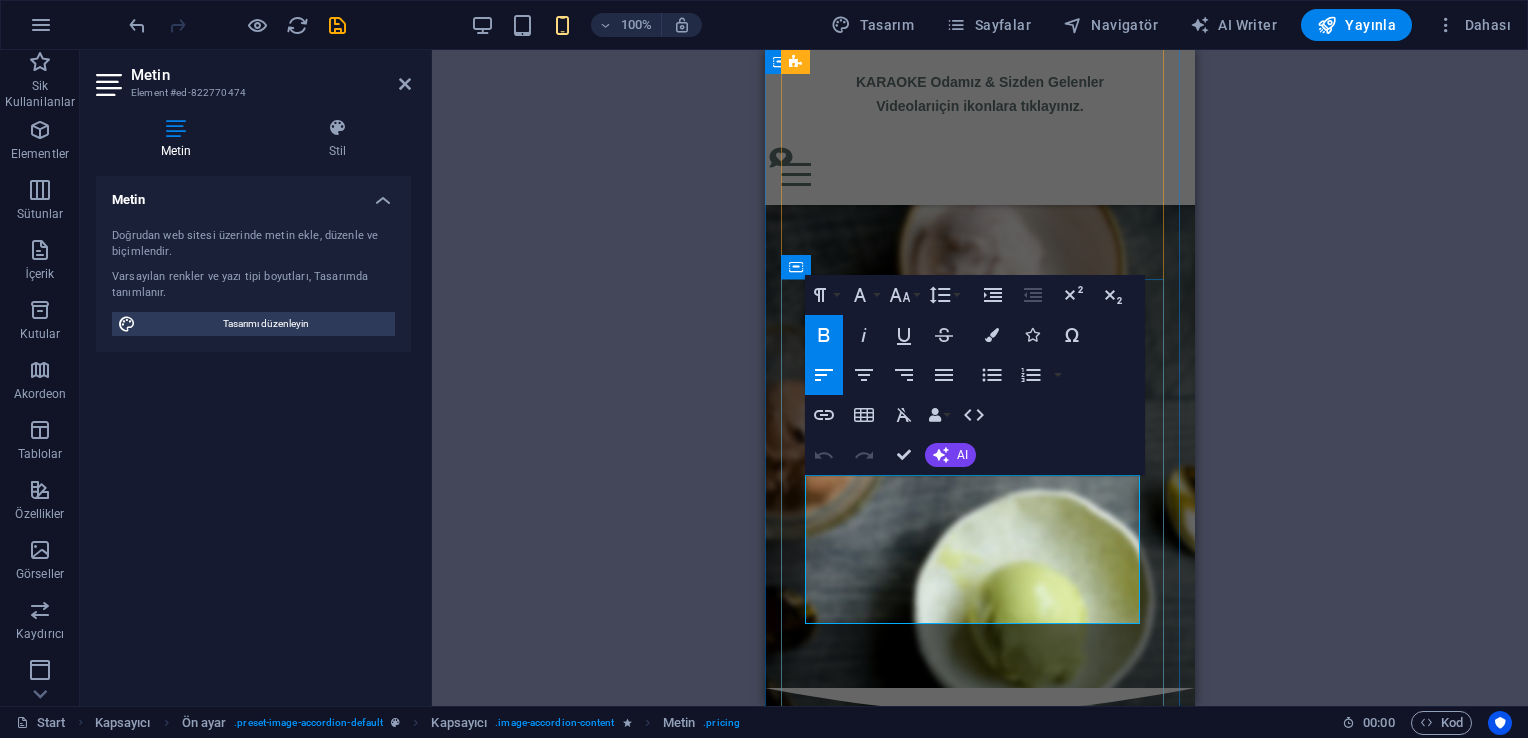 click on "⌛Kampanya Sadece Bu Hafta & Sınırlı Sayıda" at bounding box center [959, 1651] 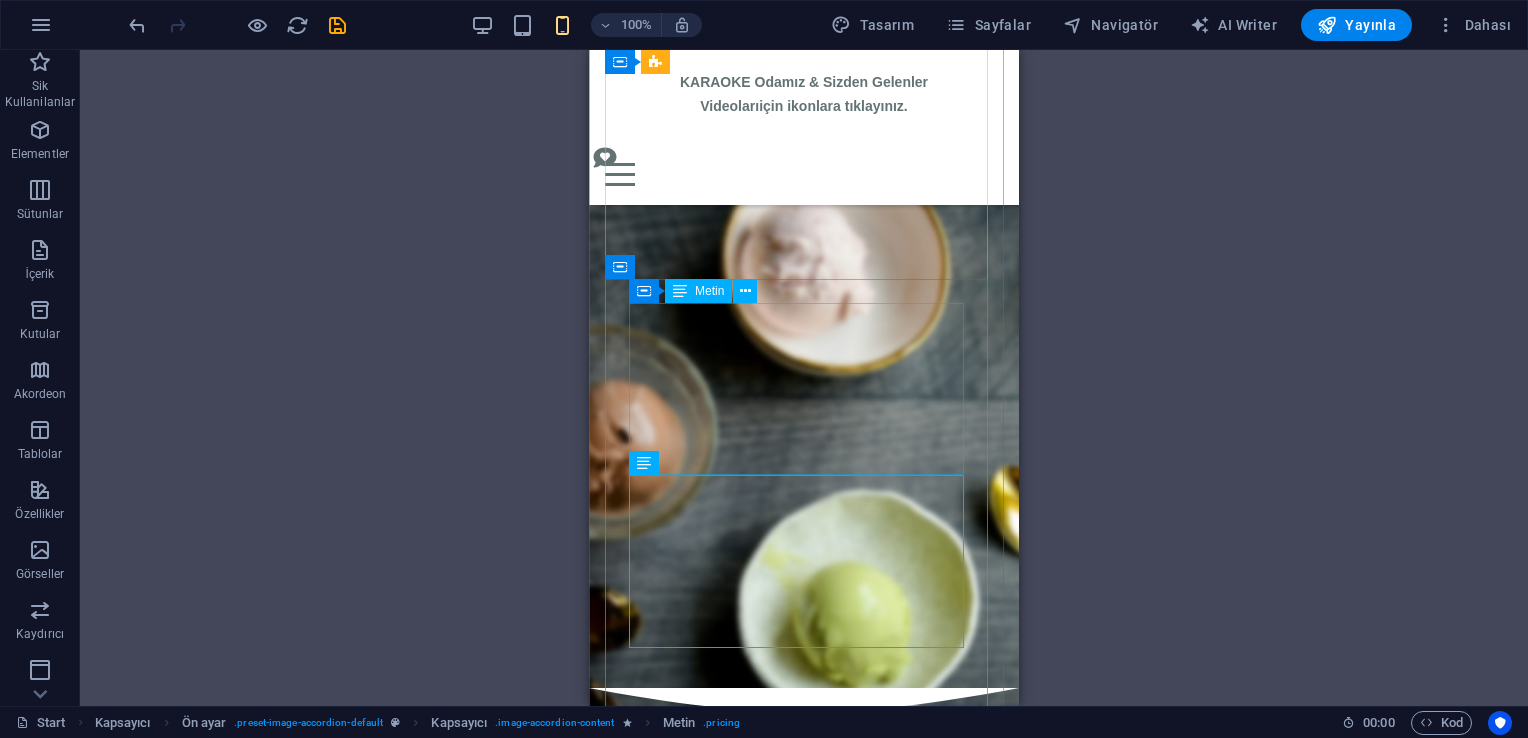 click on "nO|8 kuzu kulağı gold  Alışılmışın dışına çıkanlara: Kuzu Kulağı, Absolut Vodka, Karamel Lİkörü, Yeşil Elma ⌛Kampanya Sadece Bu Hafta & Sınırlı Sayıda ₺425 ₺275" at bounding box center [804, 1440] 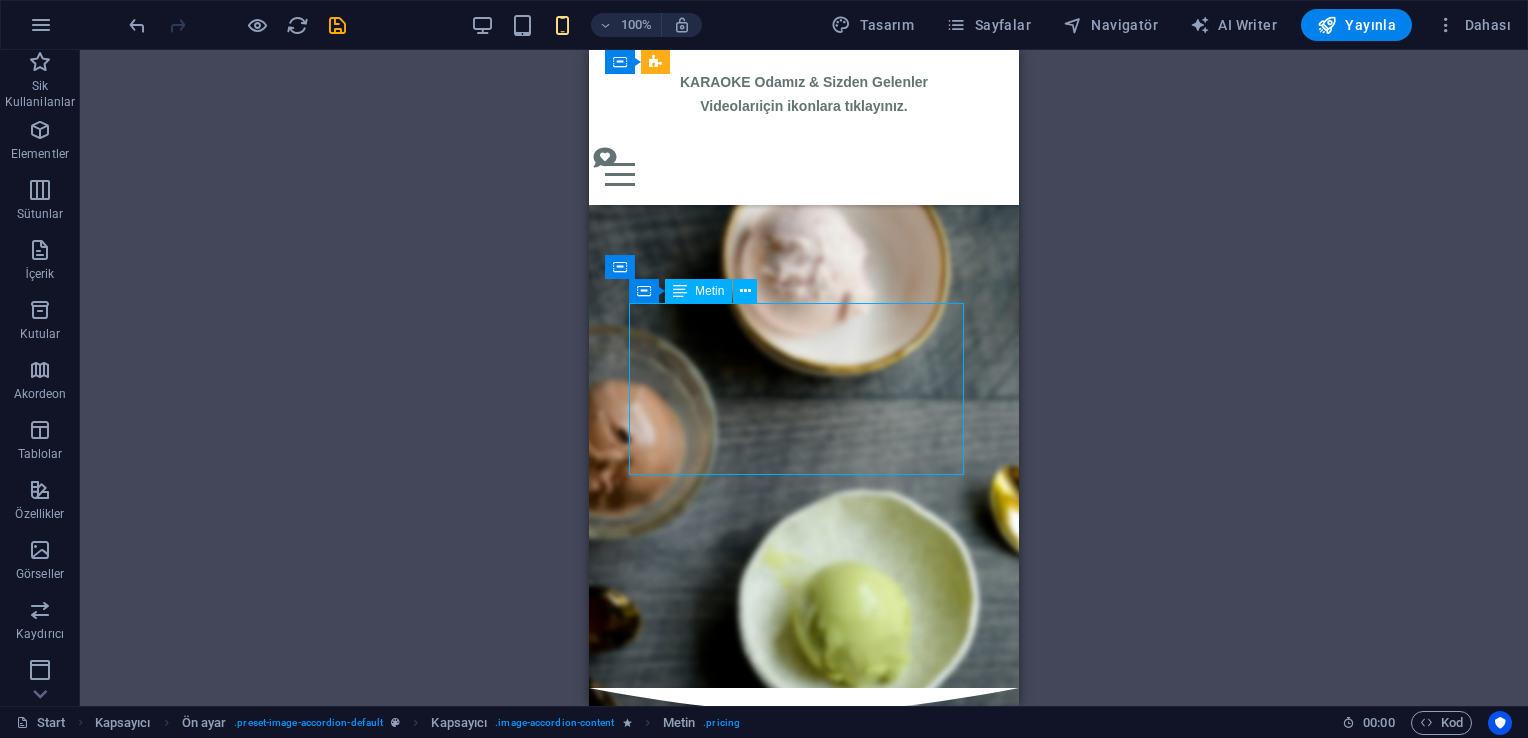 click on "nO|8 kuzu kulağı gold  Alışılmışın dışına çıkanlara: Kuzu Kulağı, Absolut Vodka, Karamel Lİkörü, Yeşil Elma ⌛Kampanya Sadece Bu Hafta & Sınırlı Sayıda ₺425 ₺275" at bounding box center (804, 1440) 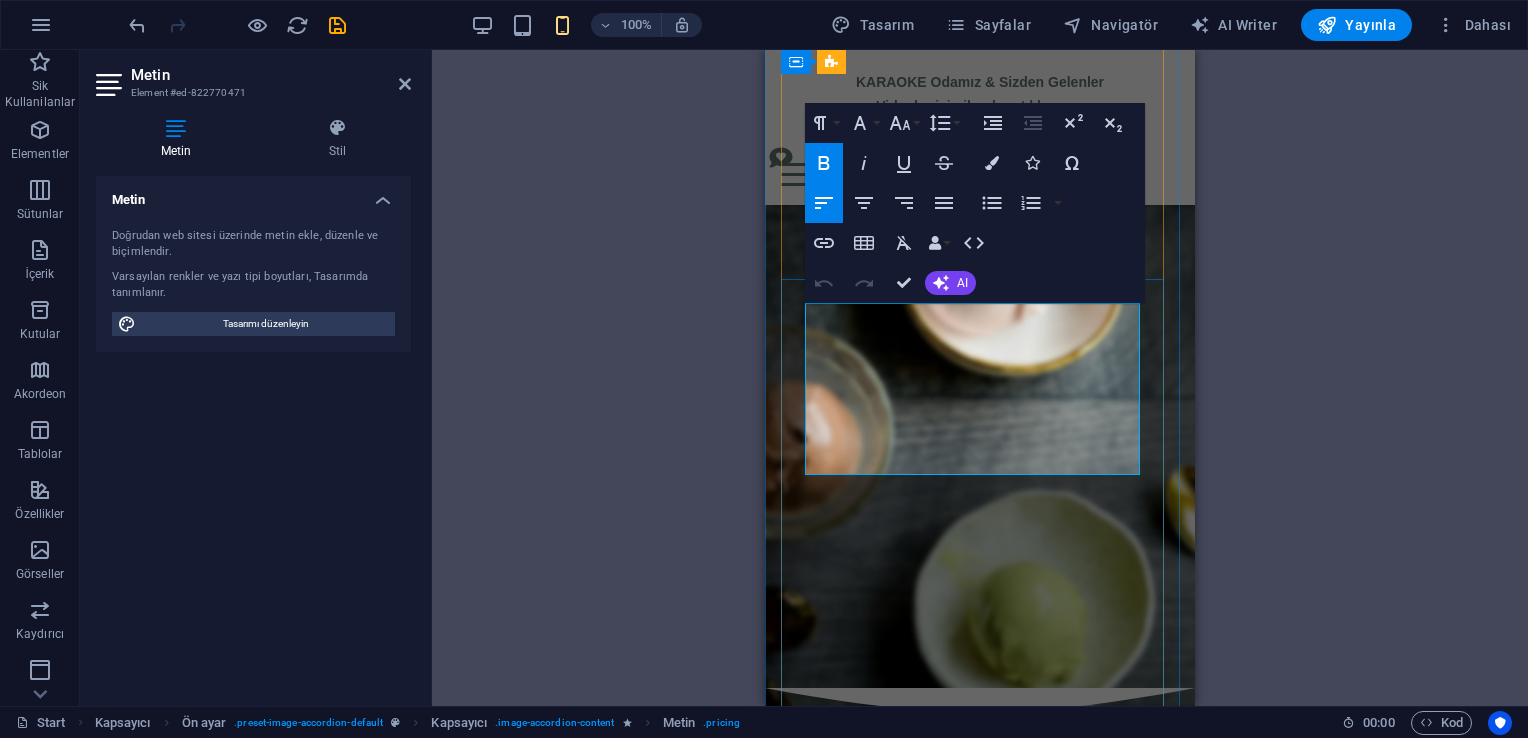 click on "⌛Kampanya Sadece Bu Hafta & Sınırlı Sayıda" at bounding box center (959, 1502) 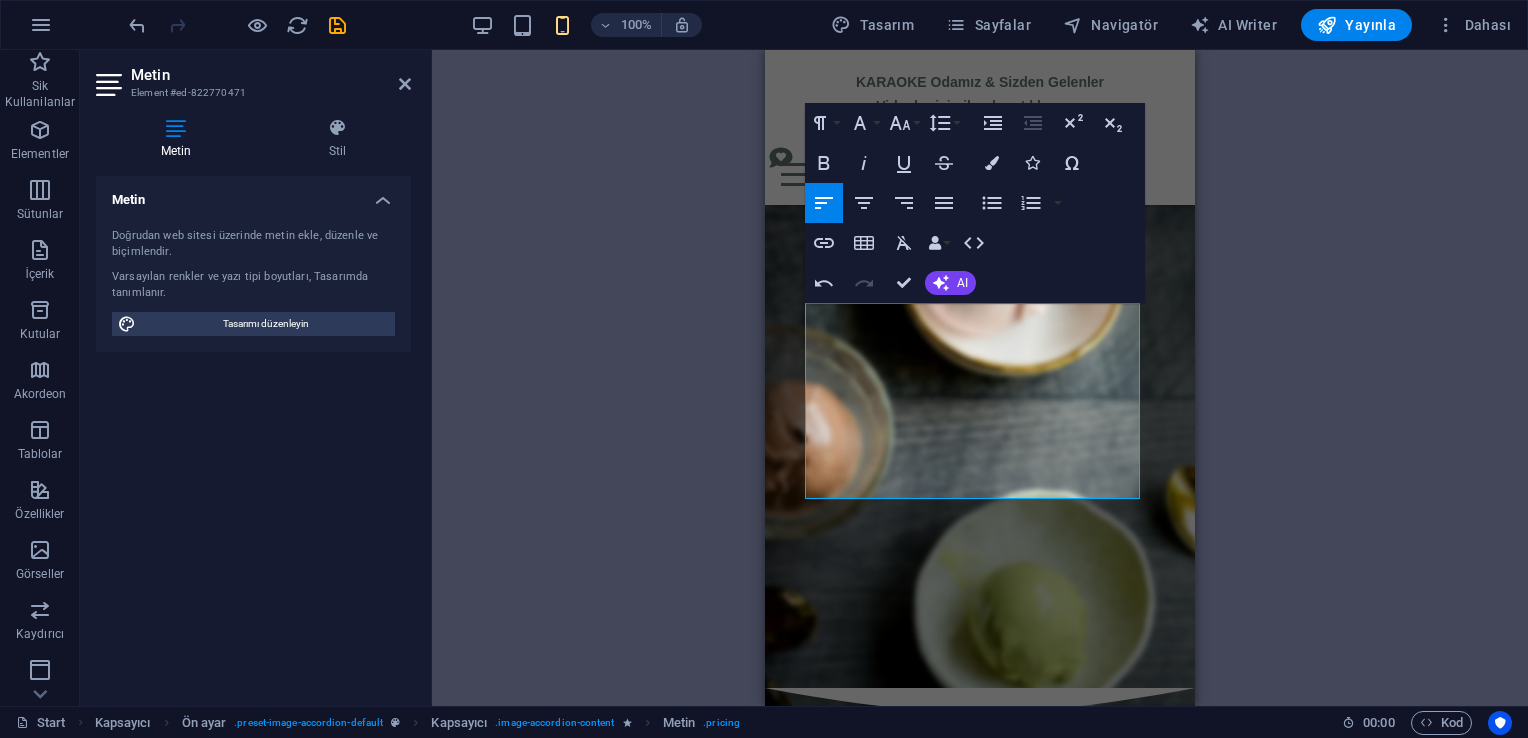 click on "Mevcut içeriği değiştirmek için buraya sürükleyin. Yeni bir element oluşturmak istiyorsanız “Ctrl” tuşuna basın.
H2   Kapsayıcı   Logo   Kapsayıcı   Ön ayar   Kapsayıcı   Kapsayıcı   Metin   Kapsayıcı   Metin   Metin   Metin   Metin   Menü Çubuğu   Banner   Menü Çubuğu   Metin   Menü   Simge   Kapsayıcı   Kapsayıcı   İmaj Paragraph Format Normal Heading 1 Heading 2 Heading 3 Heading 4 Heading 5 Heading 6 Code Font Family Arial Georgia Impact Tahoma Times New Roman Verdana Bowlby One Lobster Open Sans Pacifico Yellowtail Font Size 8 9 10 11 12 14 18 24 30 36 48 60 72 96 Line Height Default Single 1.15 1.5 Double Increase Indent Decrease Indent Superscript Subscript Bold Italic Underline Strikethrough Colors Icons Special Characters Align Left Align Center Align Right Align Justify Unordered List   Default Circle Disc Square    Ordered List   Default Lower Alpha Lower Greek Lower Roman Upper Alpha Upper Roman    Insert Link Insert Table Clear Formatting" at bounding box center [980, -200] 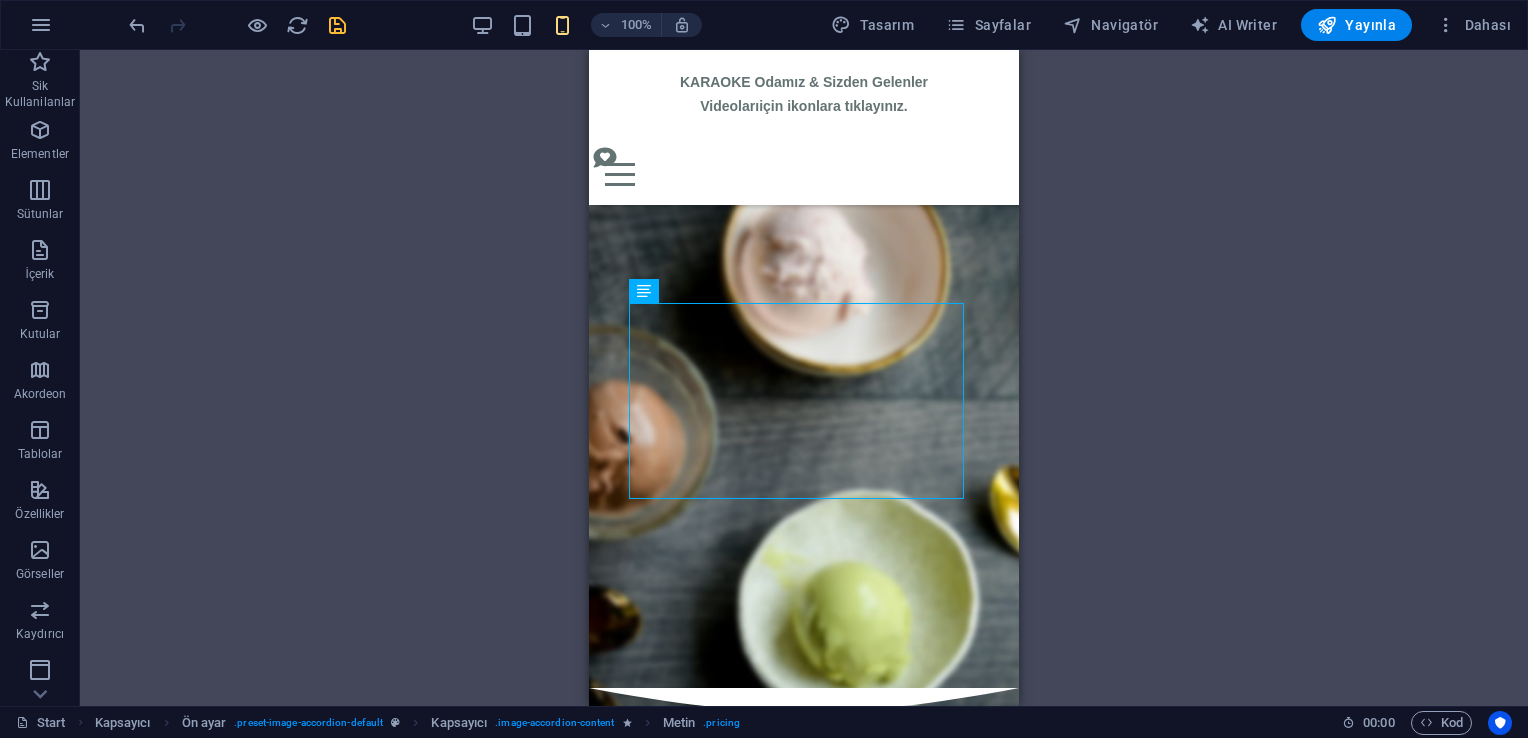 click at bounding box center [337, 25] 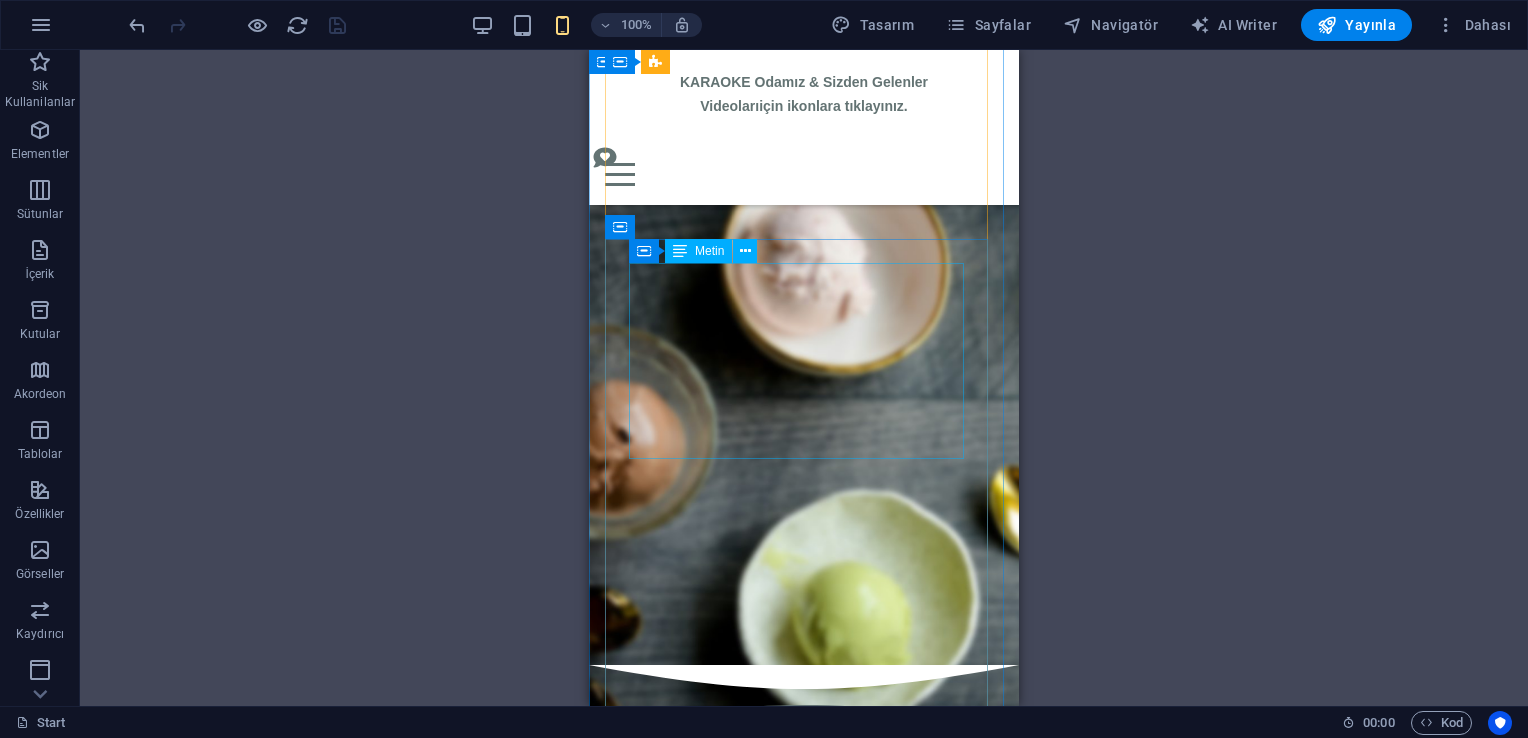 scroll, scrollTop: 1176, scrollLeft: 0, axis: vertical 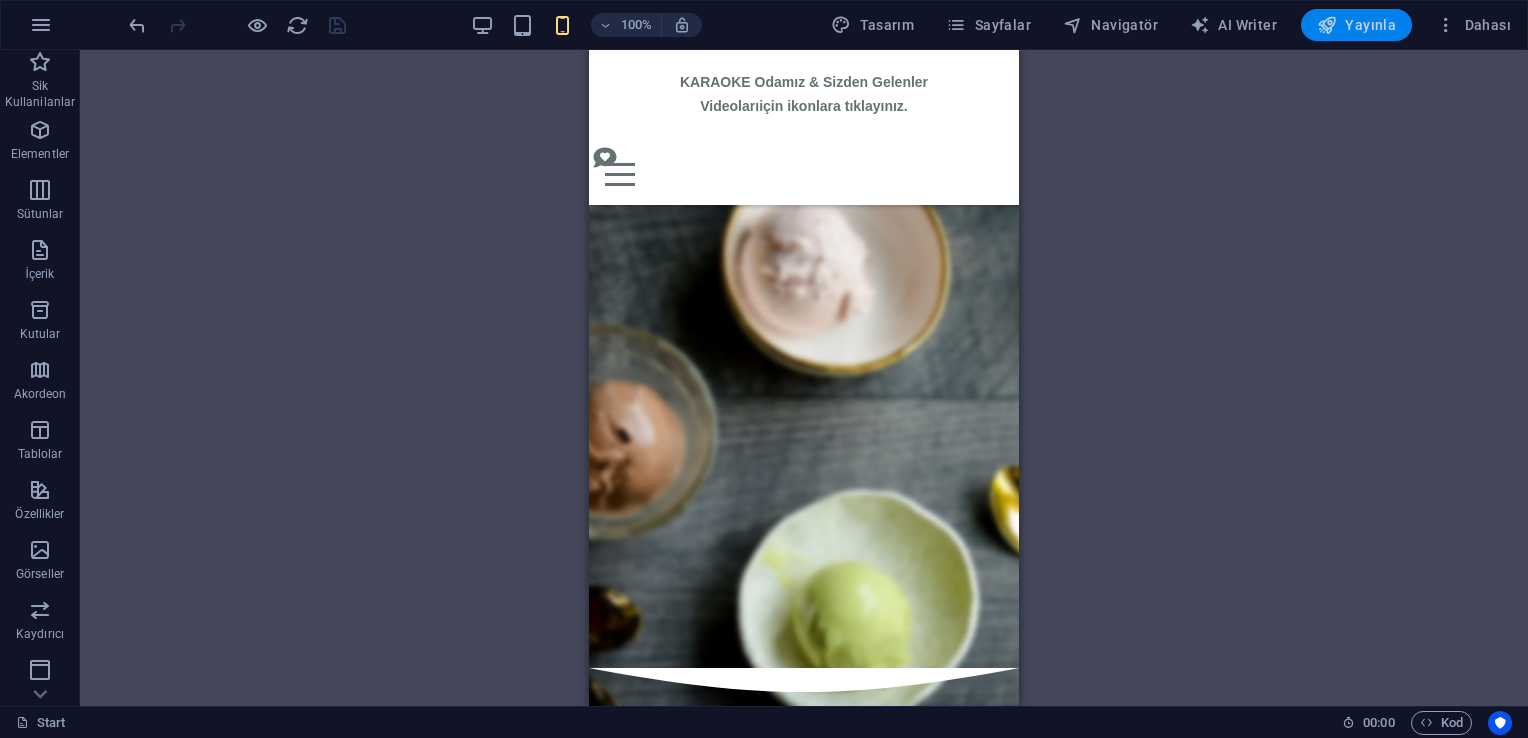 click on "Yayınla" at bounding box center [1356, 25] 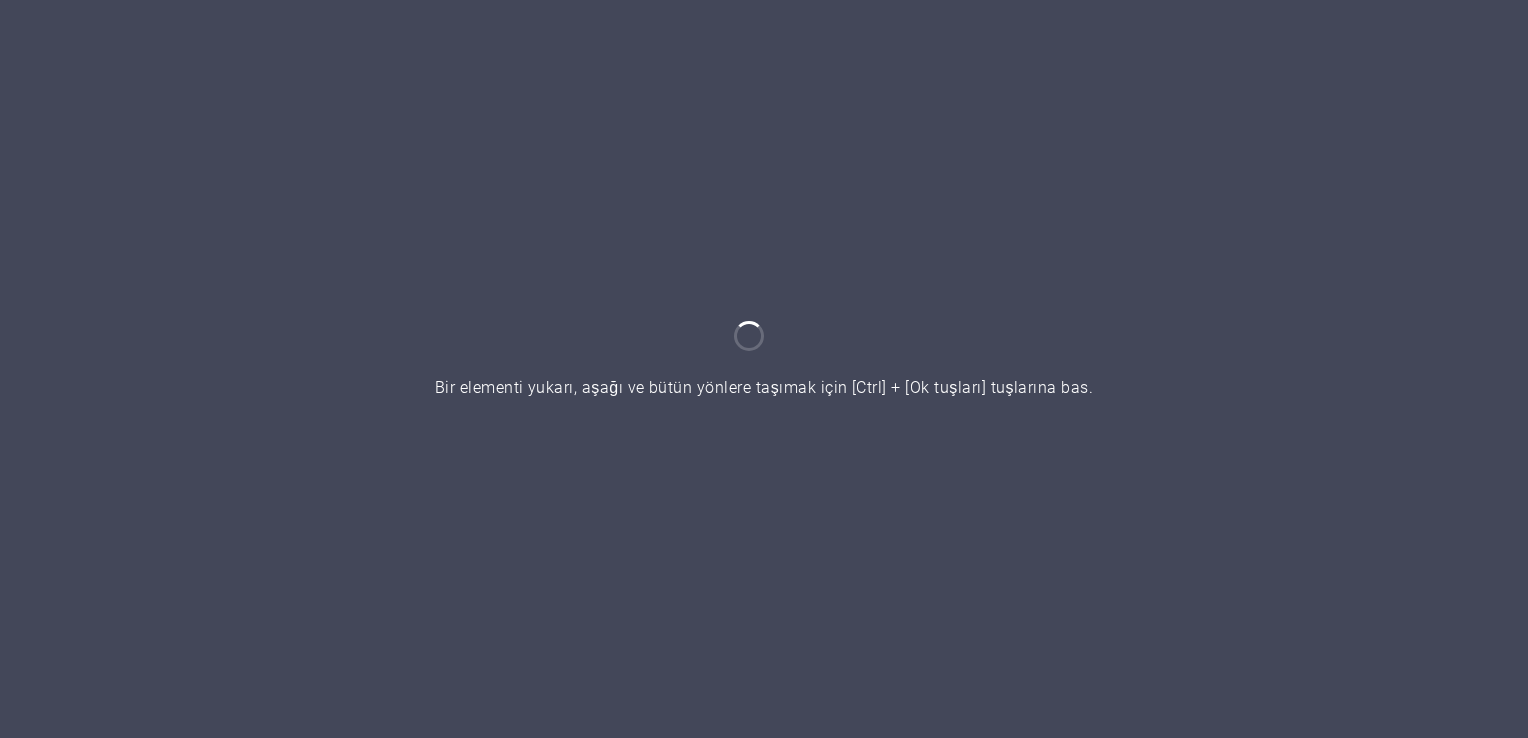 scroll, scrollTop: 0, scrollLeft: 0, axis: both 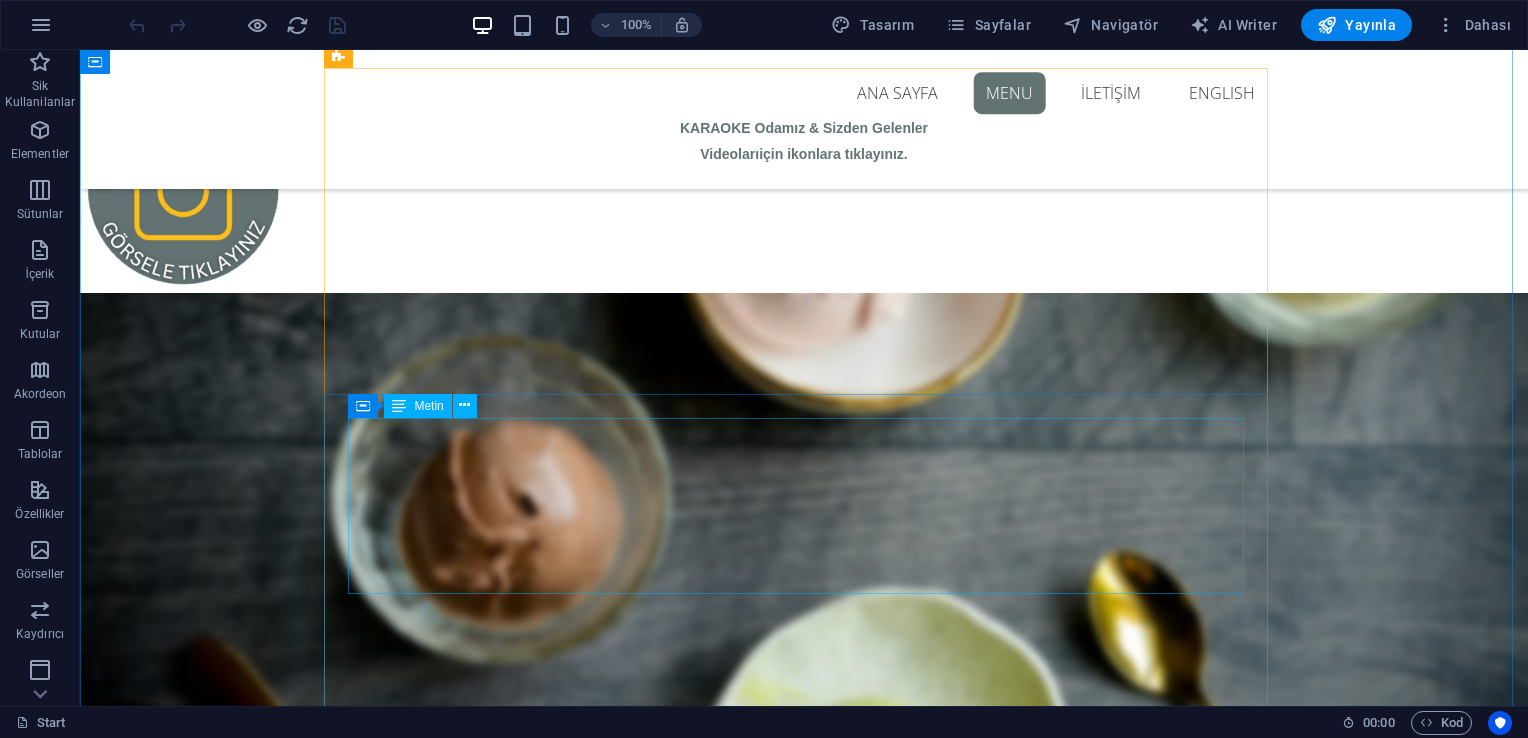 click on "nO|8 kuzu kulağı gold  Alışılmışın dışına çıkanlara: Kuzu Kulağı, Absolut Vodka, Karamel Lİkörü, Yeşil Elma ⌛Kampanya Sadece Bu Hafta & Sınırlı Sayıda ₺425 ₺275" at bounding box center [804, 1655] 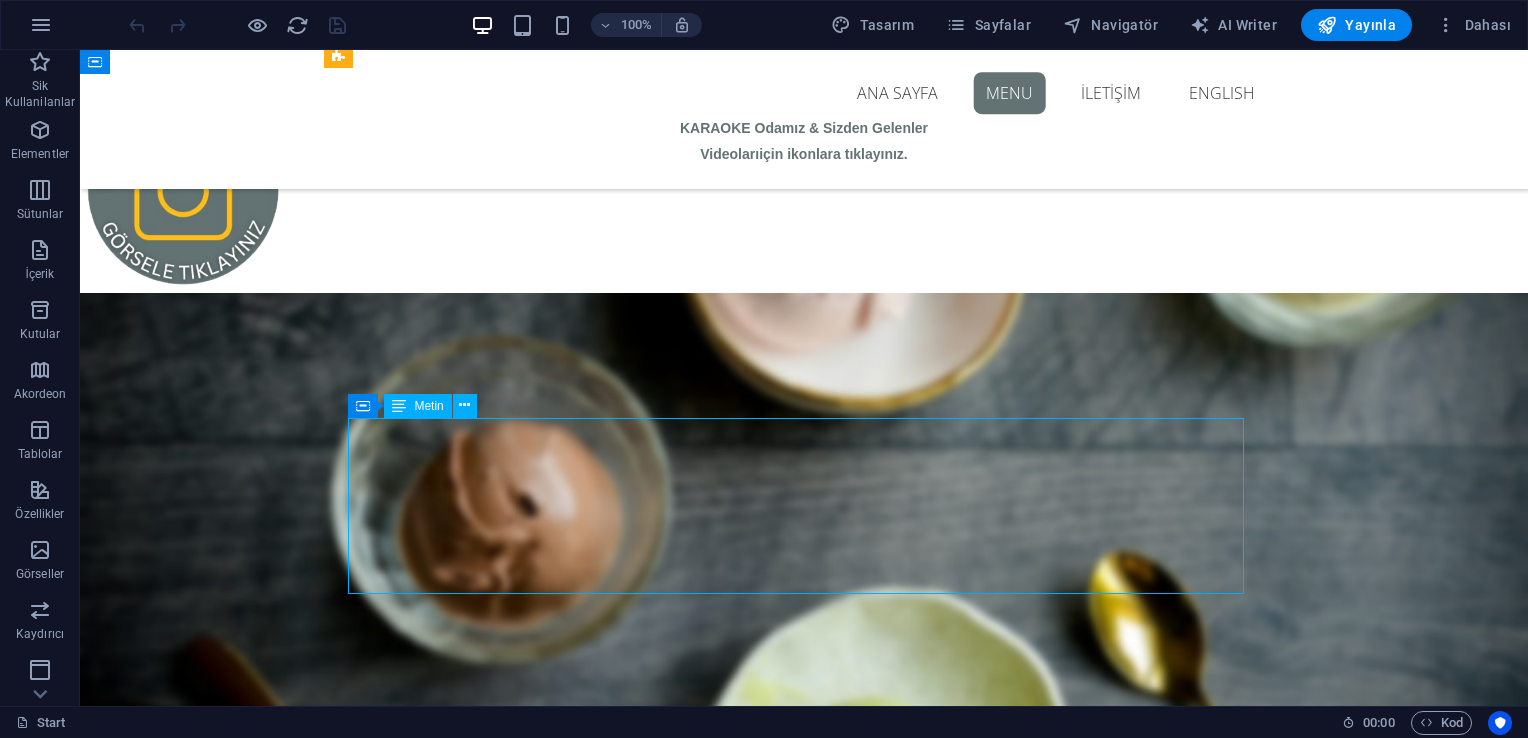 click on "nO|8 kuzu kulağı gold  Alışılmışın dışına çıkanlara: Kuzu Kulağı, Absolut Vodka, Karamel Lİkörü, Yeşil Elma ⌛Kampanya Sadece Bu Hafta & Sınırlı Sayıda ₺425 ₺275" at bounding box center [804, 1655] 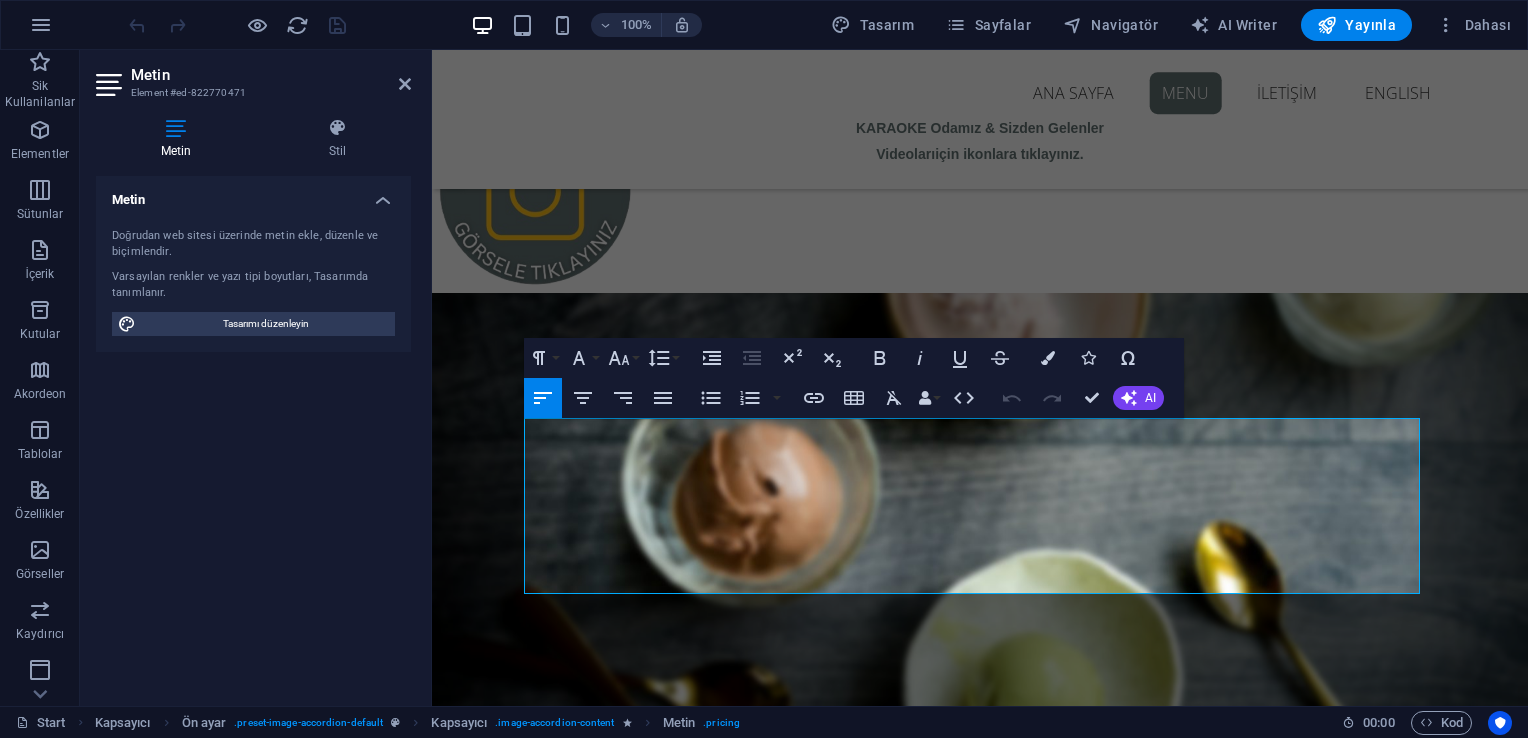 type 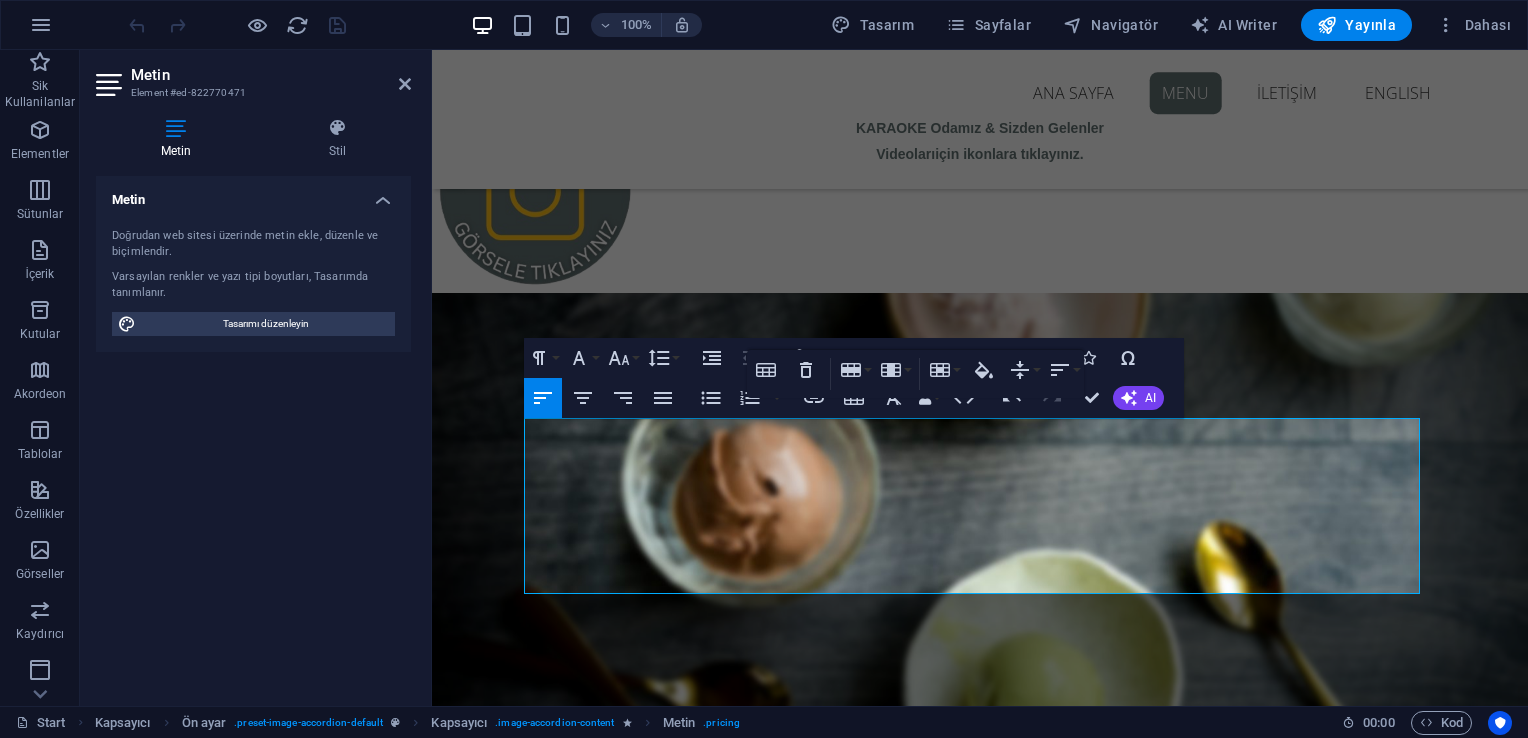 click on "Mevcut içeriği değiştirmek için buraya sürükleyin. Yeni bir element oluşturmak istiyorsanız “Ctrl” tuşuna basın.
H2   Kapsayıcı   Logo   Ön ayar   Ön ayar   HTML   Ön ayar   Ön ayar   HTML   Kapsayıcı   Ön ayar   Aralık   Kapsayıcı   Metin   Kapsayıcı Paragraph Format Normal Heading 1 Heading 2 Heading 3 Heading 4 Heading 5 Heading 6 Code Font Family Arial Georgia Impact Tahoma Times New Roman Verdana Bowlby One Lobster Open Sans Pacifico Yellowtail Font Size 8 9 10 11 12 14 18 24 30 36 48 60 72 96 Line Height Default Single 1.15 1.5 Double Increase Indent Decrease Indent Superscript Subscript Bold Italic Underline Strikethrough Colors Icons Special Characters Align Left Align Center Align Right Align Justify Unordered List   Default Circle Disc Square    Ordered List   Default Lower Alpha Lower Greek Lower Roman Upper Alpha Upper Roman    Insert Link Insert Table Clear Formatting Data Bindings Firma İlk ad Soyad Sokak Posta Kodu Şehir E-posta Telefon Cep Fax" at bounding box center (980, -202) 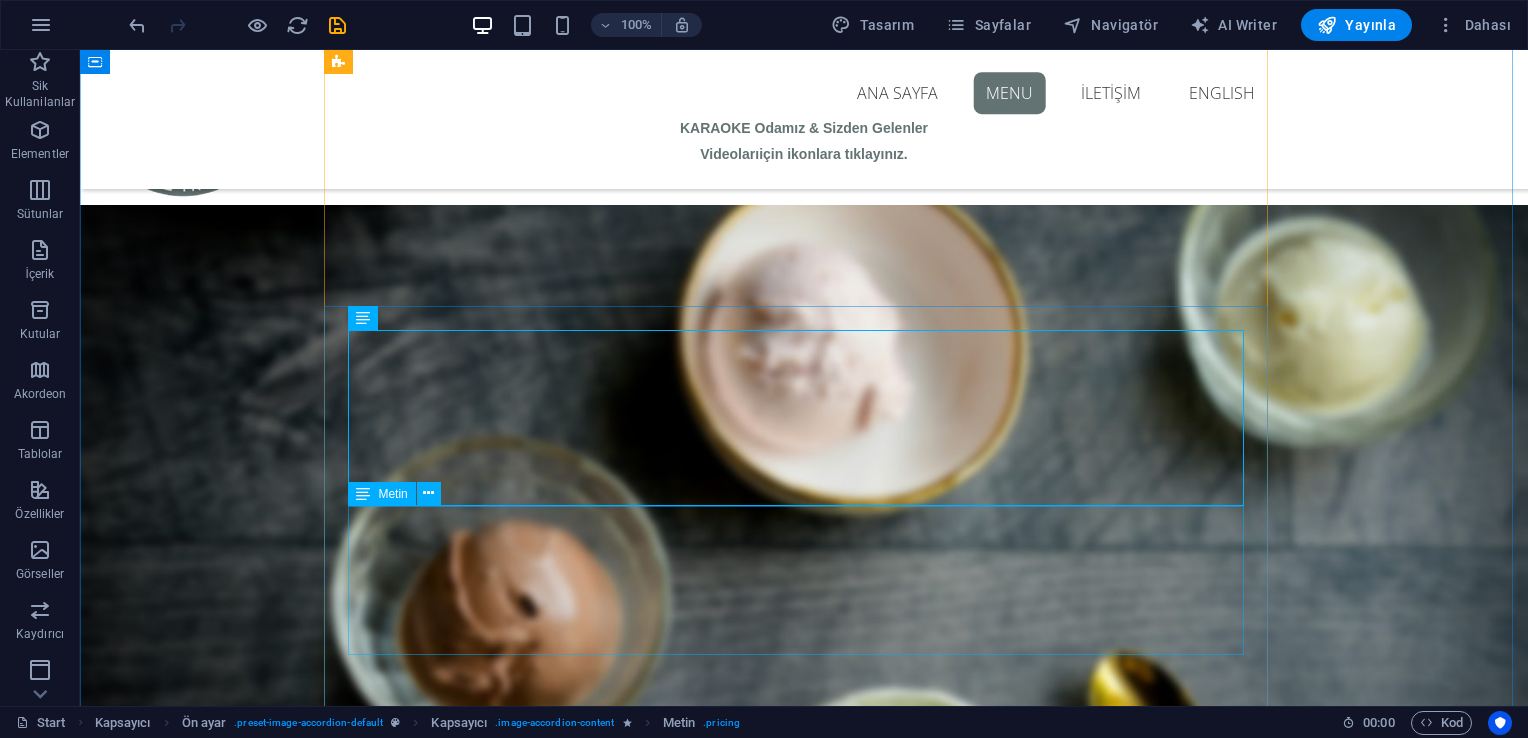 scroll, scrollTop: 1324, scrollLeft: 0, axis: vertical 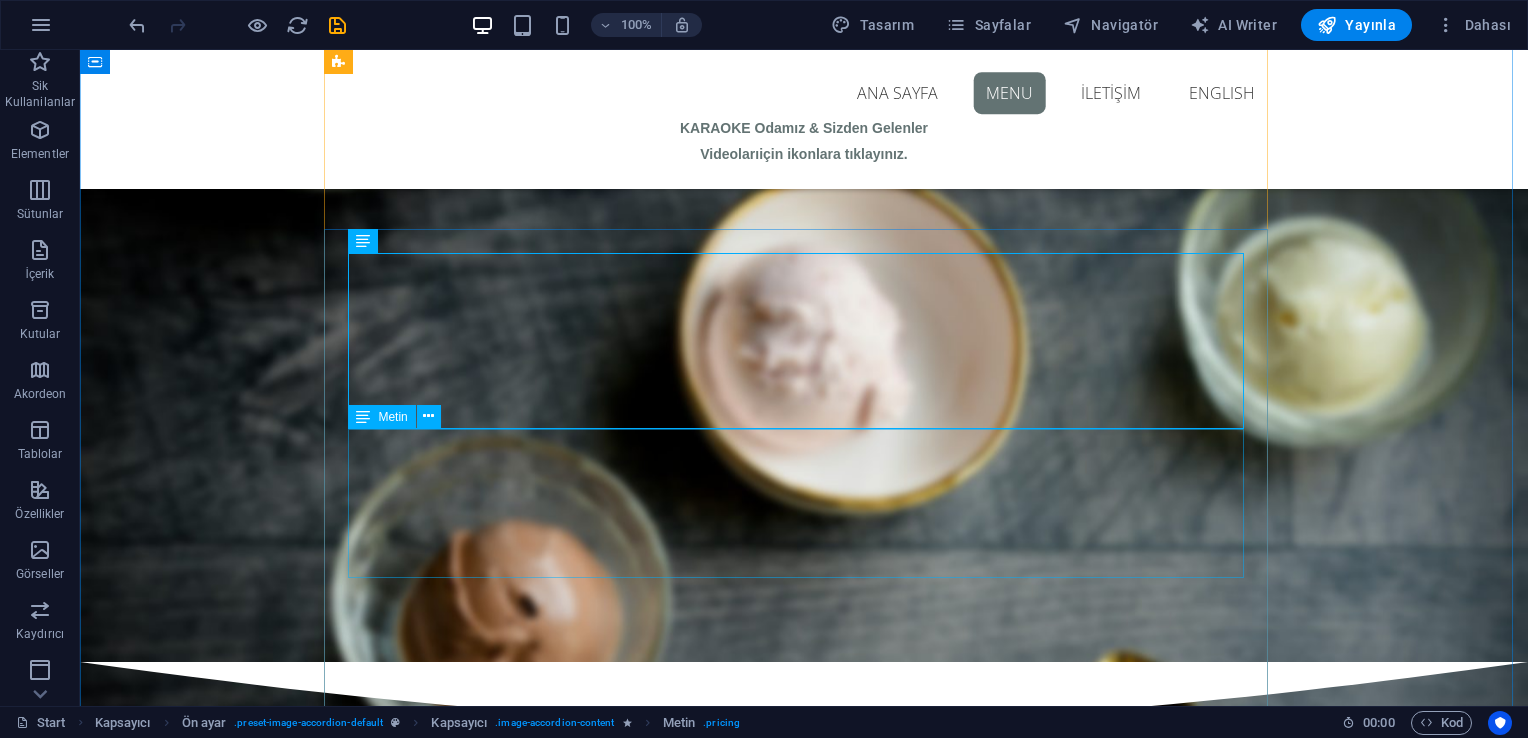 click on "nO|8 kuzu kulağı FRESH  Kuzu Kulağı, Absolut Vodka, Taze Nane, Lime, Soda ⌛Kampanya Sadece Bu Hafta & Sınırlı Sayıda ₺425 ₺275" at bounding box center [804, 1655] 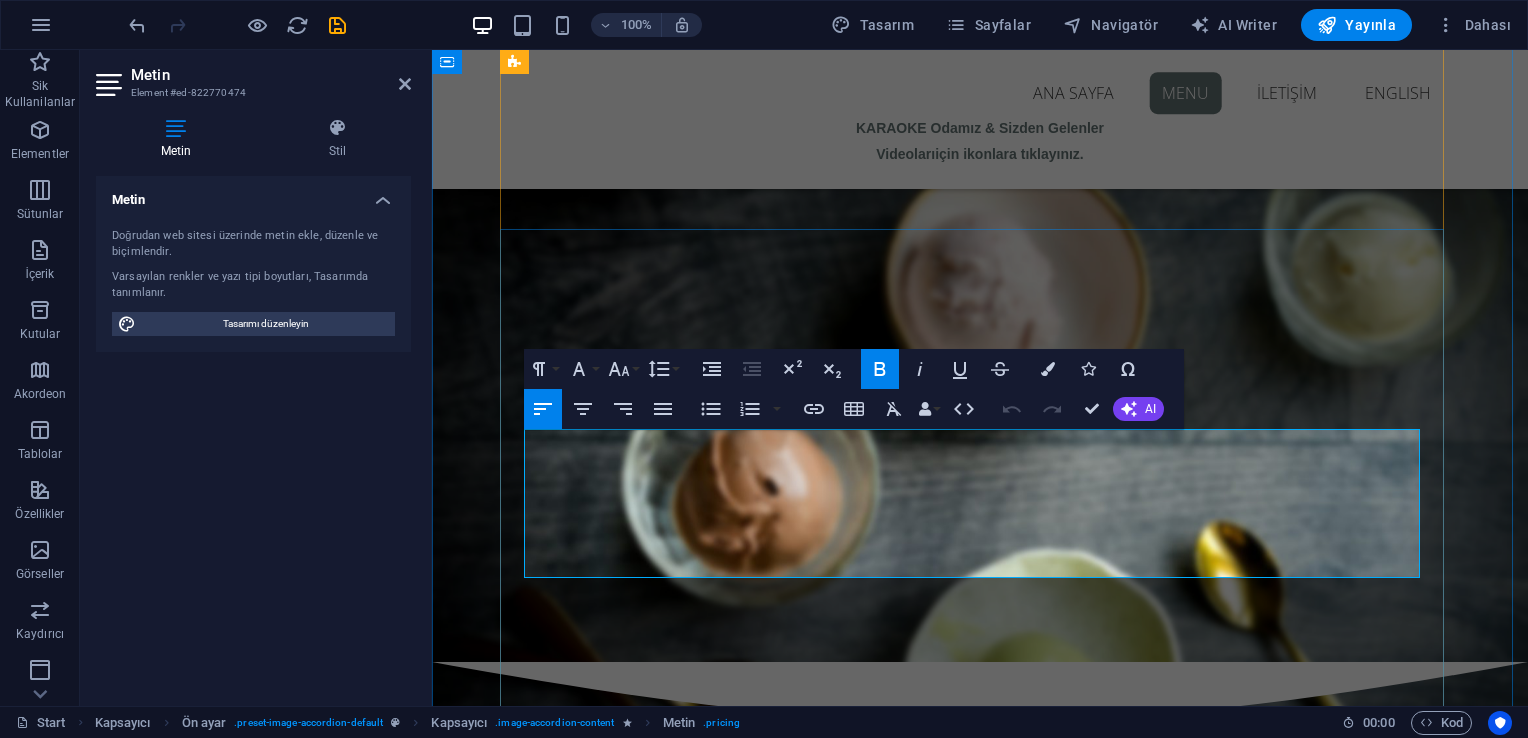 click at bounding box center [944, 1716] 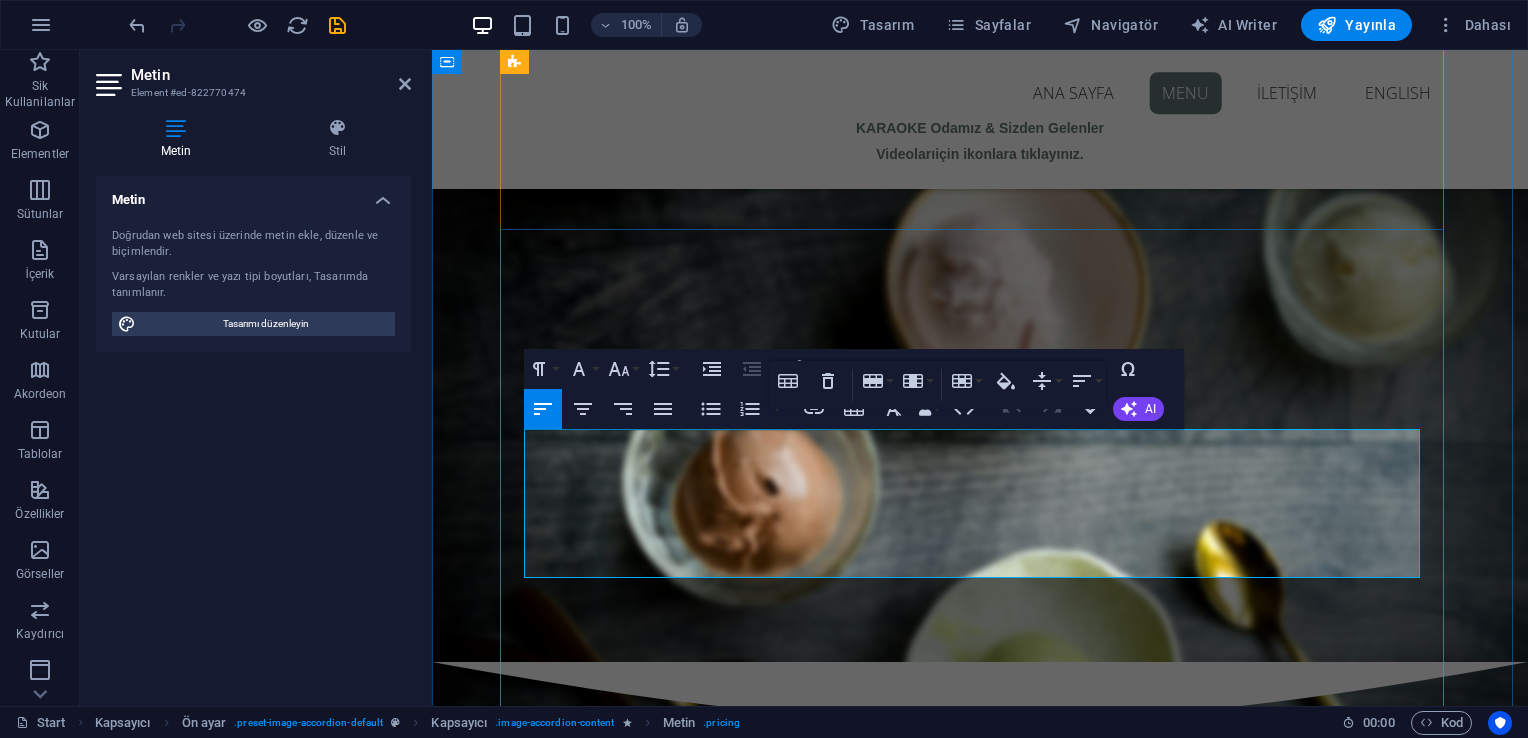 type 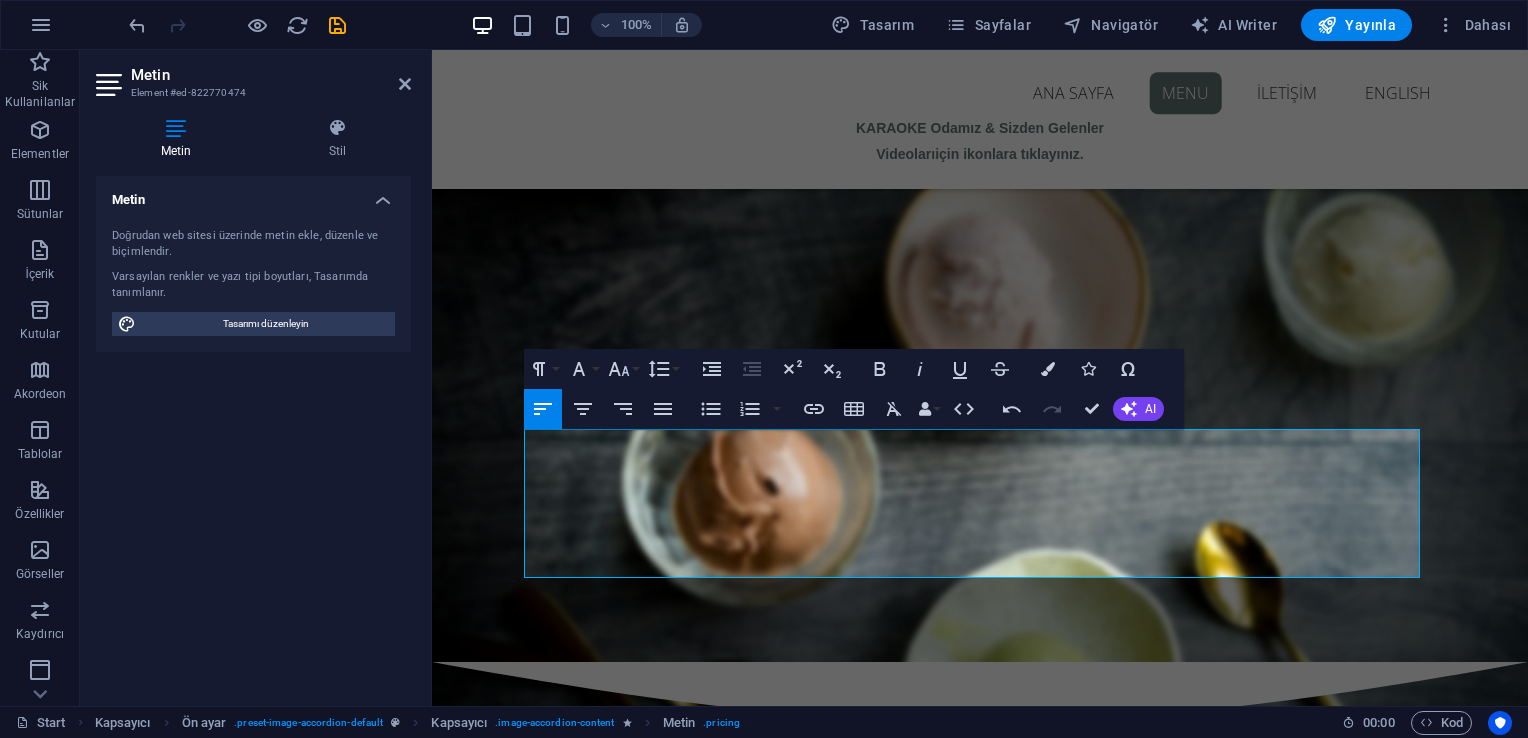 click on "Mevcut içeriği değiştirmek için buraya sürükleyin. Yeni bir element oluşturmak istiyorsanız “Ctrl” tuşuna basın.
H2   Kapsayıcı   Logo   Ön ayar   Ön ayar   HTML   Ön ayar   Ön ayar   HTML   Kapsayıcı   Ön ayar   Aralık   Kapsayıcı   Metin   Kapsayıcı   Metin Paragraph Format Normal Heading 1 Heading 2 Heading 3 Heading 4 Heading 5 Heading 6 Code Font Family Arial Georgia Impact Tahoma Times New Roman Verdana Bowlby One Lobster Open Sans Pacifico Yellowtail Font Size 8 9 10 11 12 14 18 24 30 36 48 60 72 96 Line Height Default Single 1.15 1.5 Double Increase Indent Decrease Indent Superscript Subscript Bold Italic Underline Strikethrough Colors Icons Special Characters Align Left Align Center Align Right Align Justify Unordered List   Default Circle Disc Square    Ordered List   Default Lower Alpha Lower Greek Lower Roman Upper Alpha Upper Roman    Insert Link Insert Table Clear Formatting Data Bindings Firma İlk ad Soyad Sokak Posta Kodu Şehir E-posta Telefon" at bounding box center [980, -285] 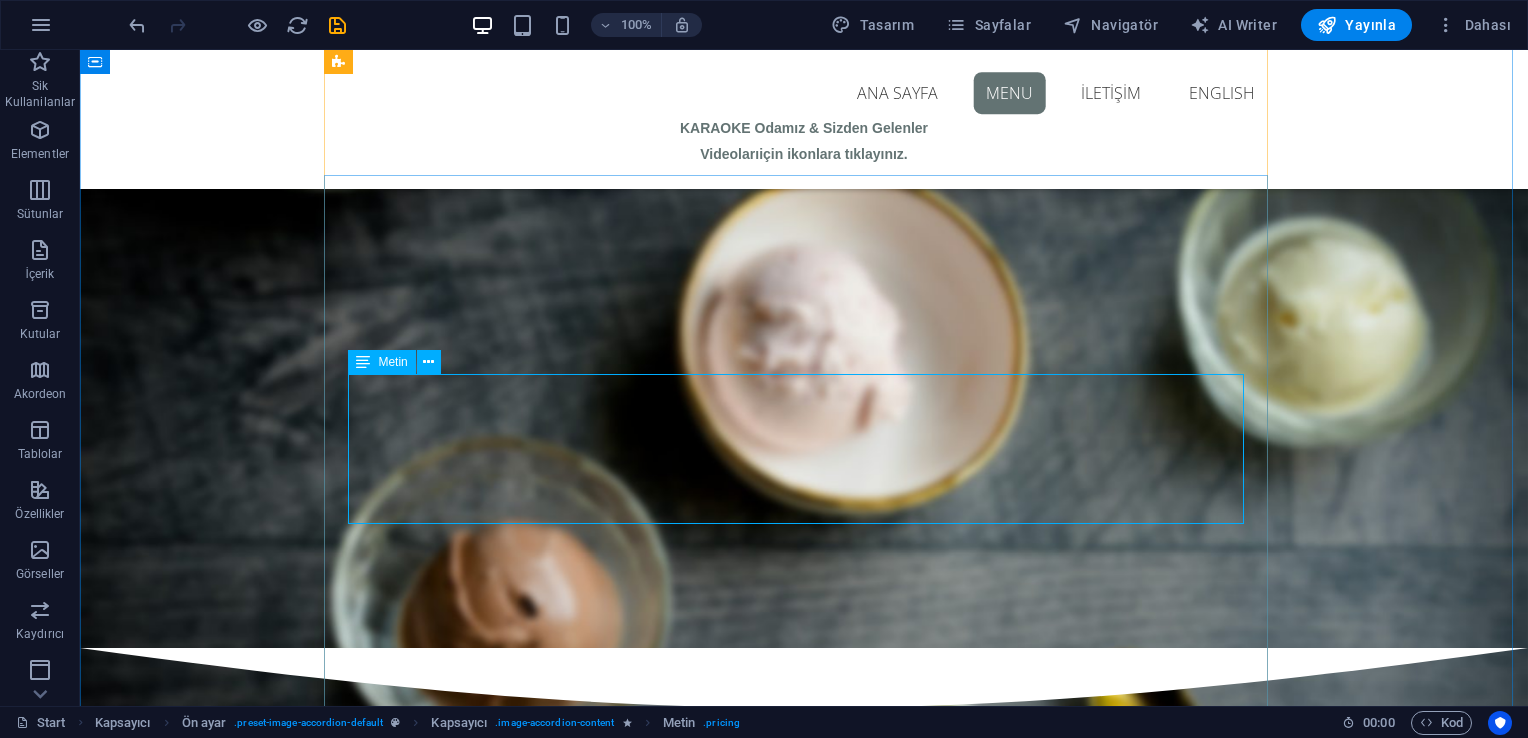 scroll, scrollTop: 1336, scrollLeft: 0, axis: vertical 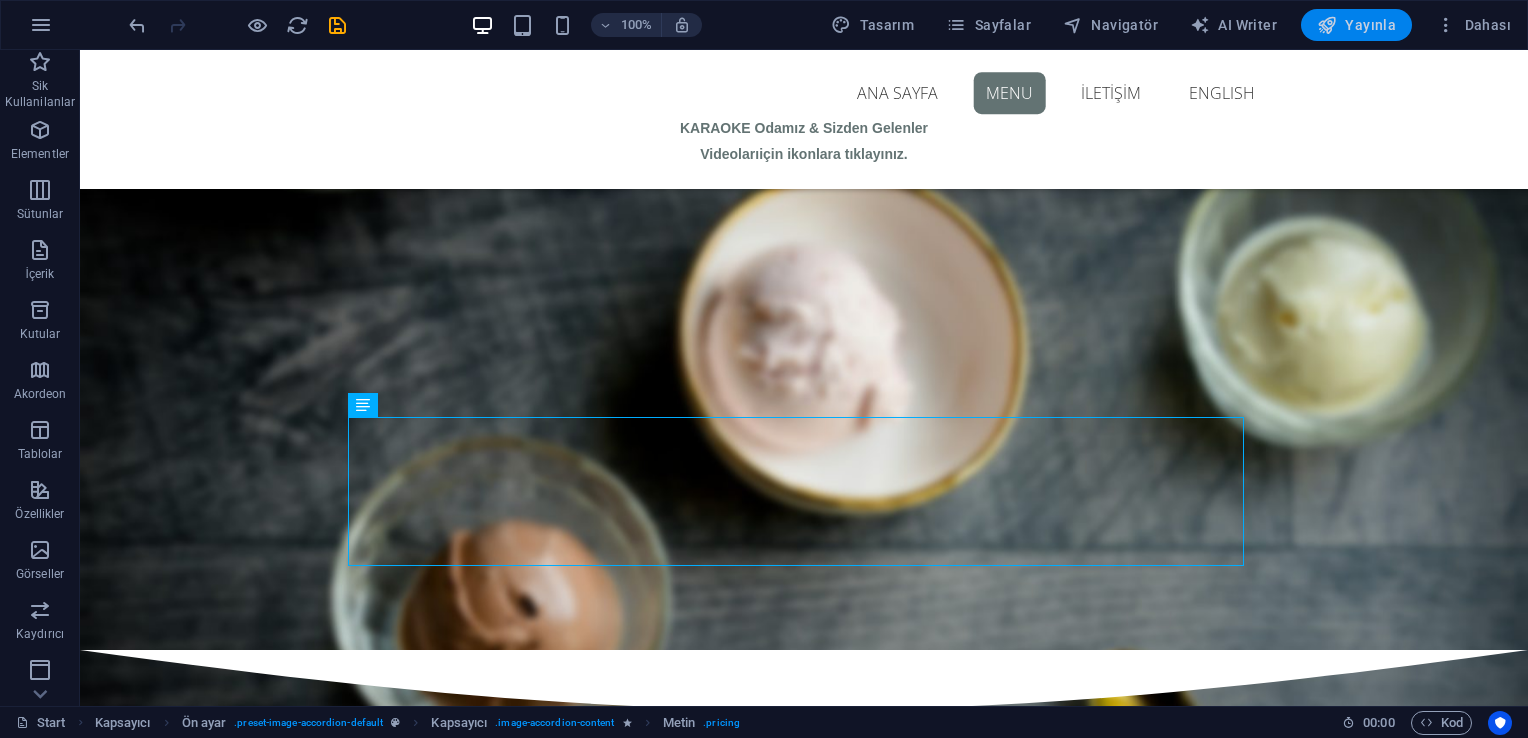 click on "Yayınla" at bounding box center (1356, 25) 